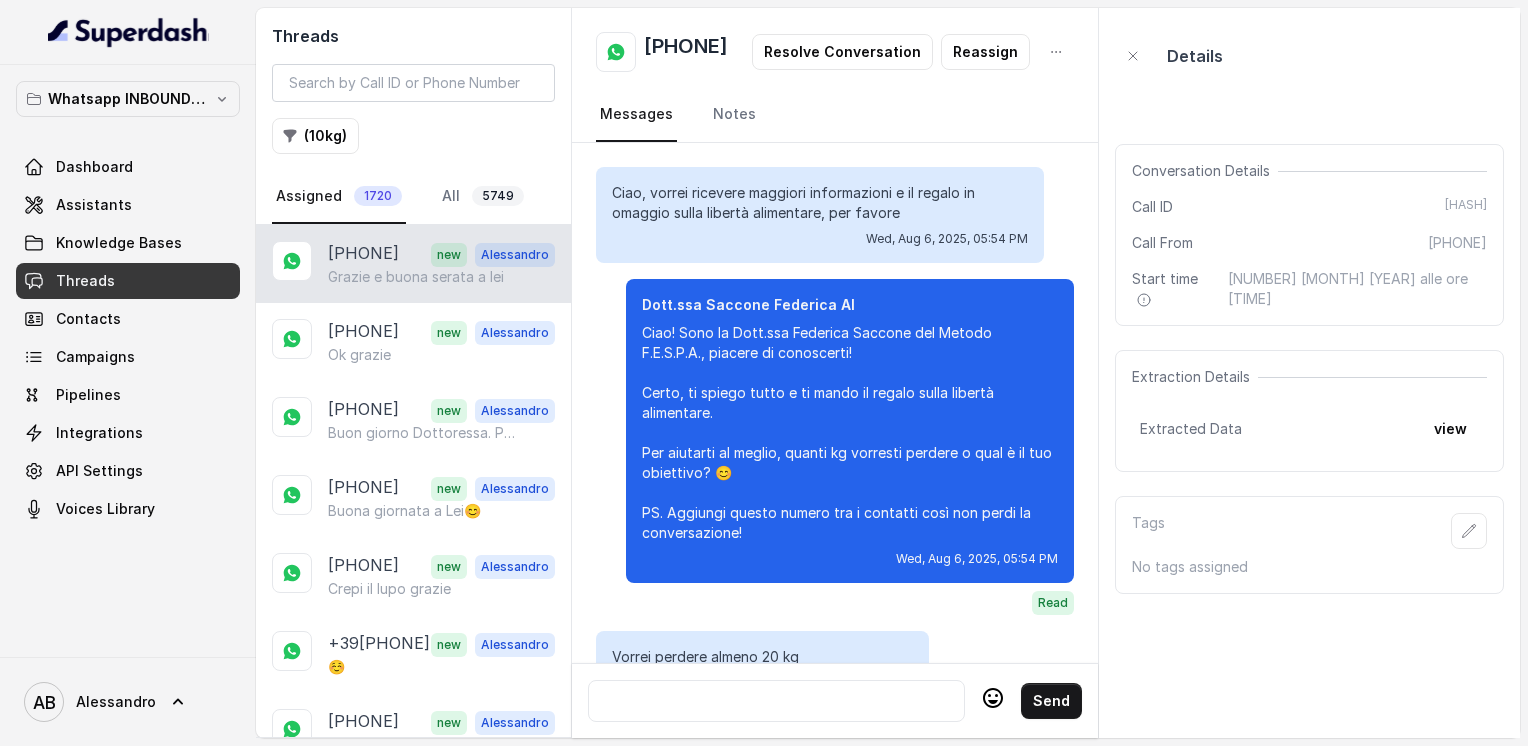 scroll, scrollTop: 0, scrollLeft: 0, axis: both 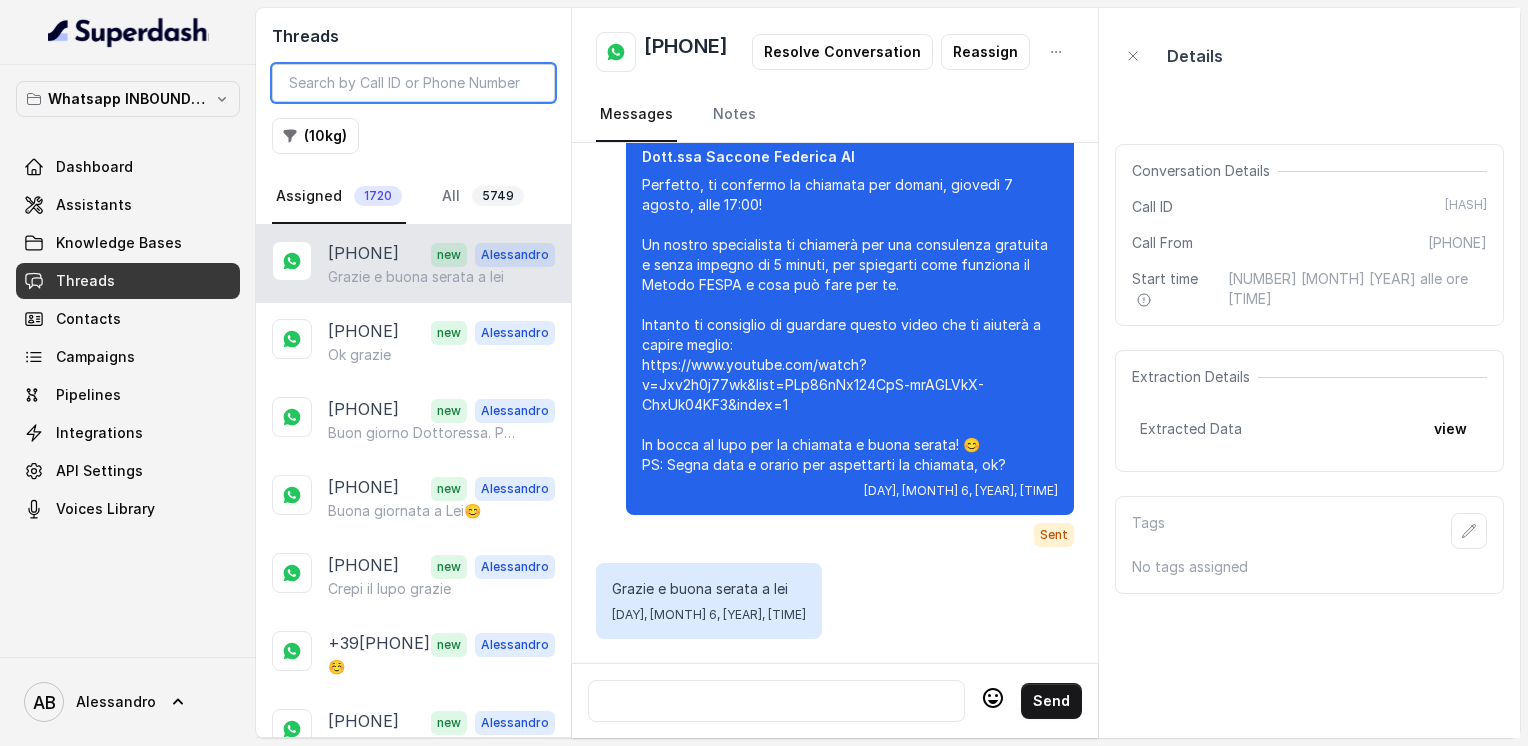 click at bounding box center (413, 83) 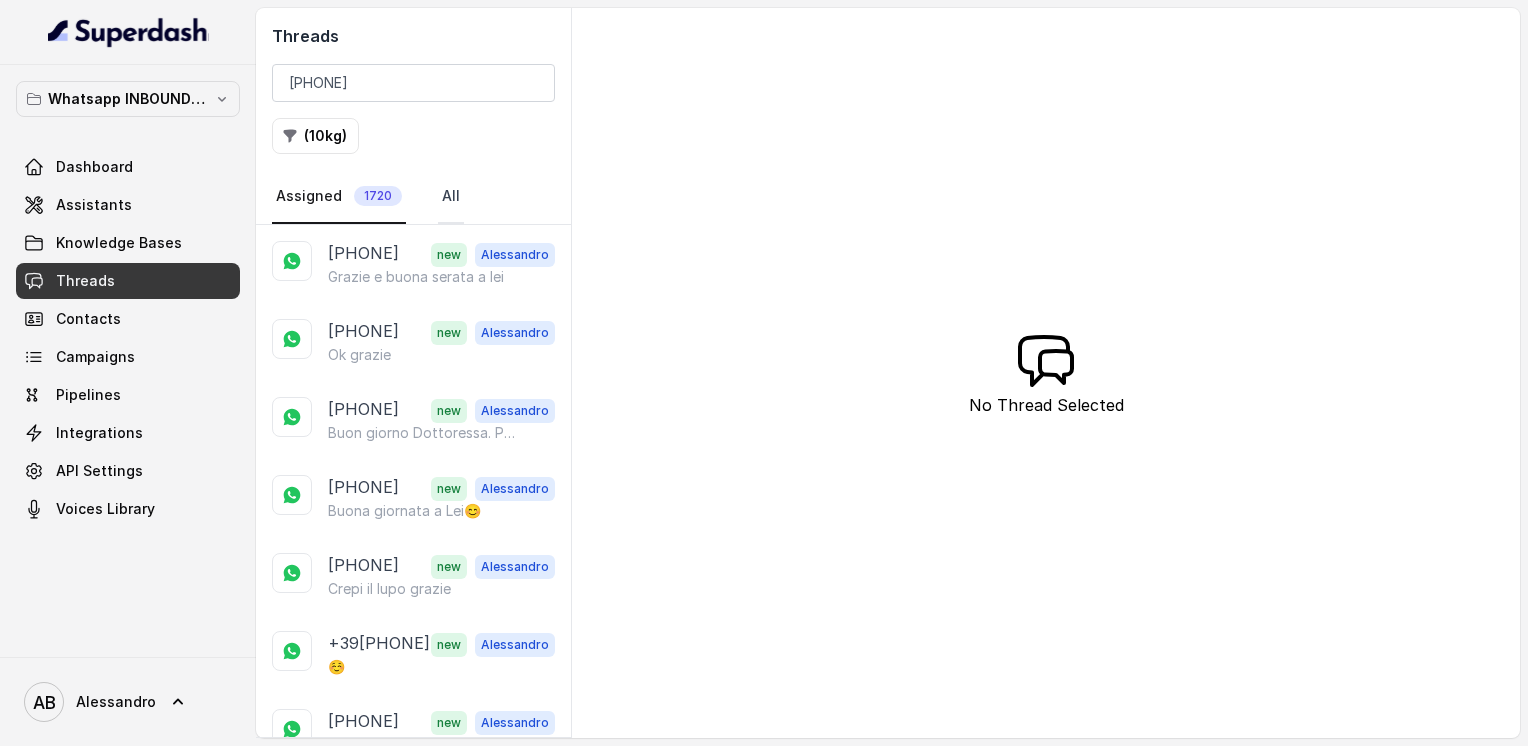 click on "All" at bounding box center (451, 197) 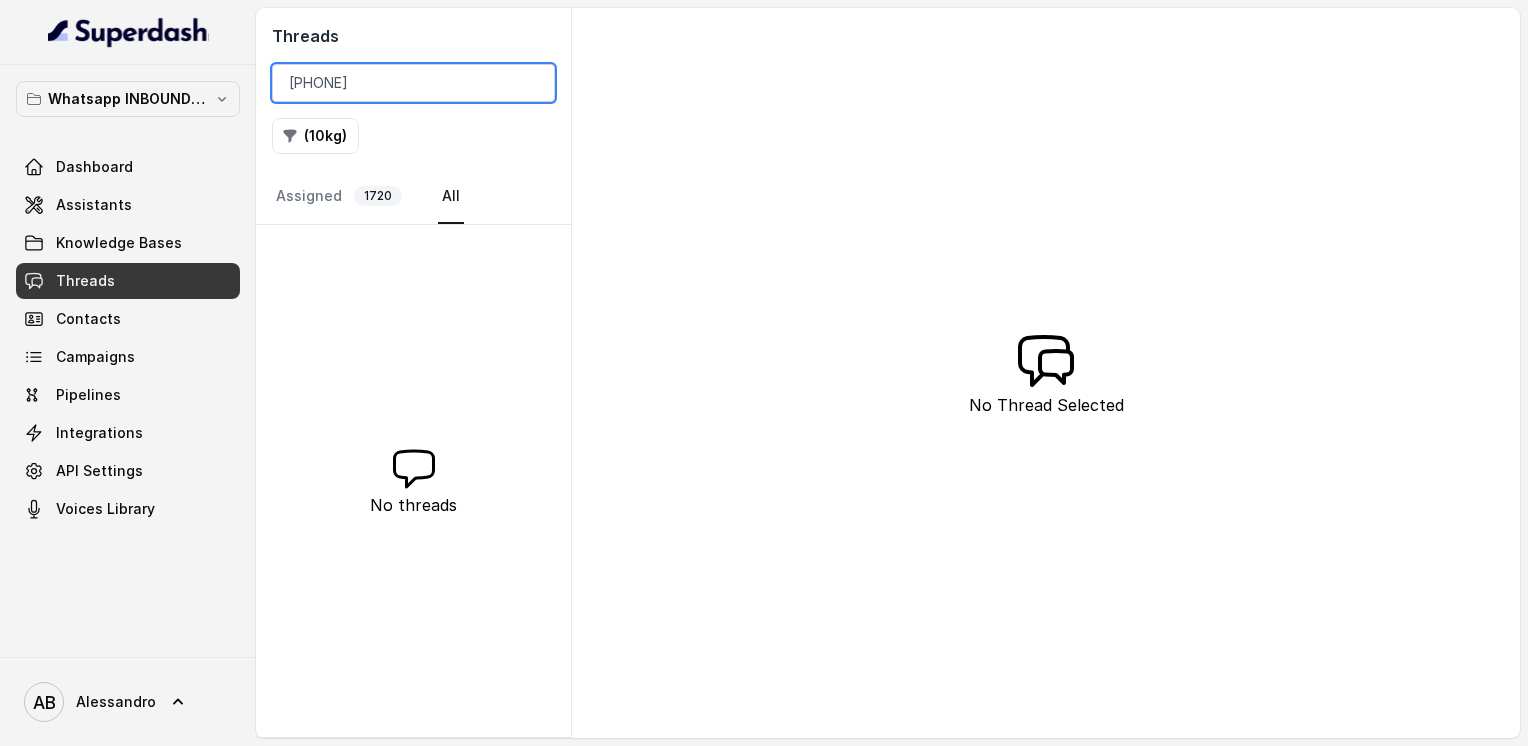 click on "[PHONE]" at bounding box center [413, 83] 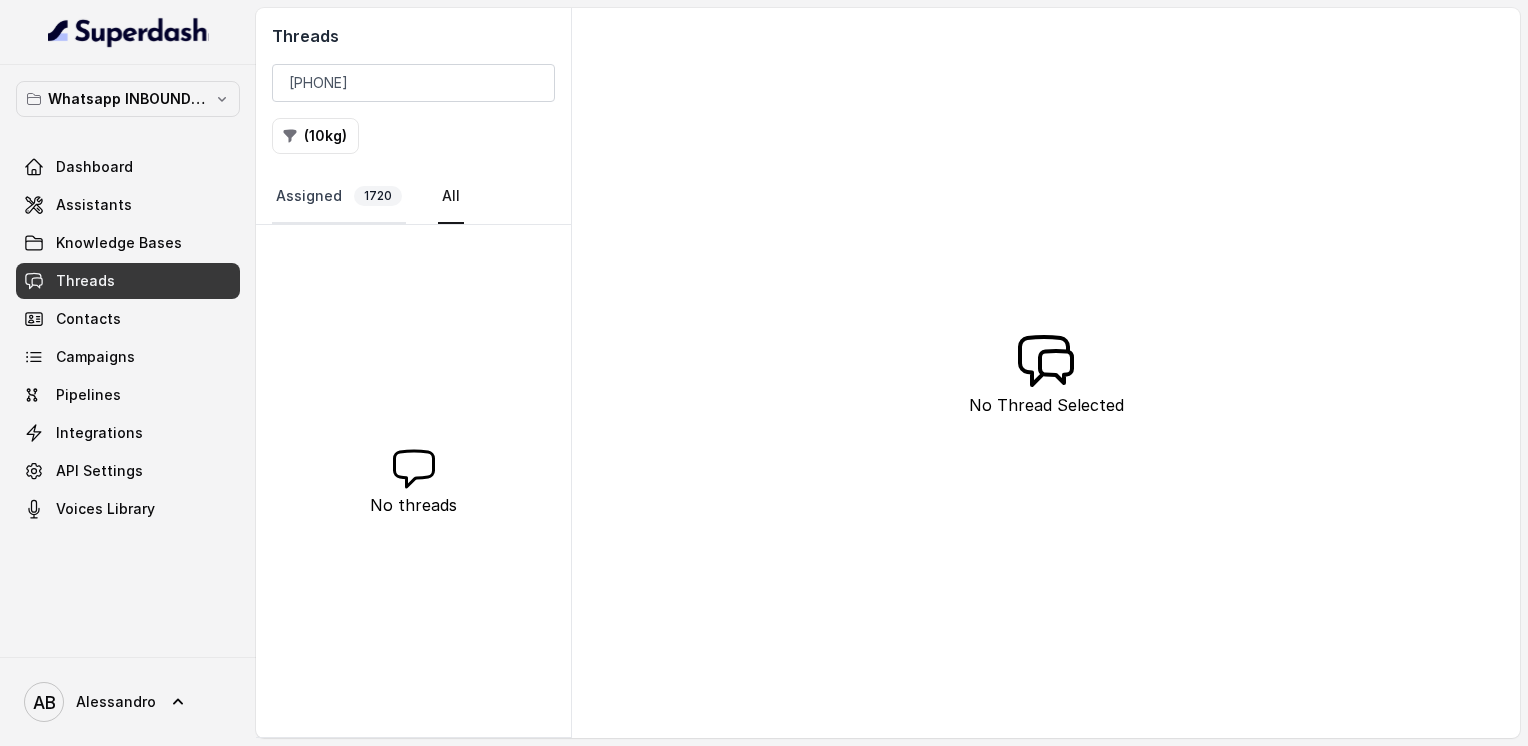 click on "Assigned [NUMBER]" at bounding box center (339, 197) 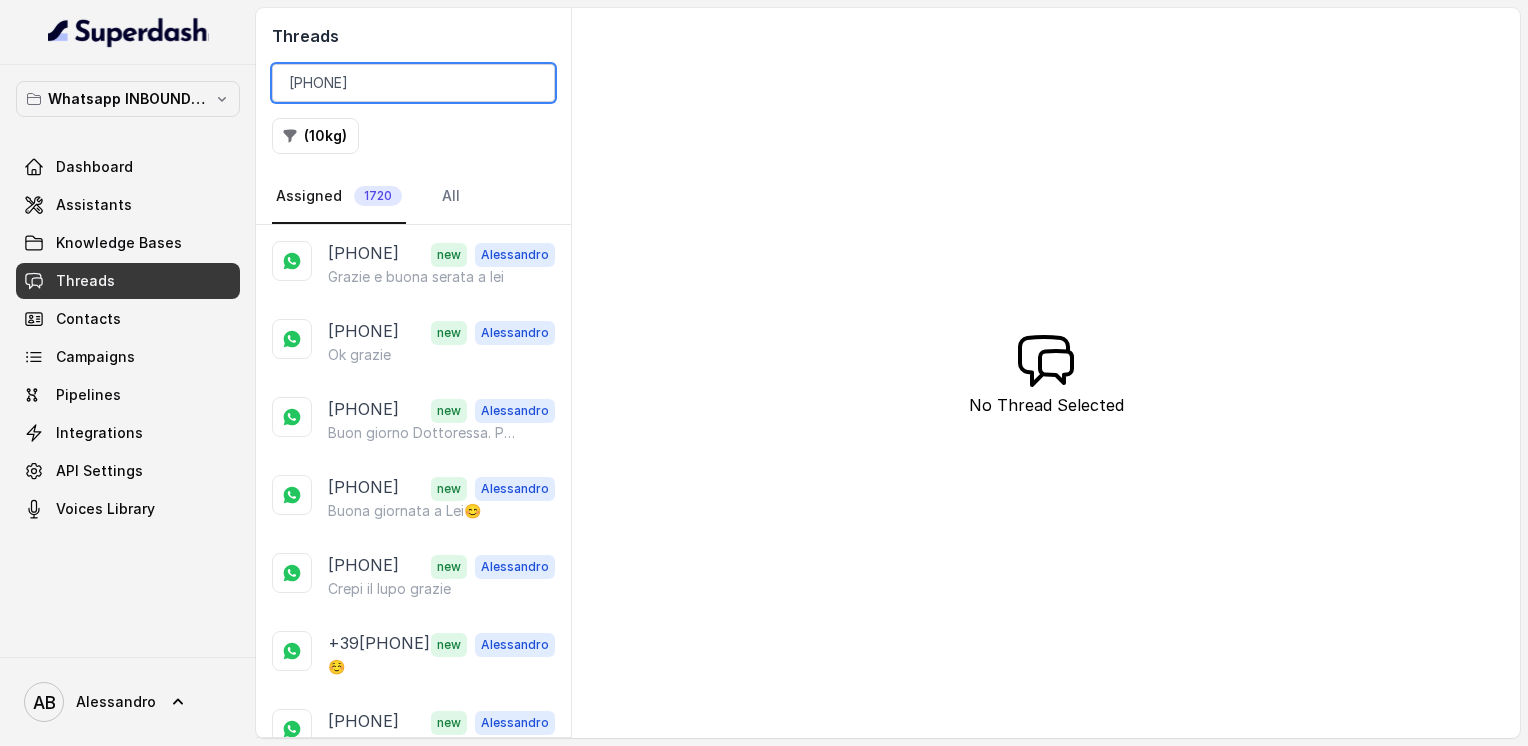 click on "[PHONE]" at bounding box center [413, 83] 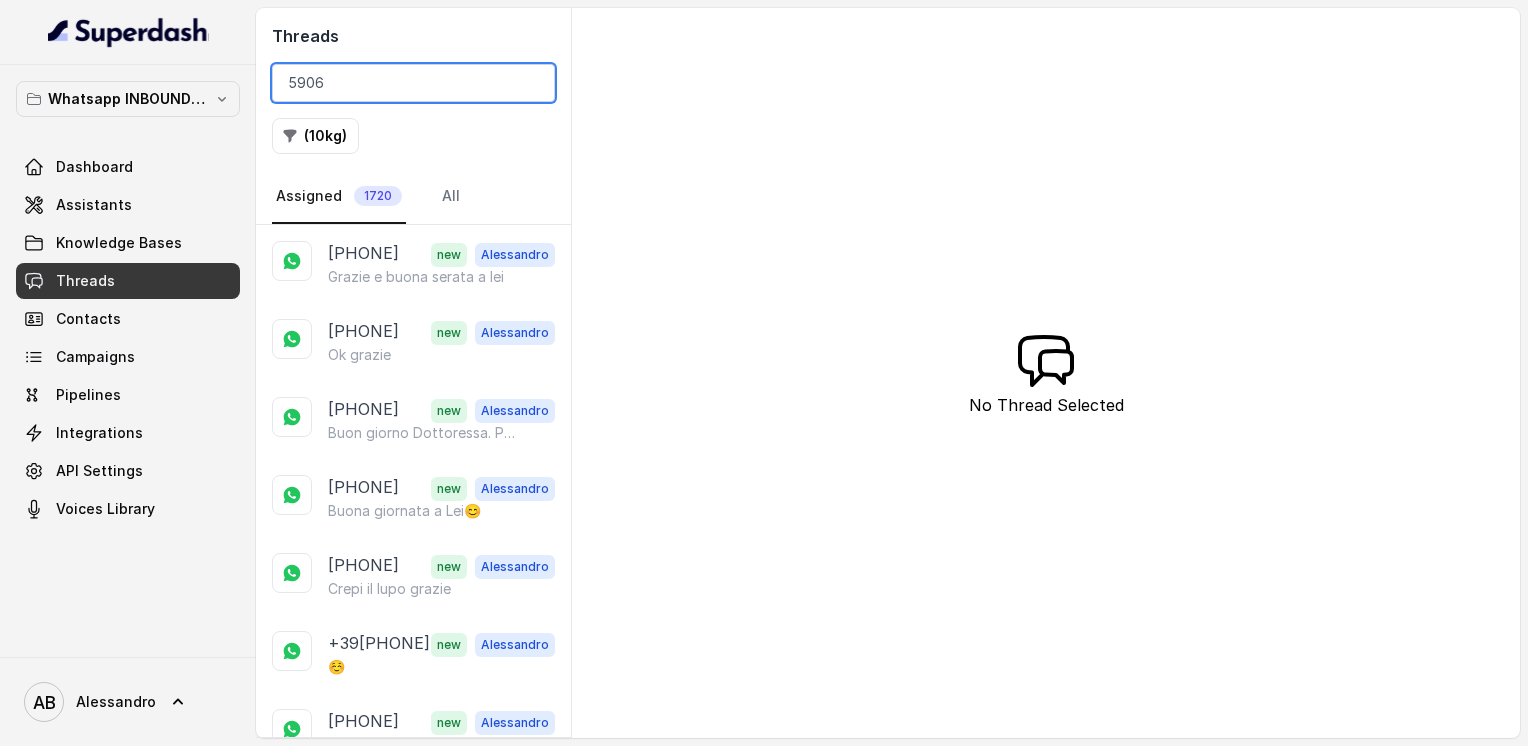 click on "5906" at bounding box center (413, 83) 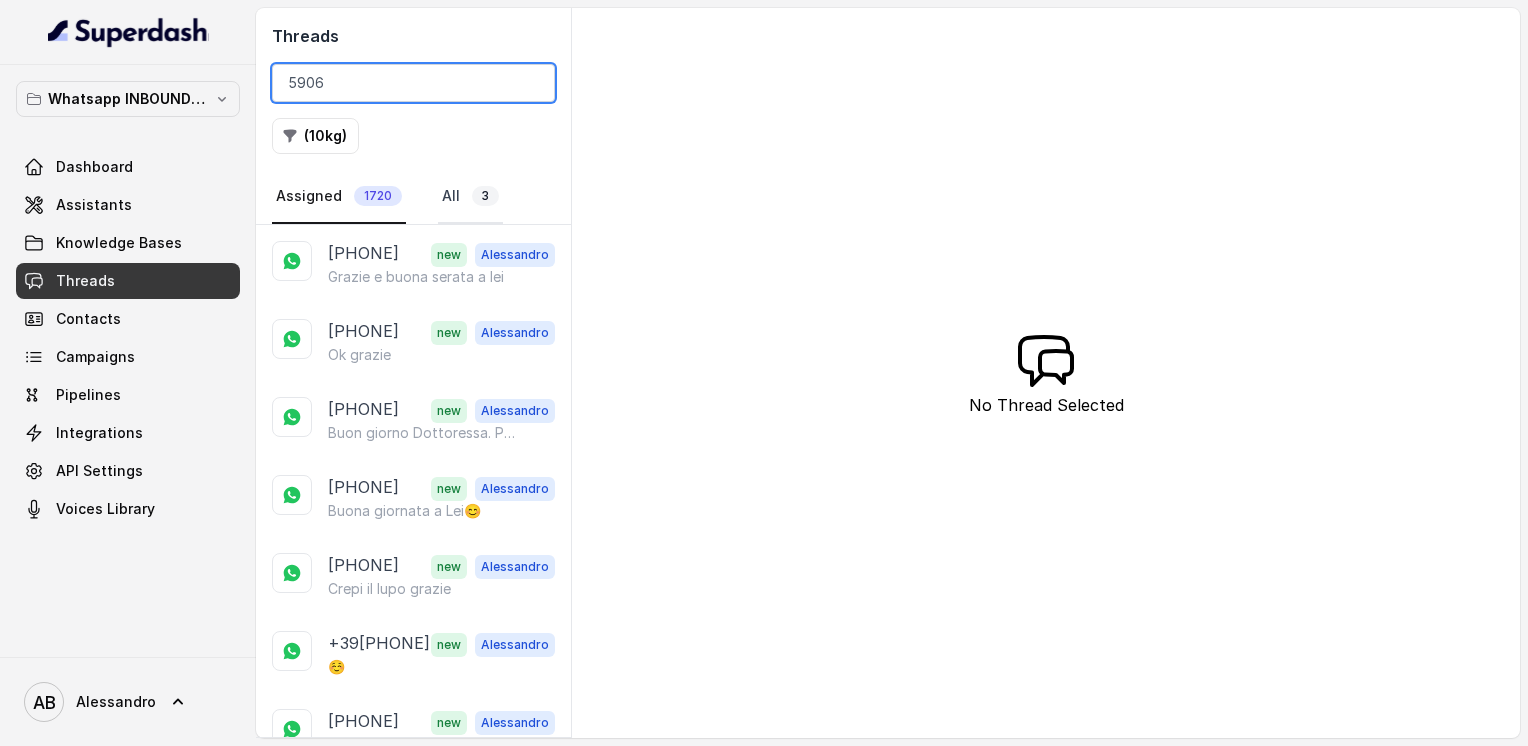 type on "5906" 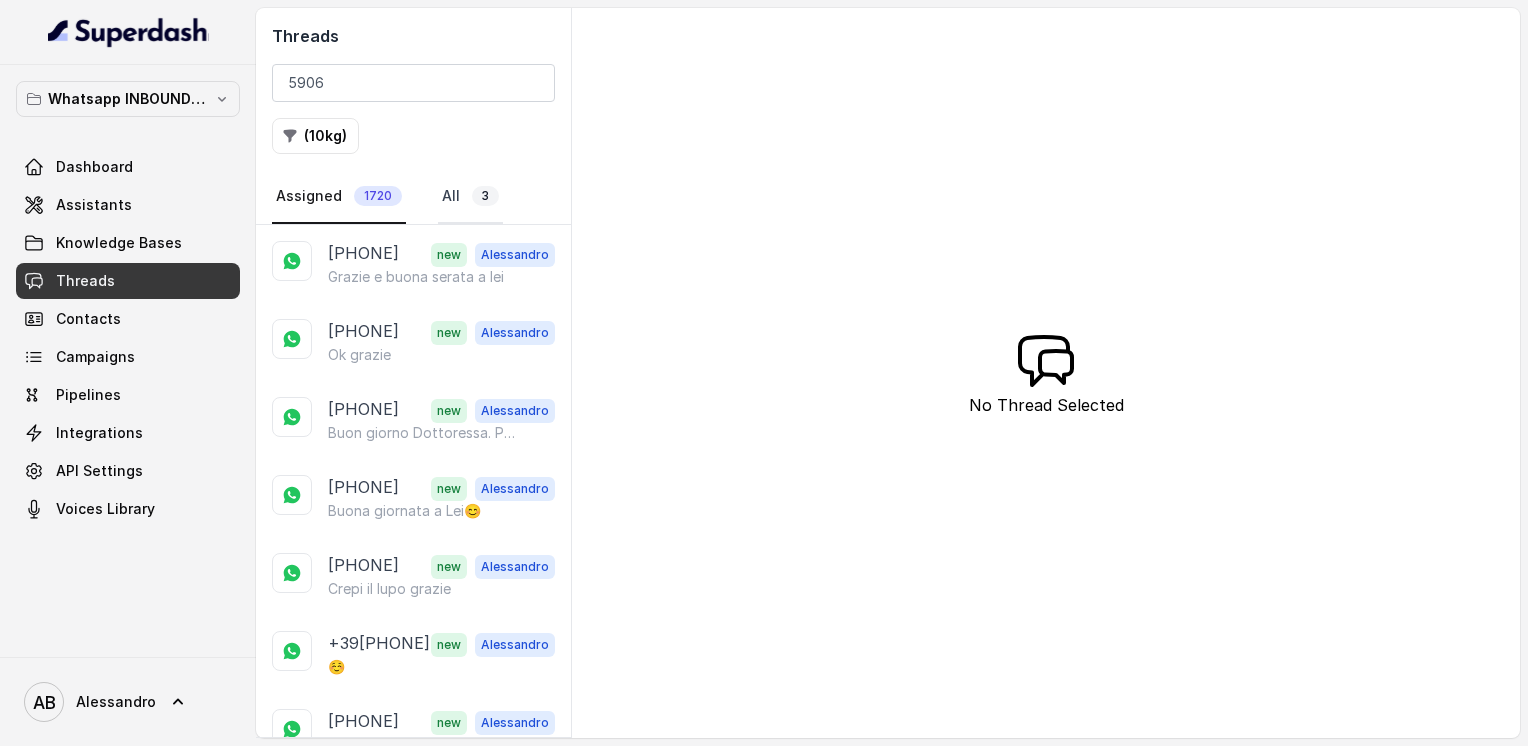click on "All 3" at bounding box center [470, 197] 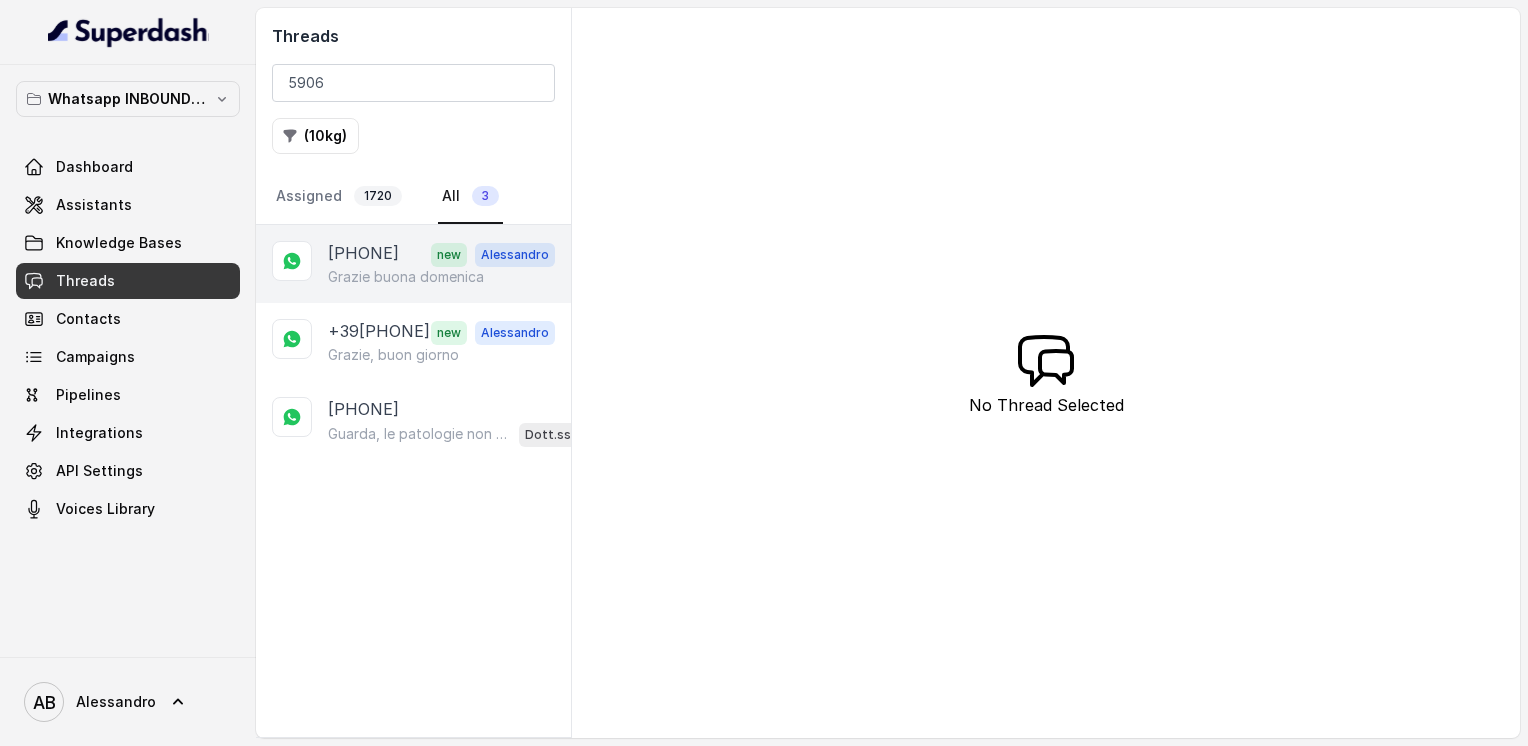 click on "[PHONE]" at bounding box center [363, 254] 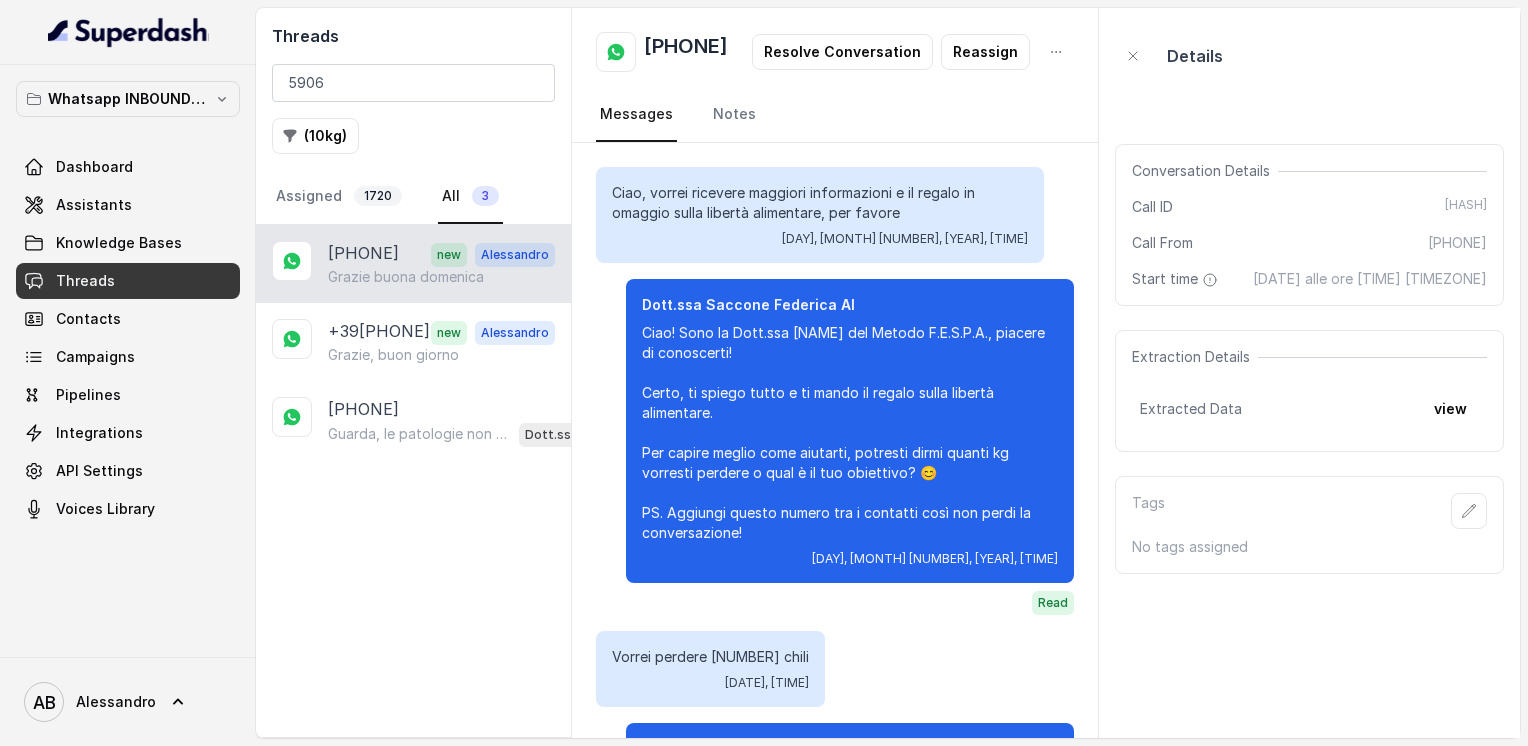 scroll, scrollTop: 2175, scrollLeft: 0, axis: vertical 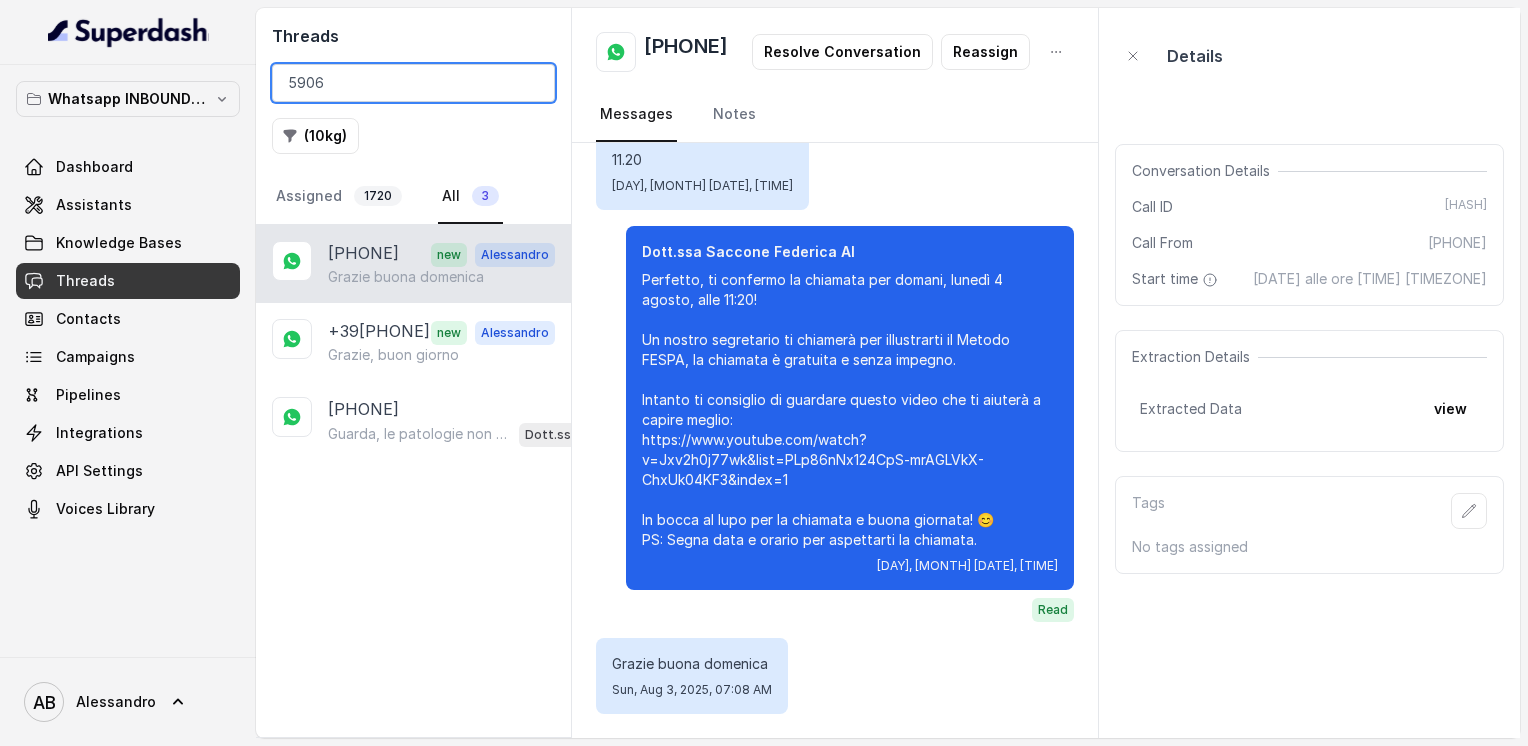 click on "5906" at bounding box center [413, 83] 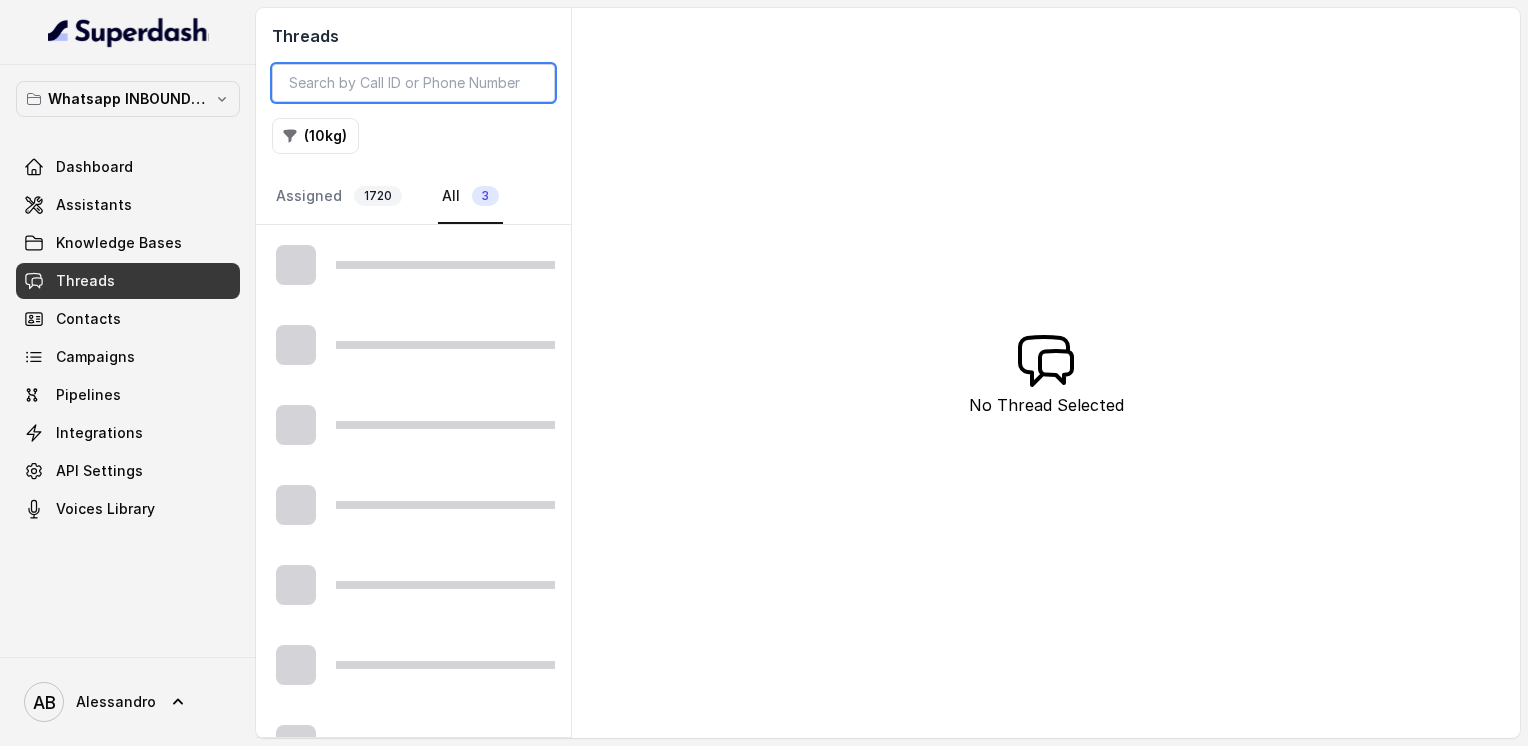 click at bounding box center [413, 83] 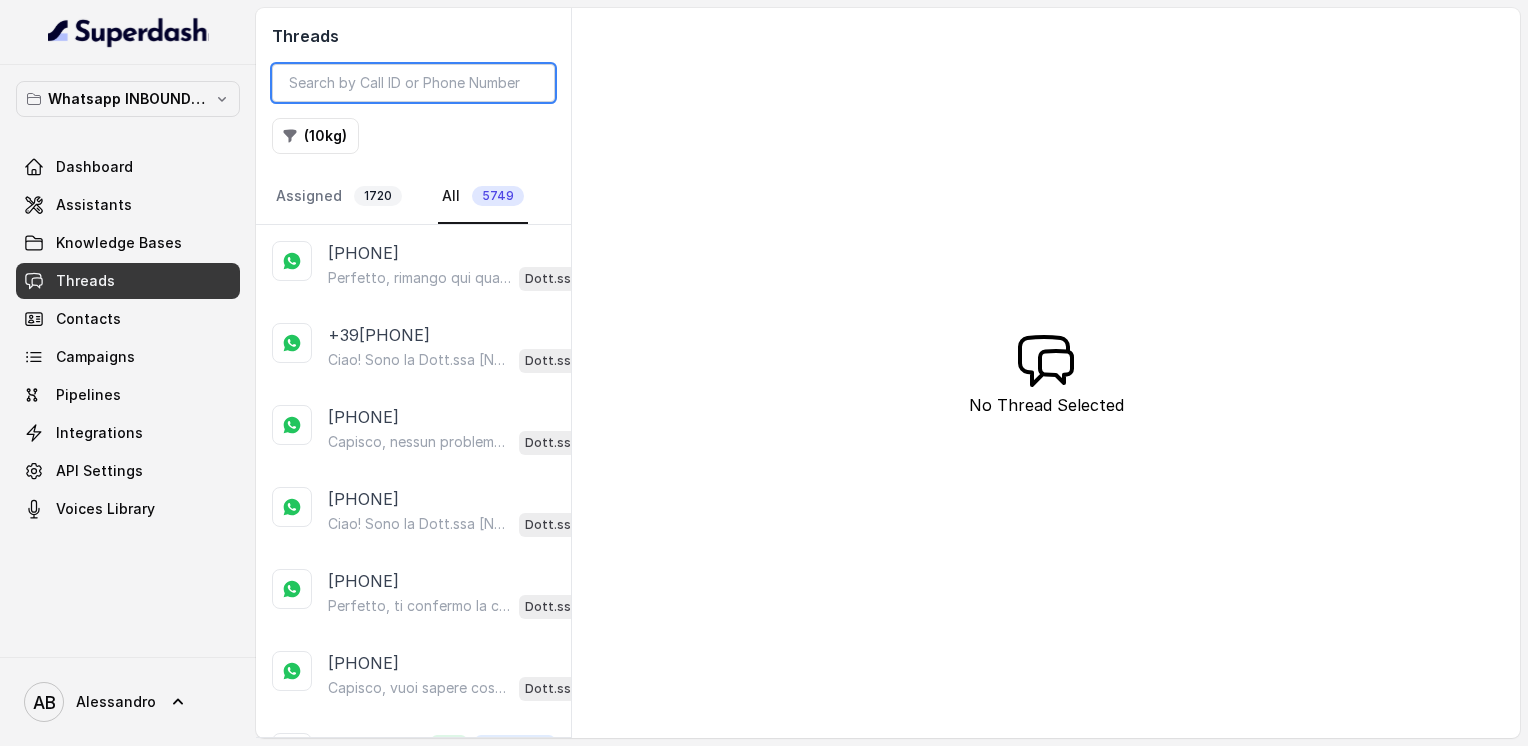 click at bounding box center [413, 83] 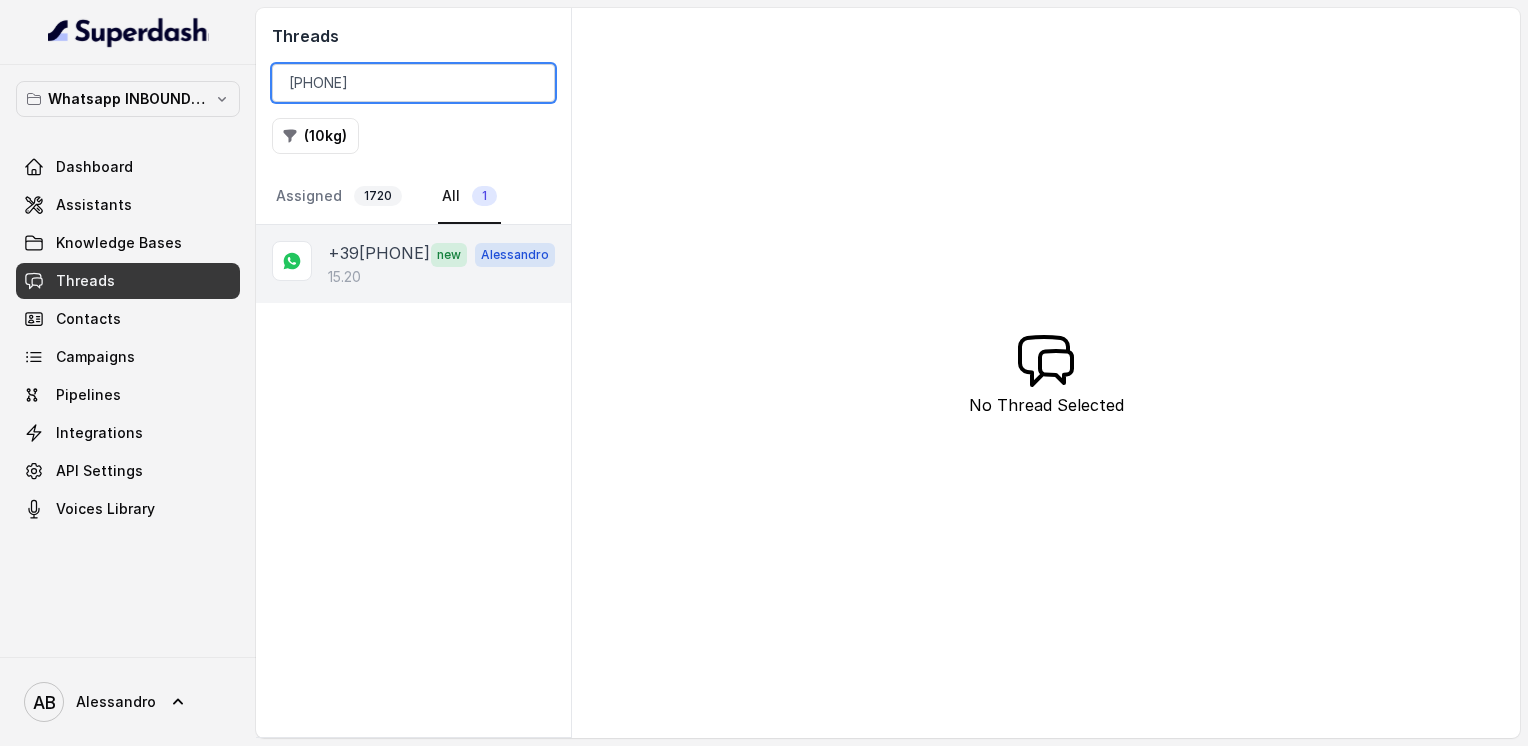 type on "[PHONE]" 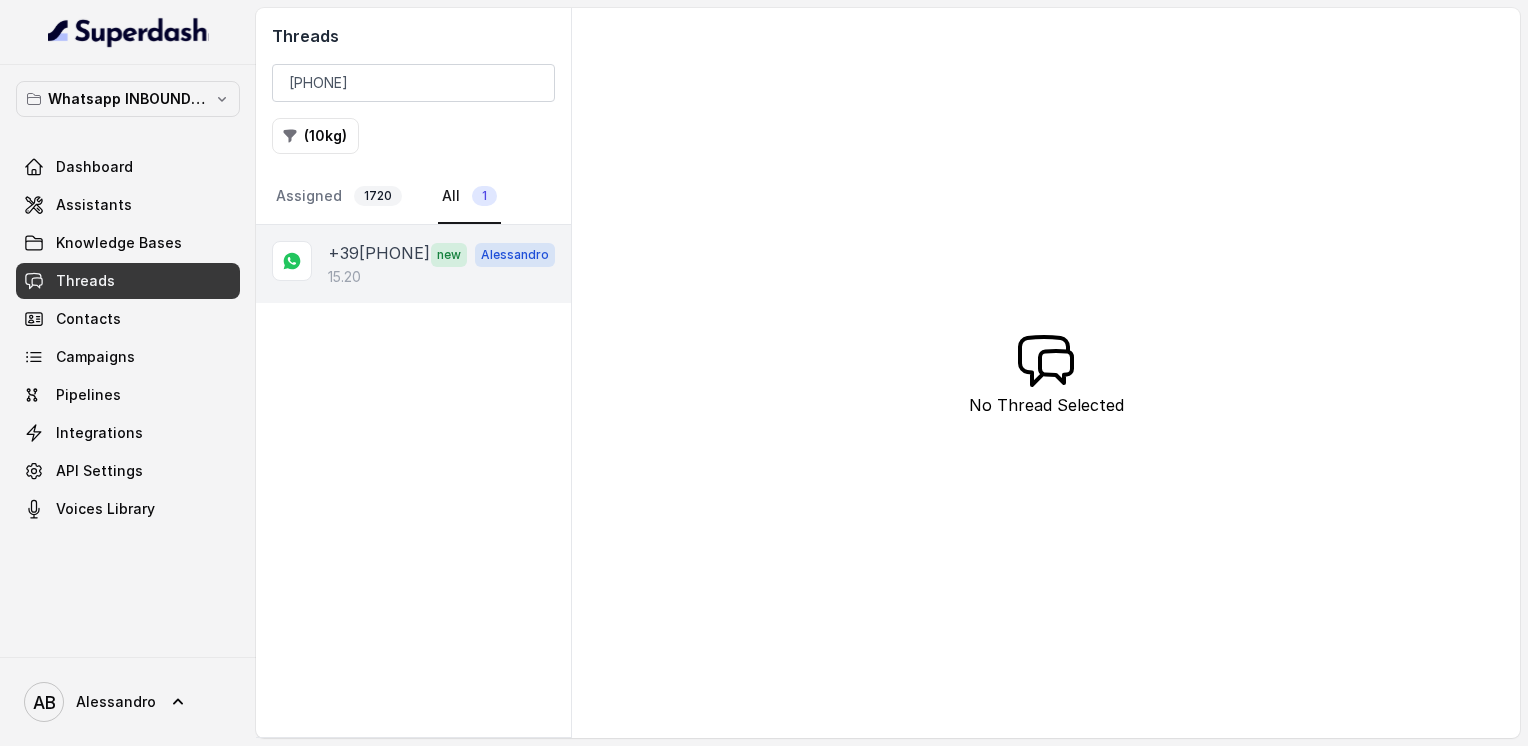 click on "+39[PHONE]" at bounding box center [379, 254] 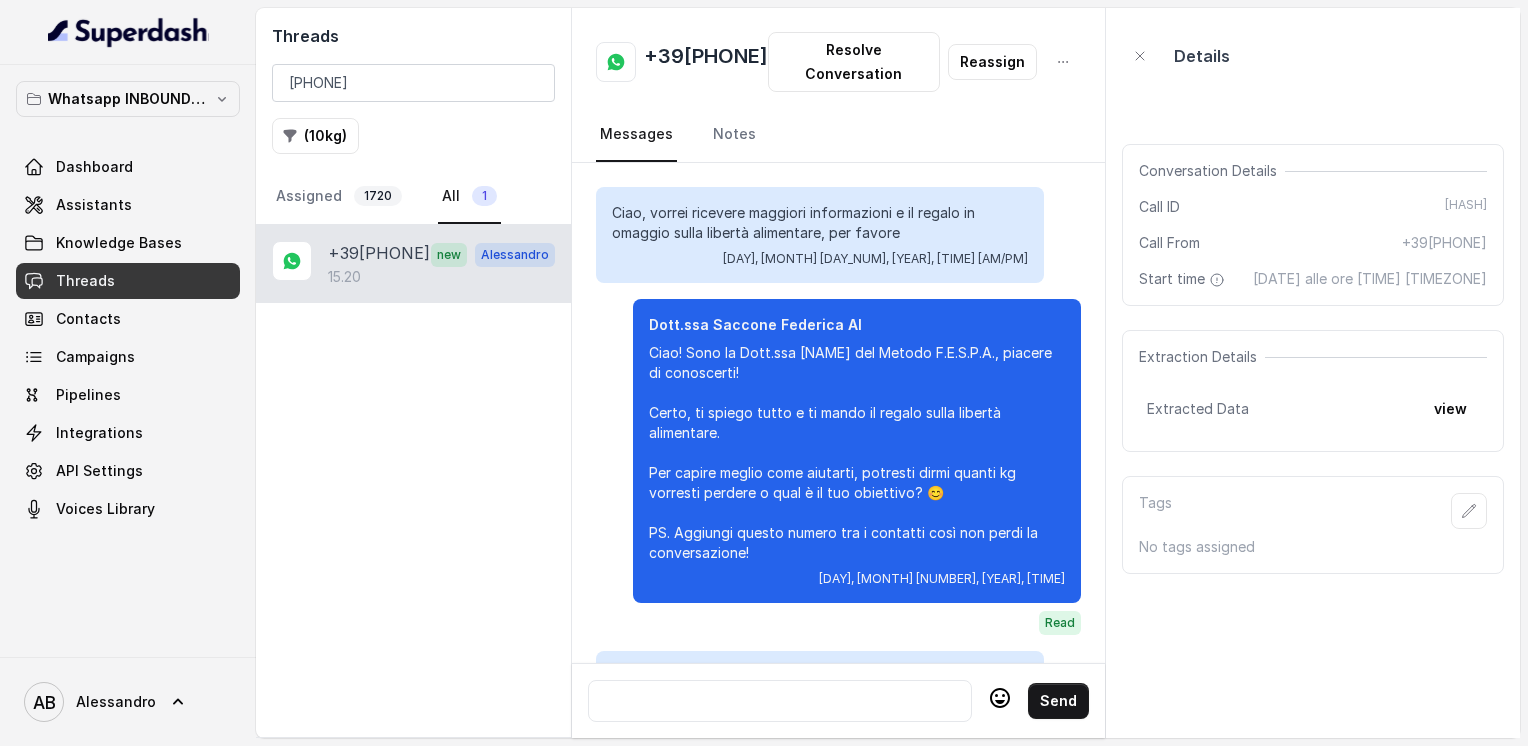 scroll, scrollTop: 2856, scrollLeft: 0, axis: vertical 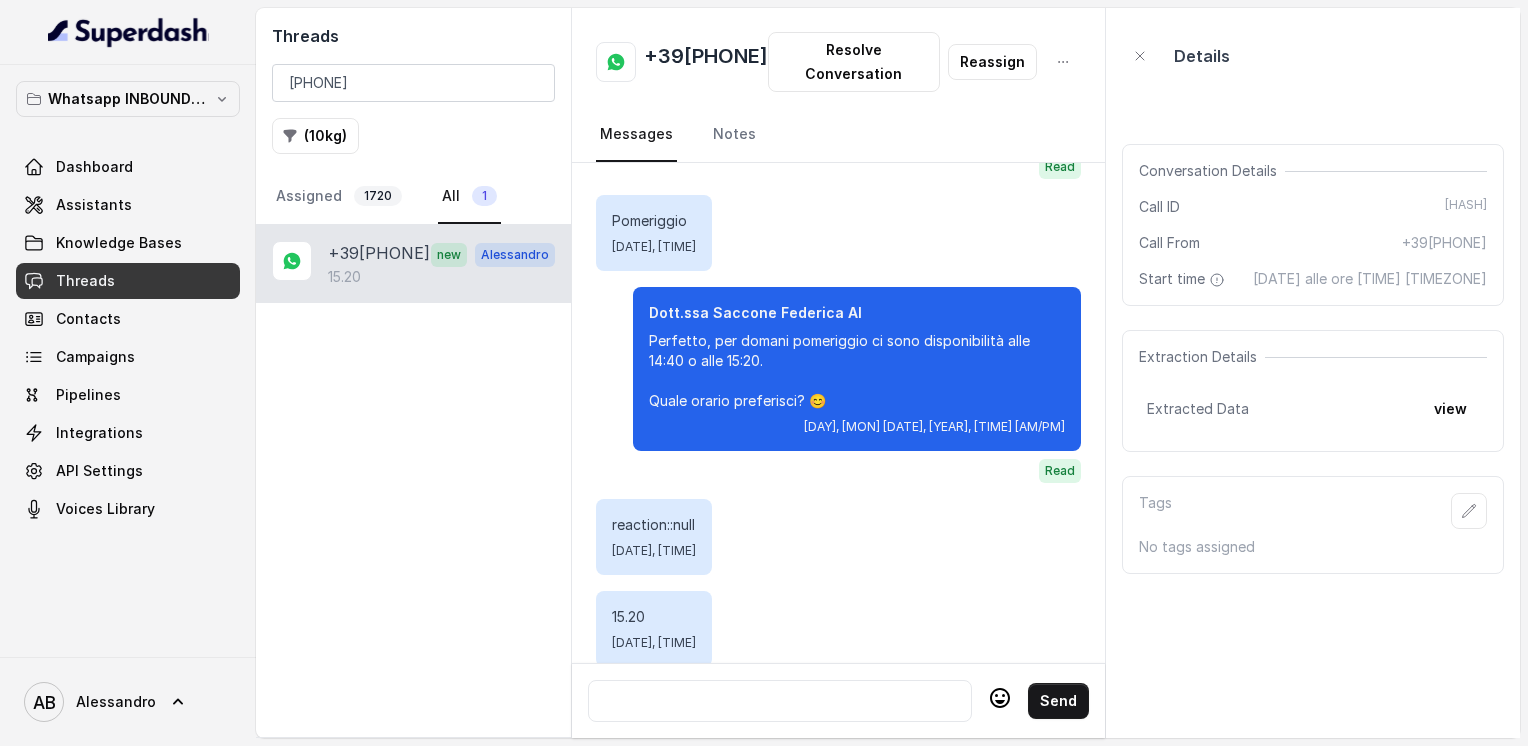 click at bounding box center [780, 701] 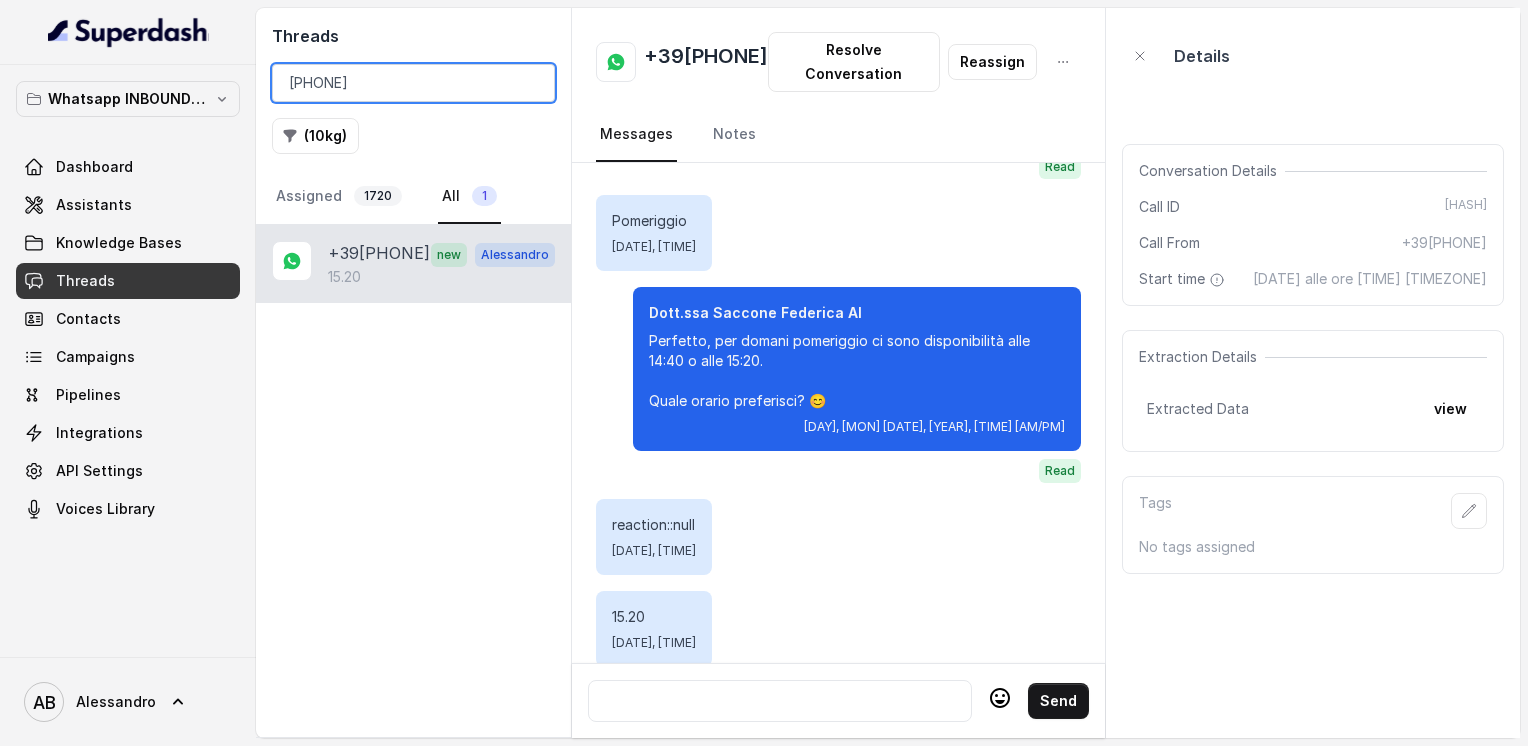 click on "[PHONE]" at bounding box center (413, 83) 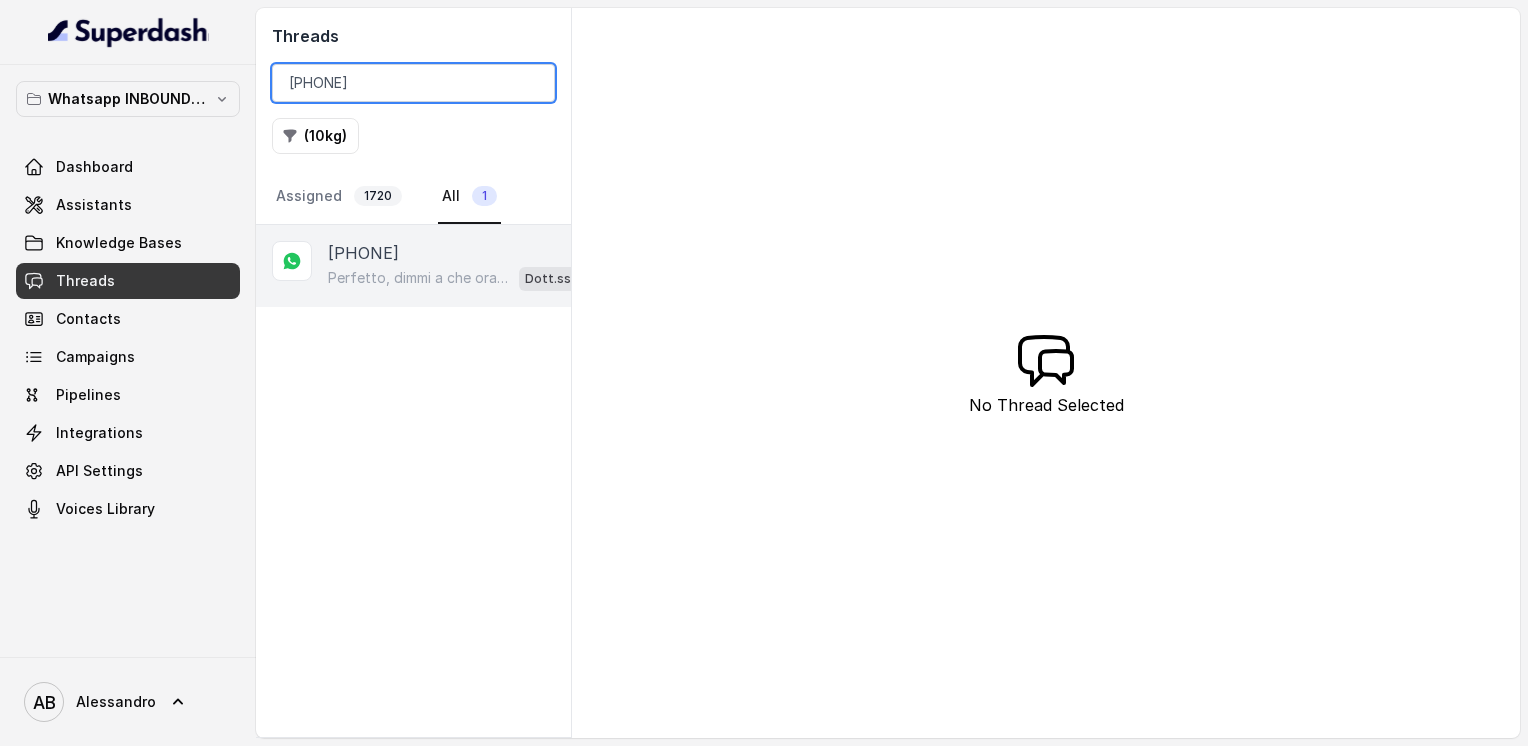 type on "[PHONE]" 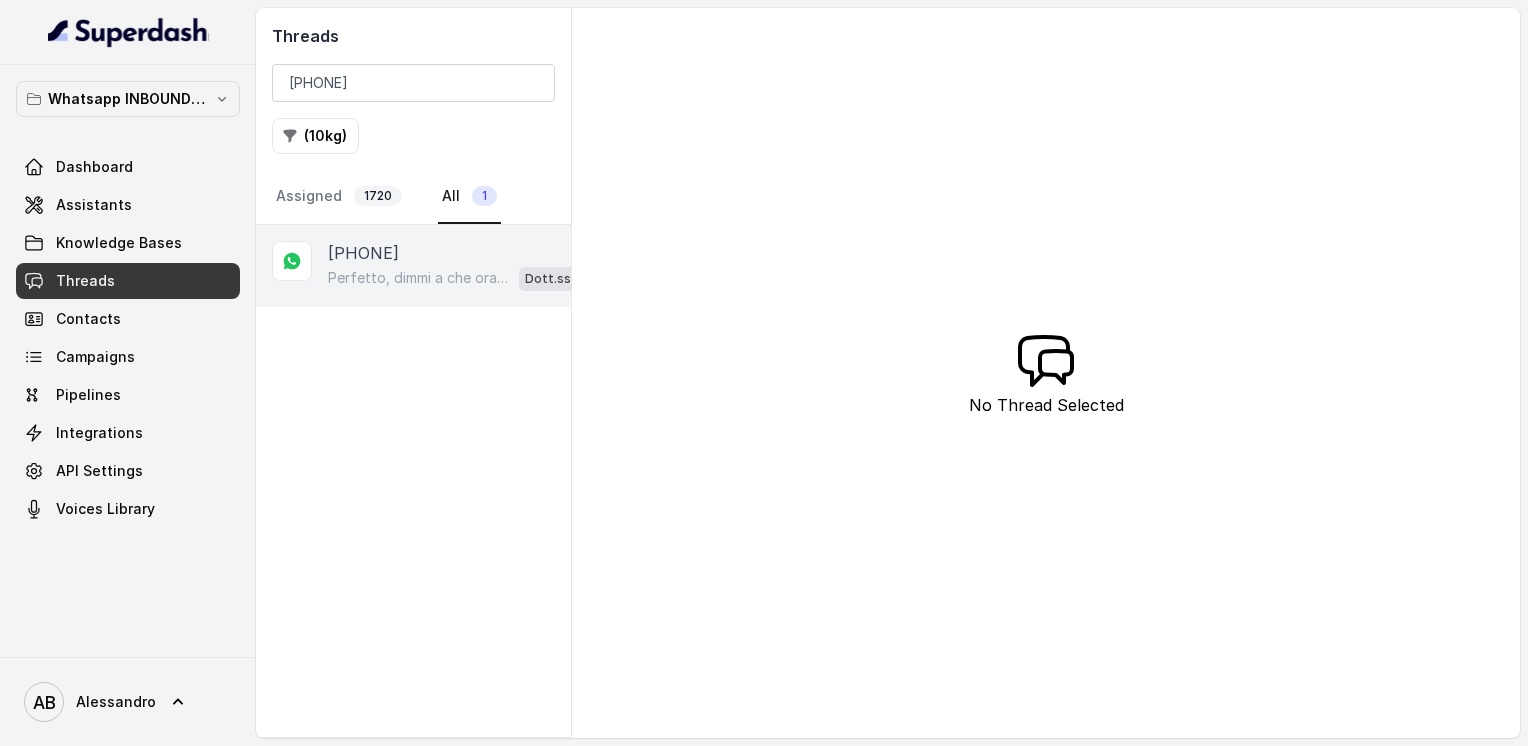click on "[PHONE]" at bounding box center [363, 253] 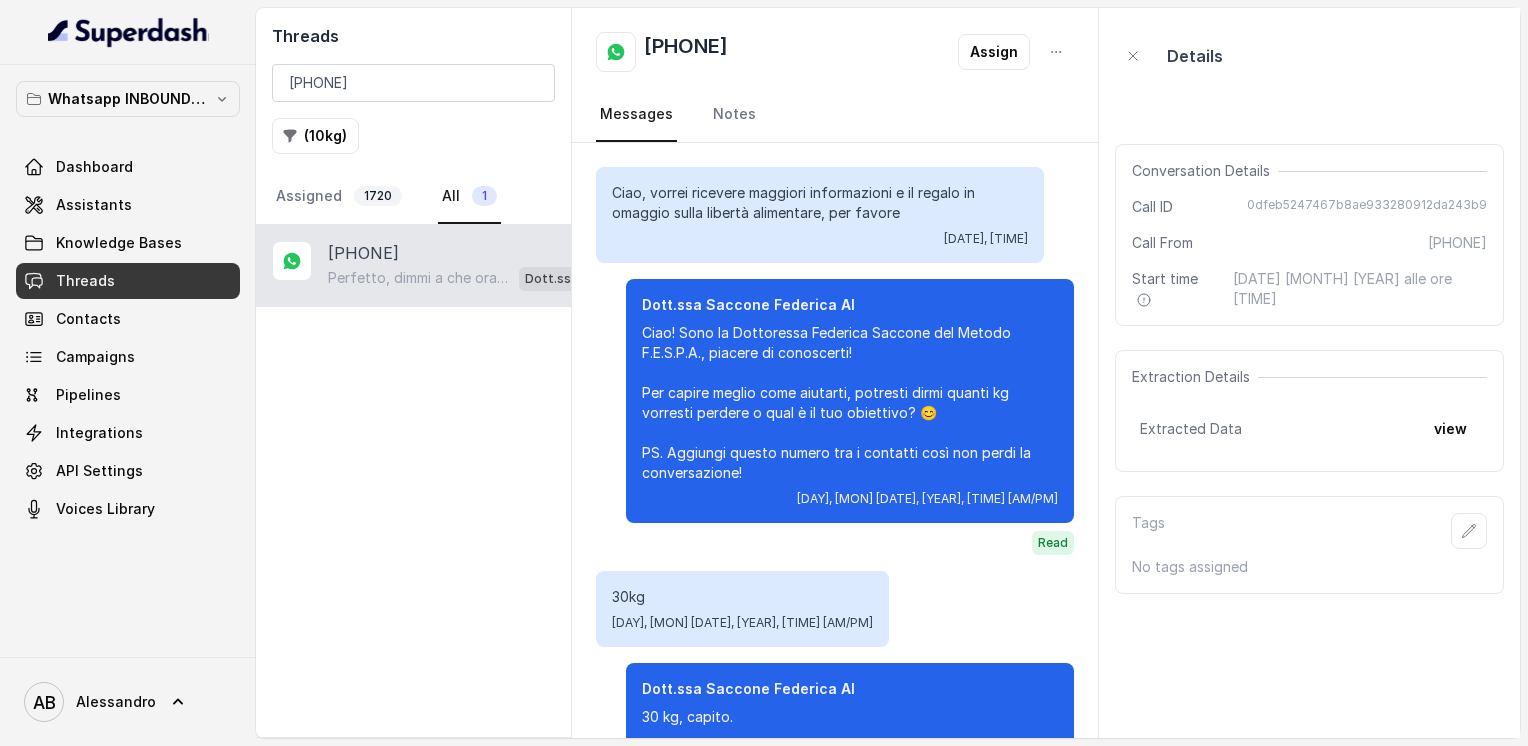 scroll, scrollTop: 1276, scrollLeft: 0, axis: vertical 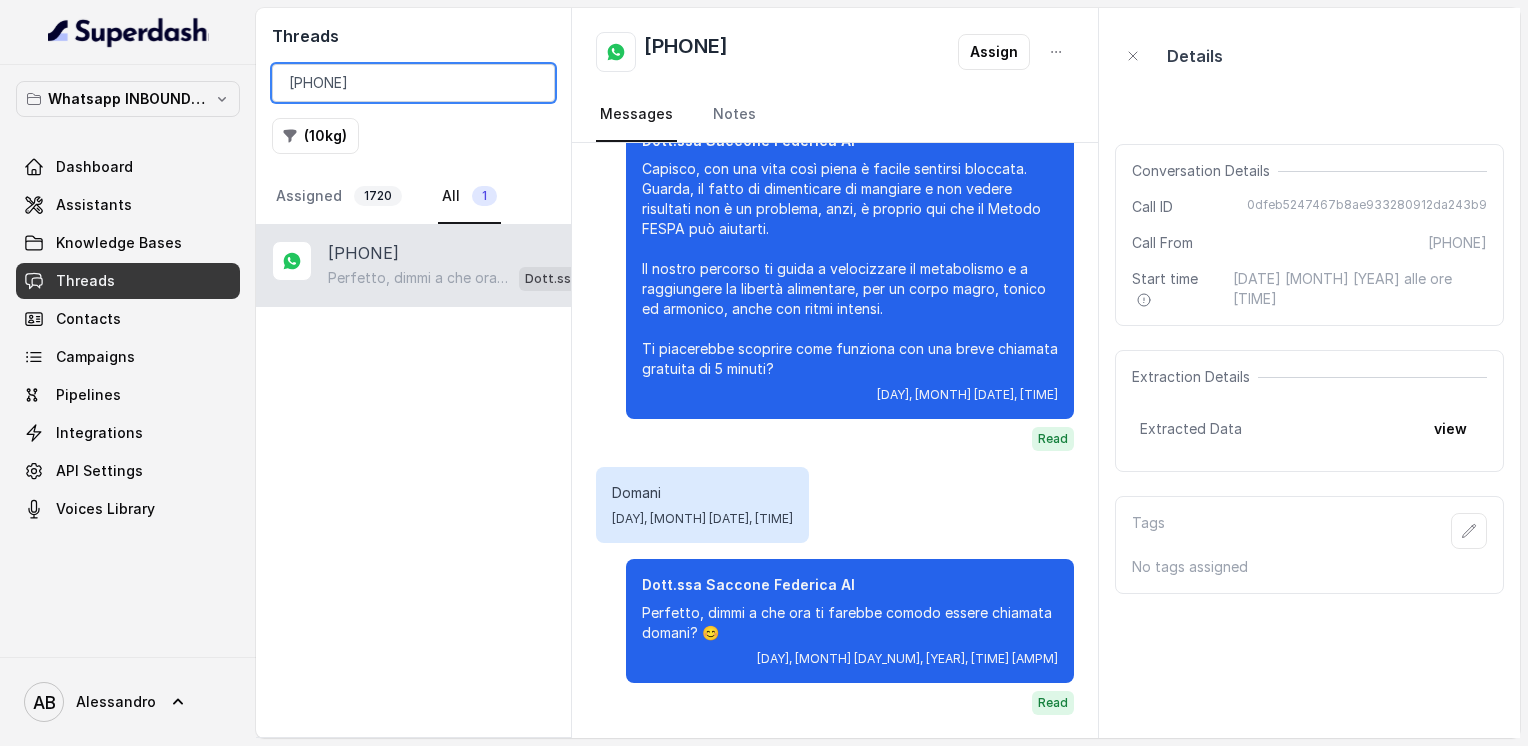 click on "[PHONE]" at bounding box center (413, 83) 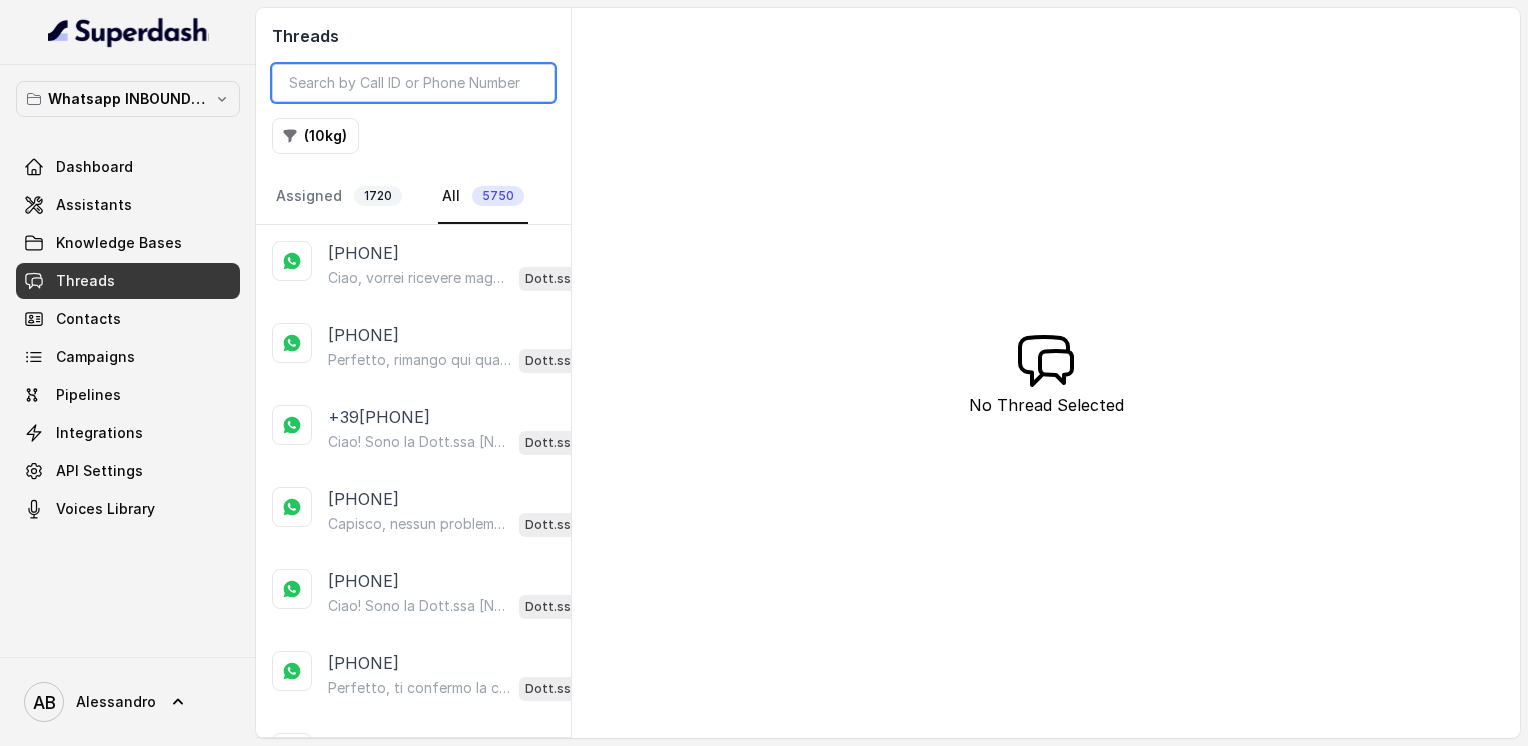 type 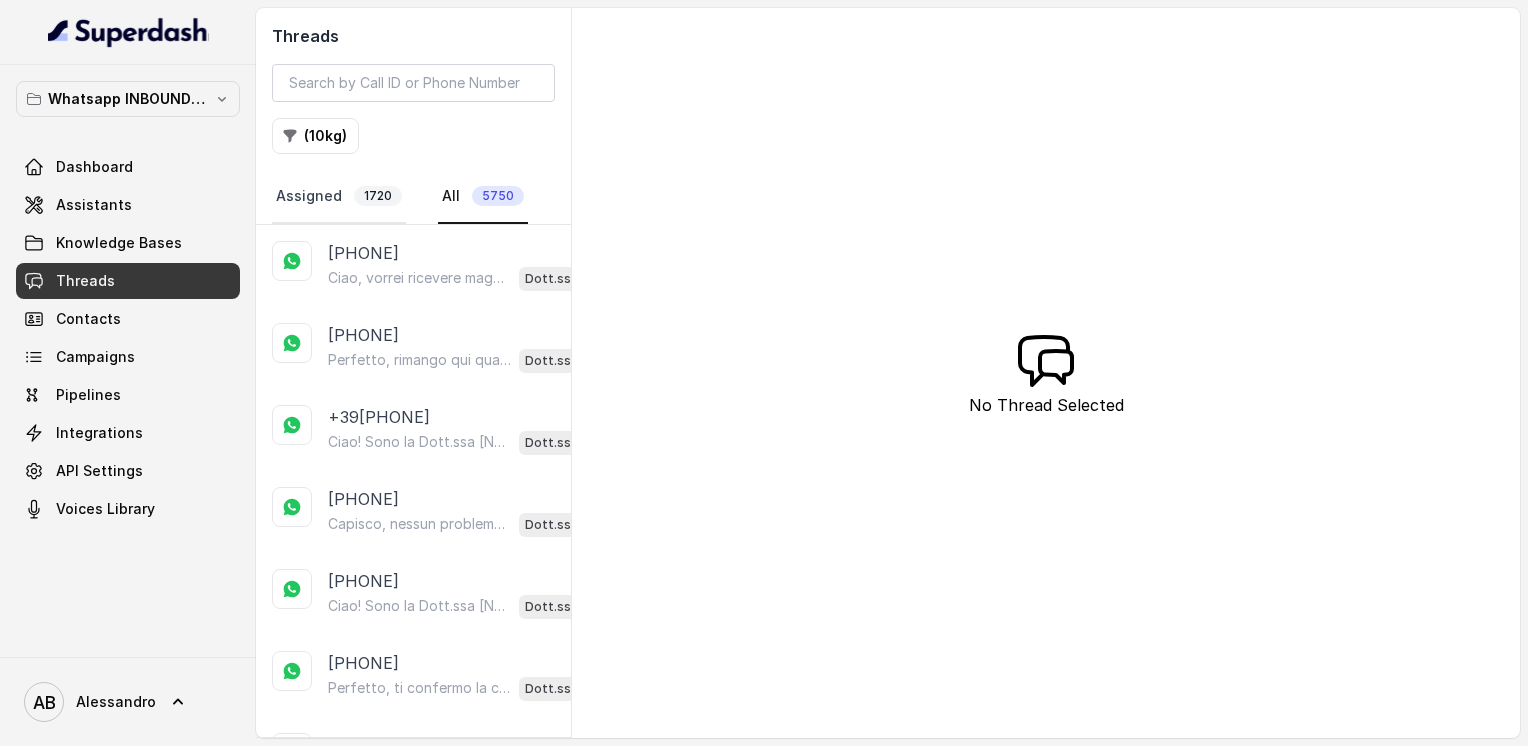 click on "Assigned [NUMBER]" at bounding box center [339, 197] 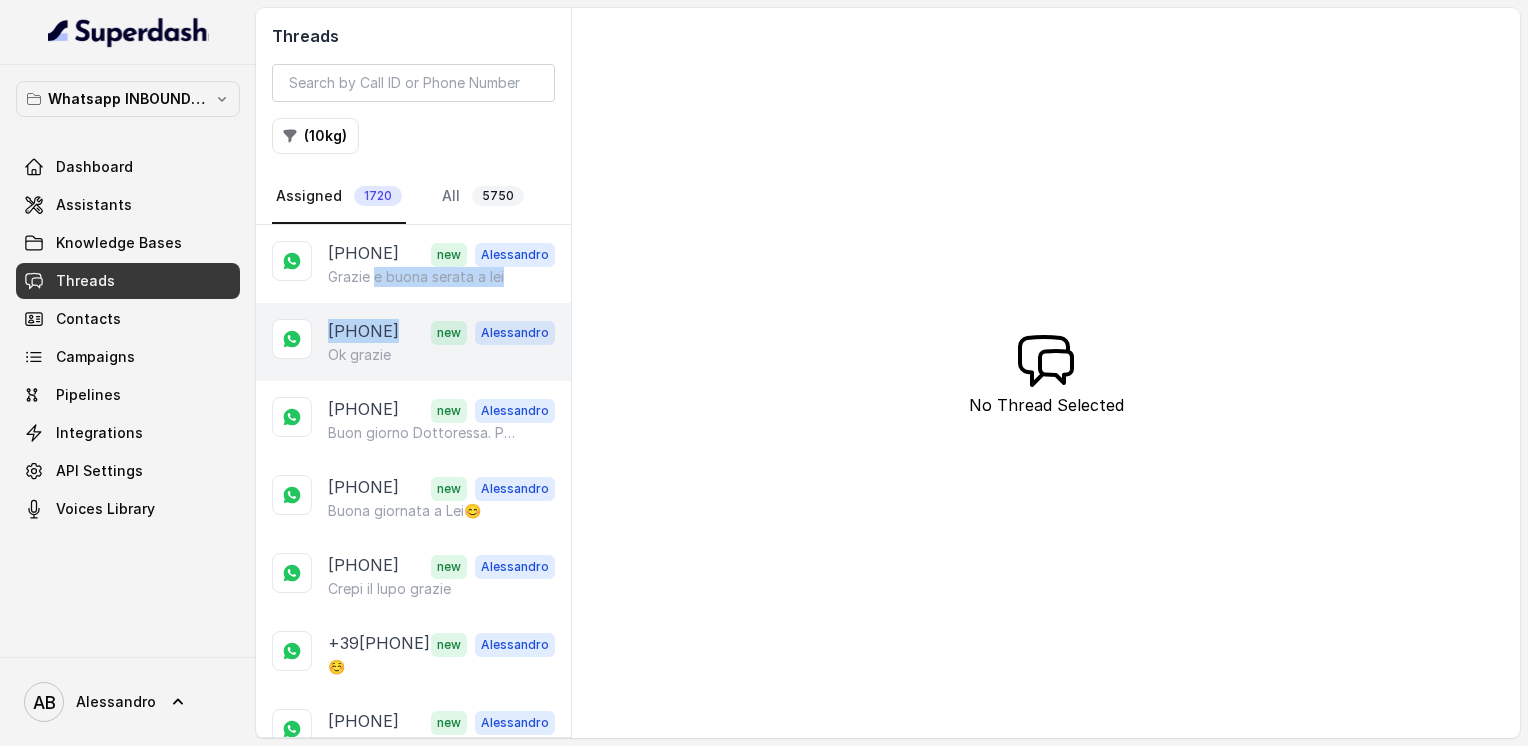 drag, startPoint x: 377, startPoint y: 277, endPoint x: 400, endPoint y: 317, distance: 46.141087 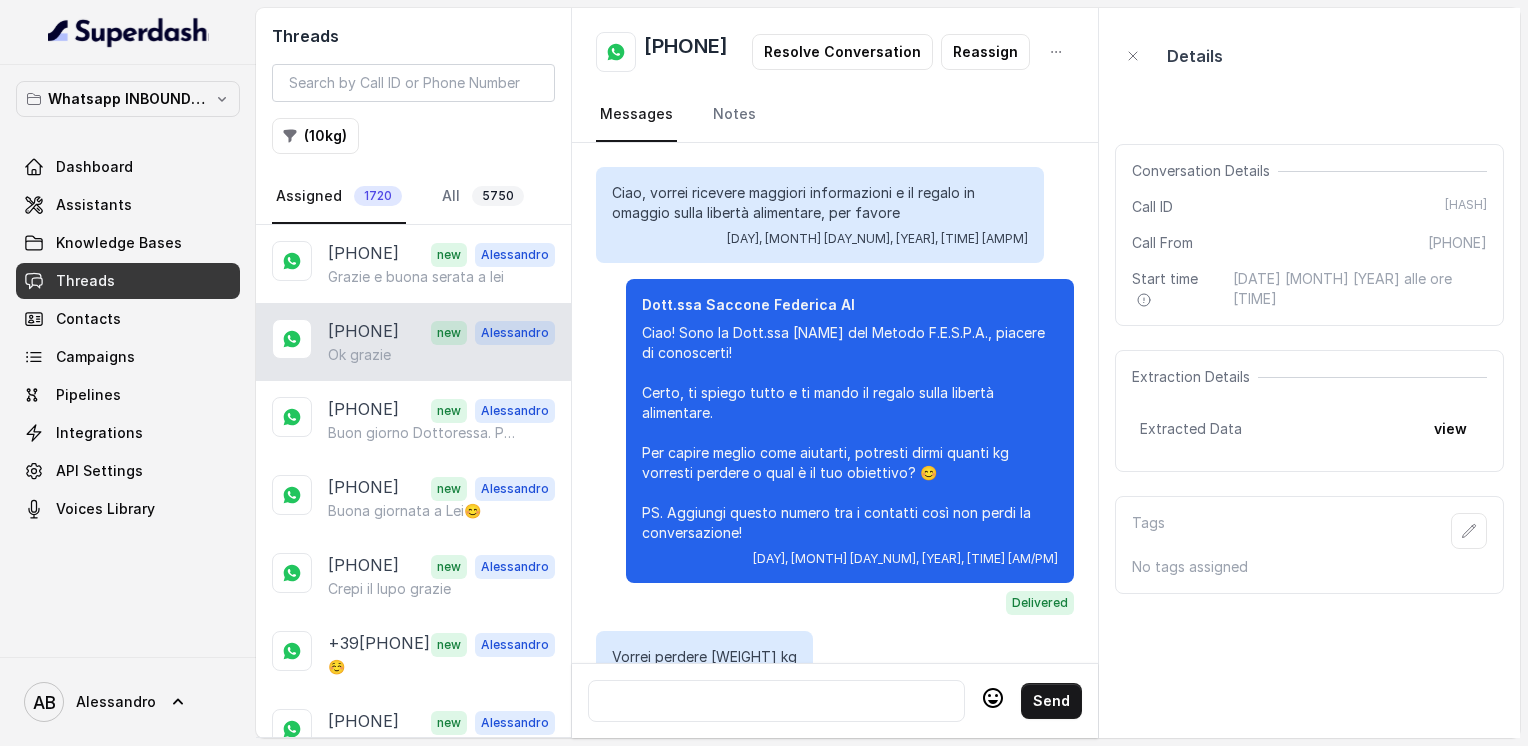 scroll, scrollTop: 3396, scrollLeft: 0, axis: vertical 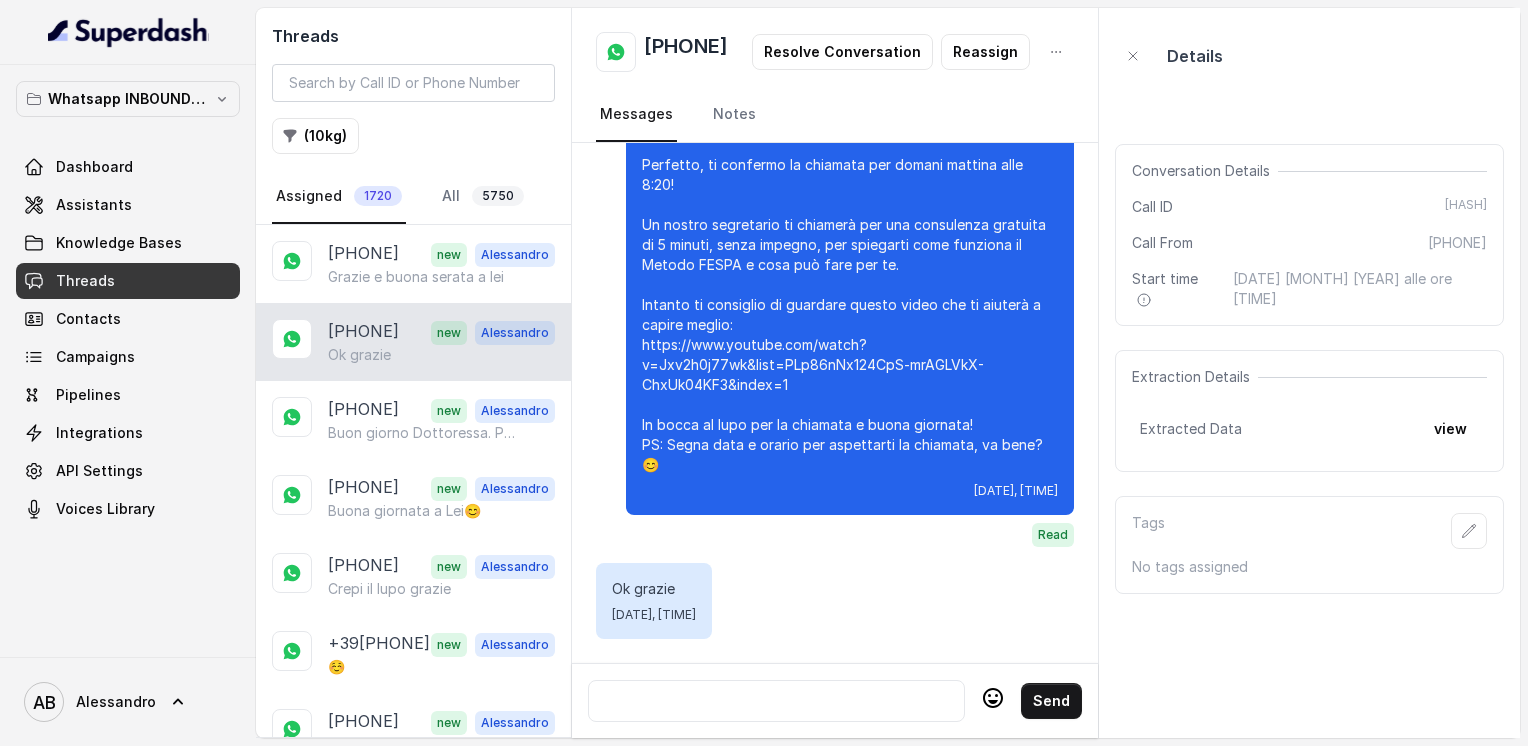 click on "[PHONE] new [NAME] Ok grazie" at bounding box center [413, 342] 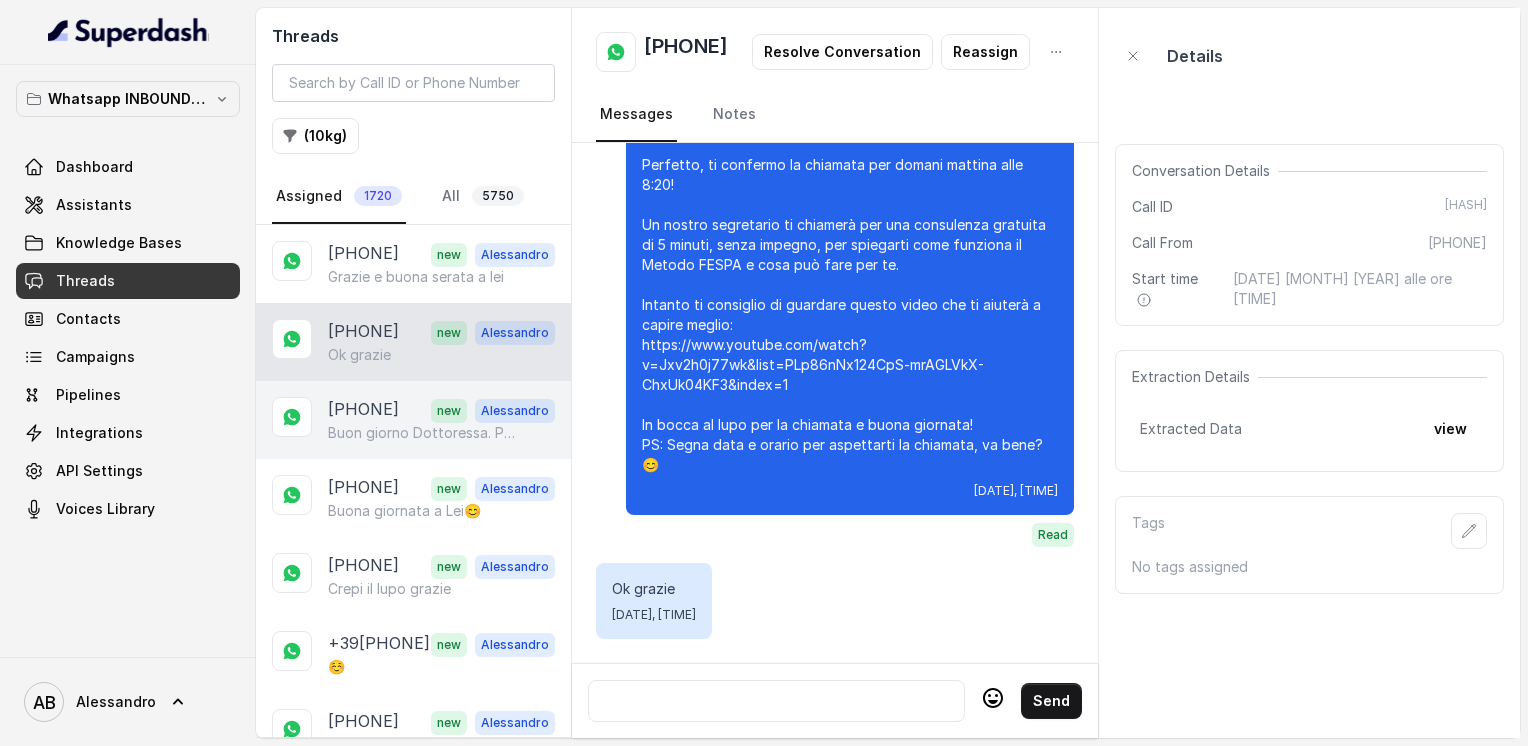 click on "[PHONE]" at bounding box center (363, 410) 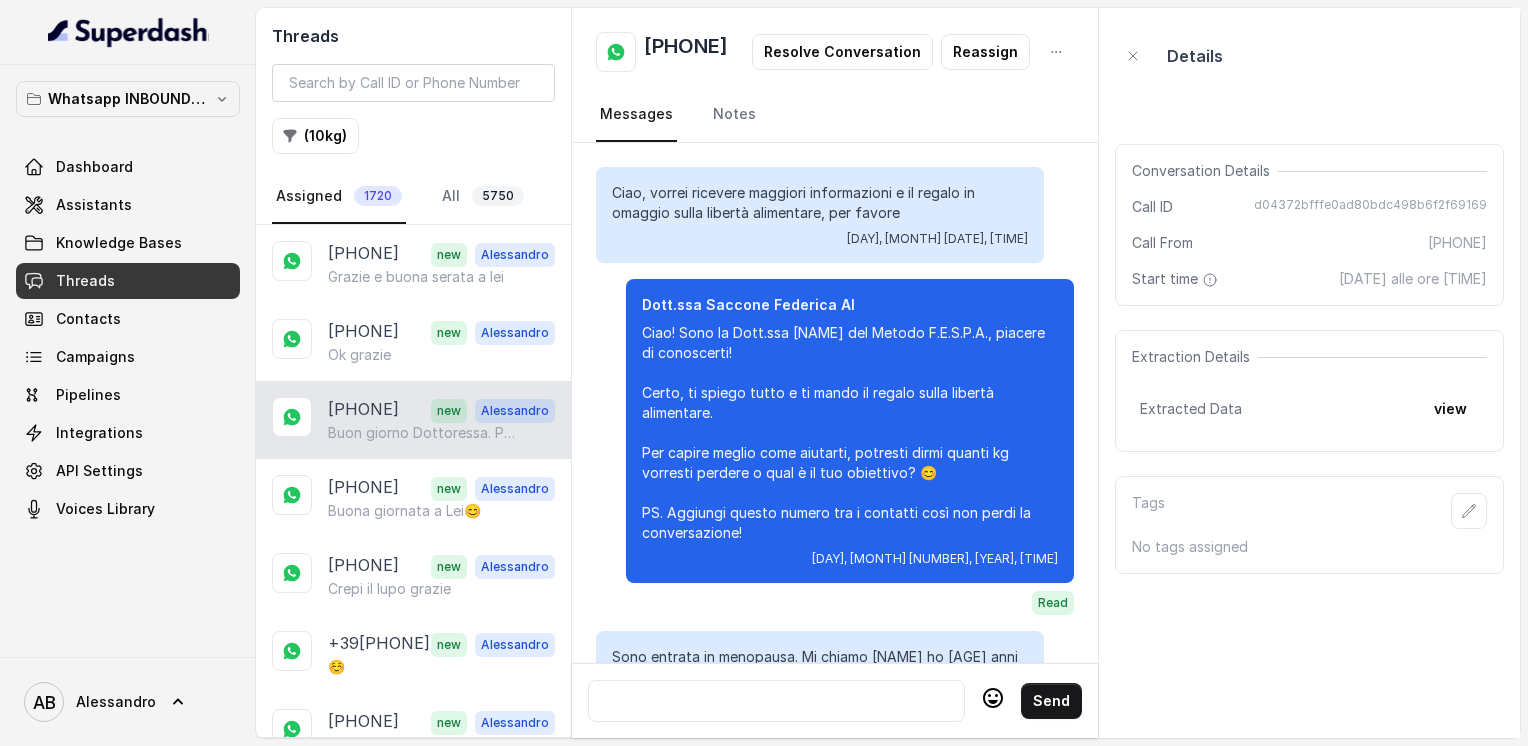 scroll, scrollTop: 2576, scrollLeft: 0, axis: vertical 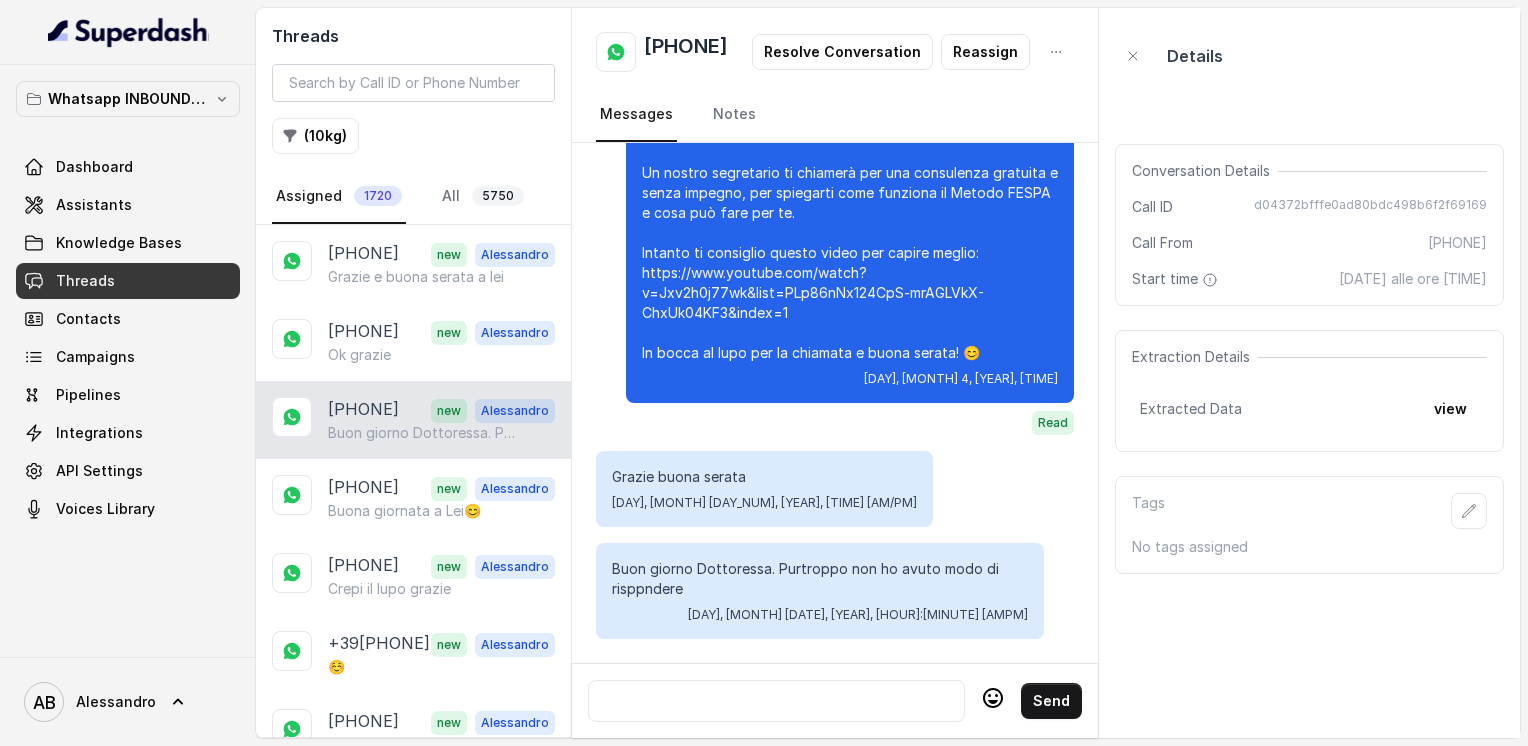 click at bounding box center [776, 701] 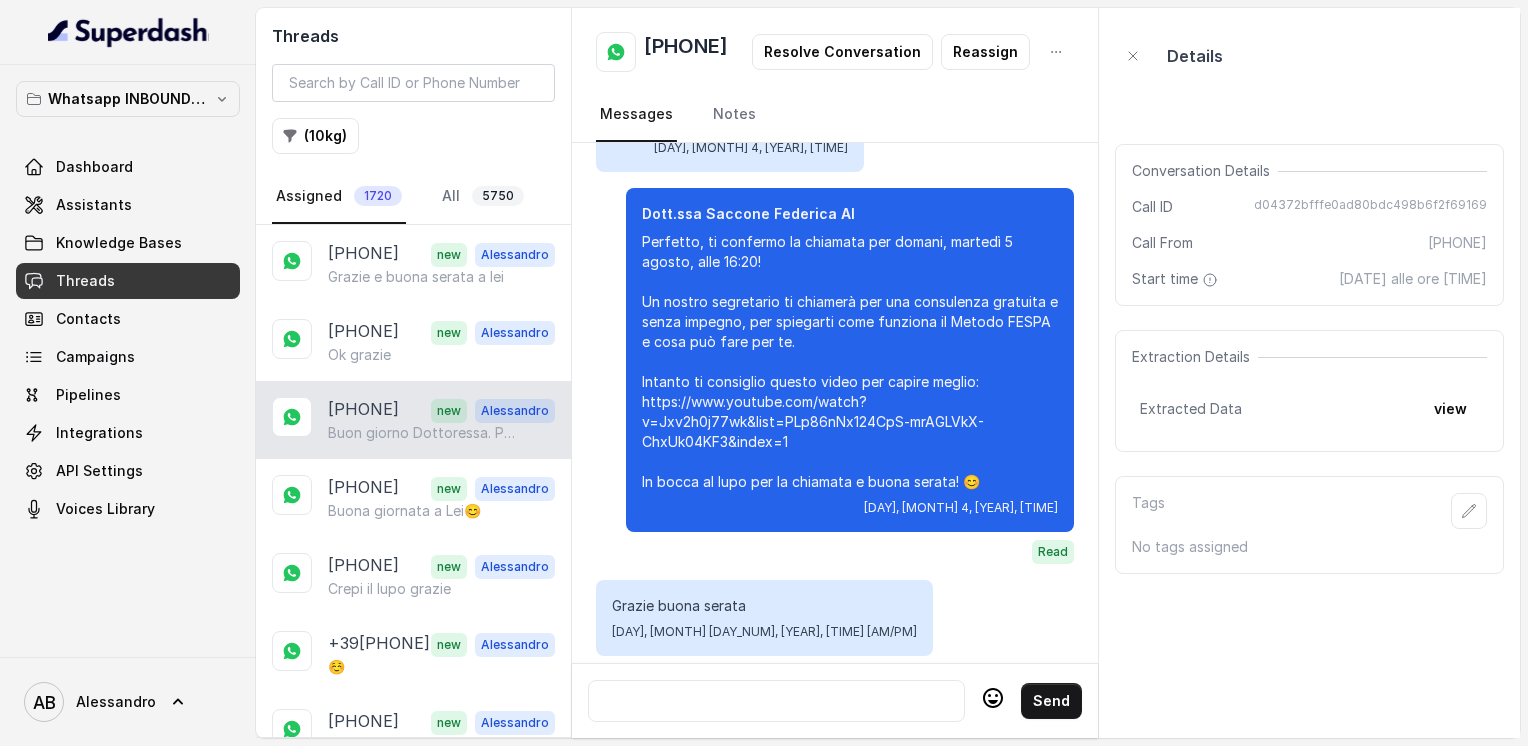 scroll, scrollTop: 2576, scrollLeft: 0, axis: vertical 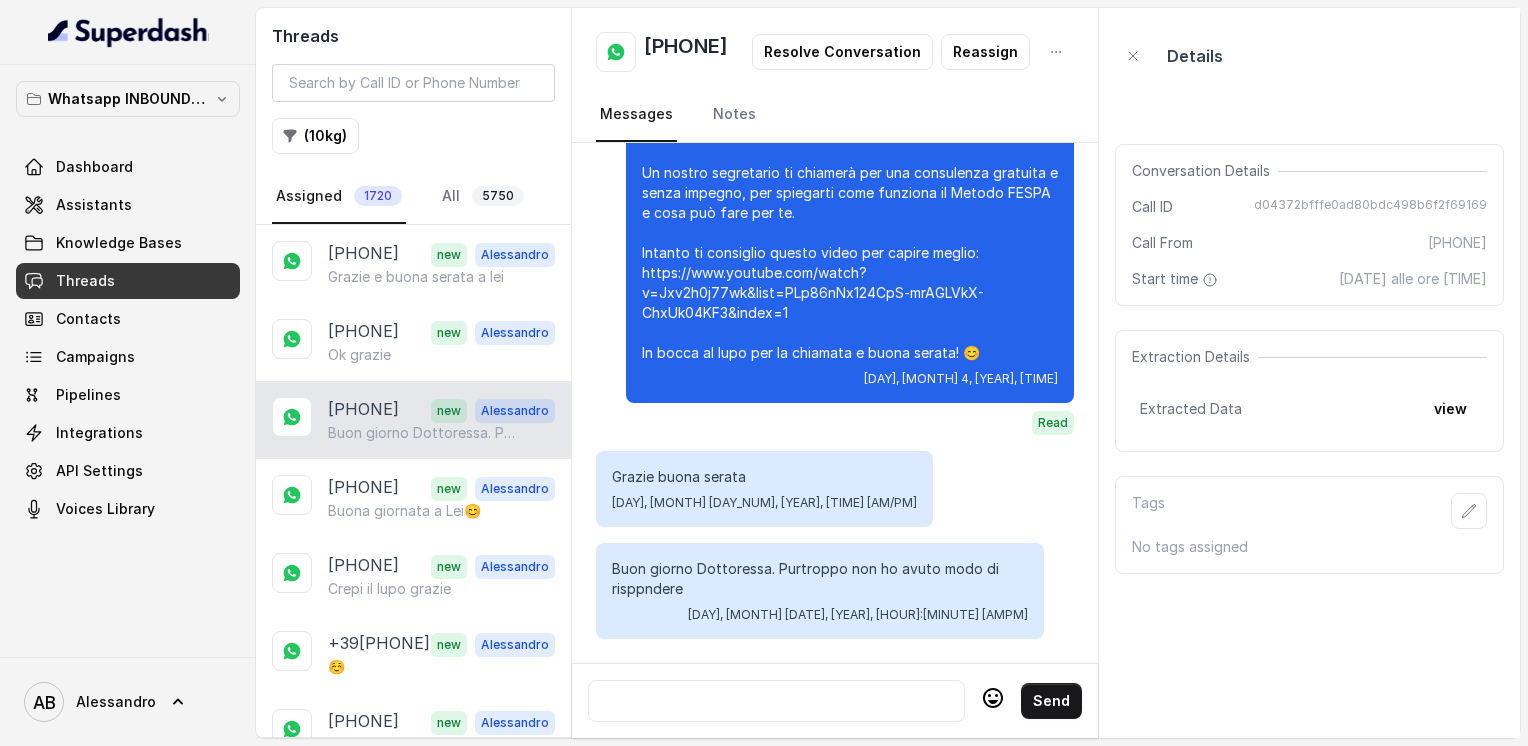 click on "[PHONE]" at bounding box center [686, 52] 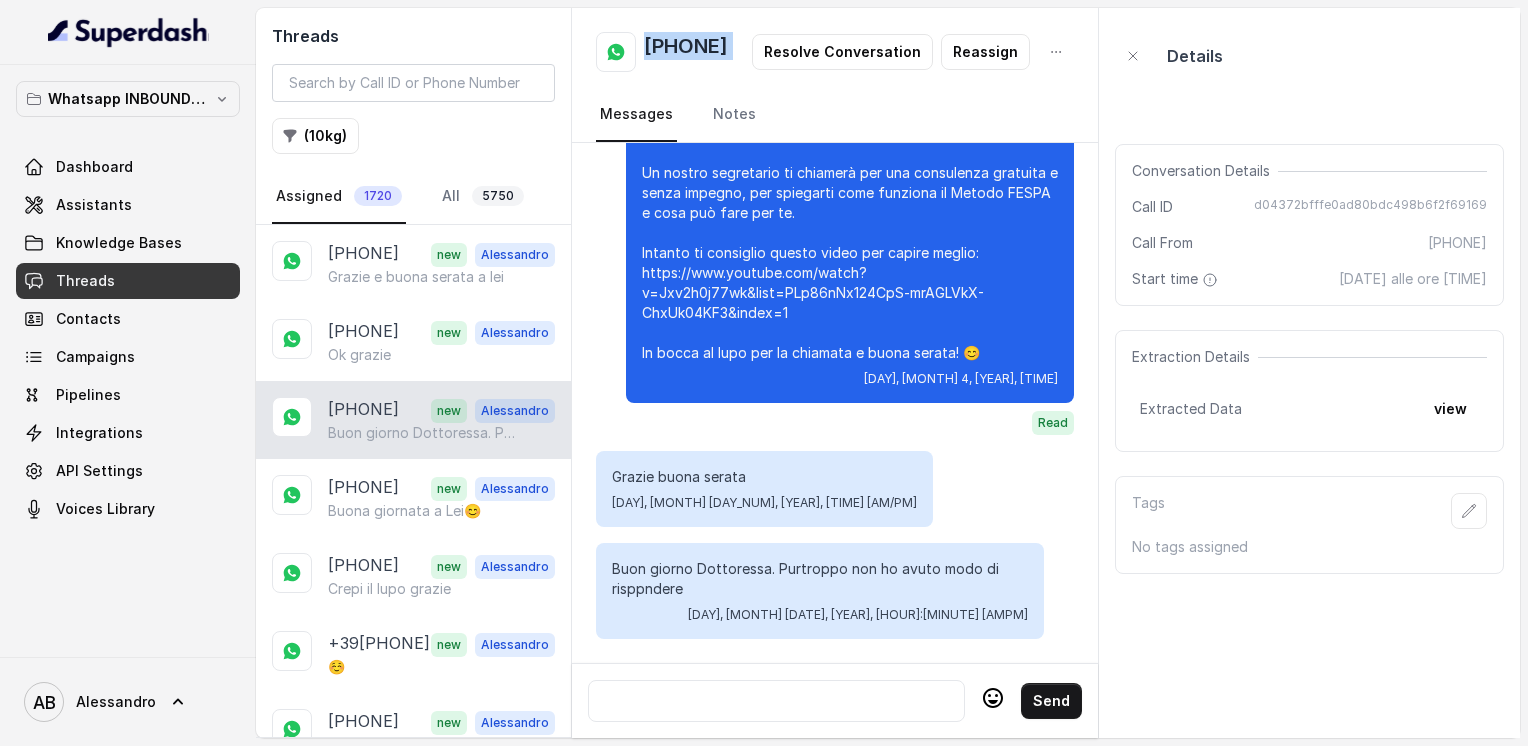 click on "[PHONE]" at bounding box center (686, 52) 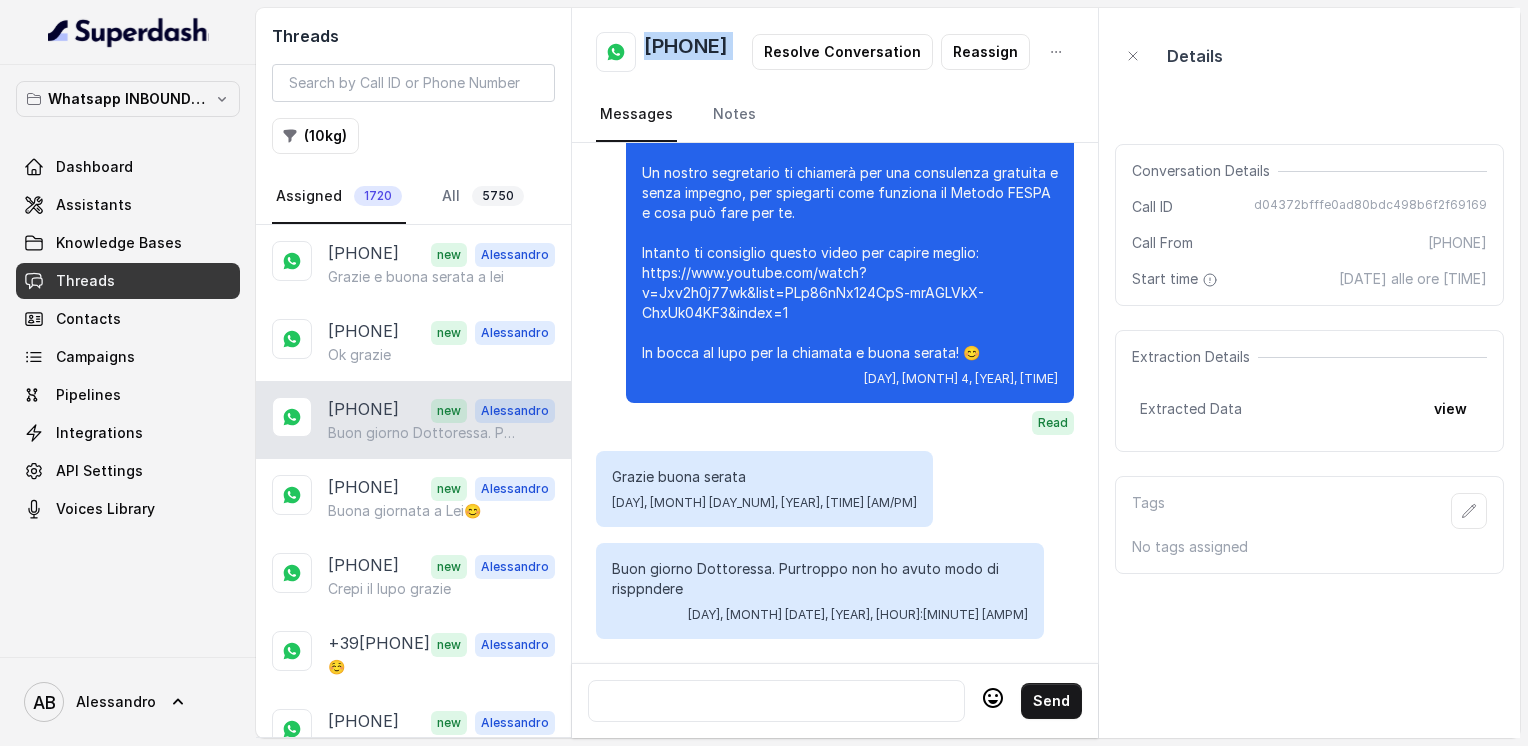 copy on "[PHONE]" 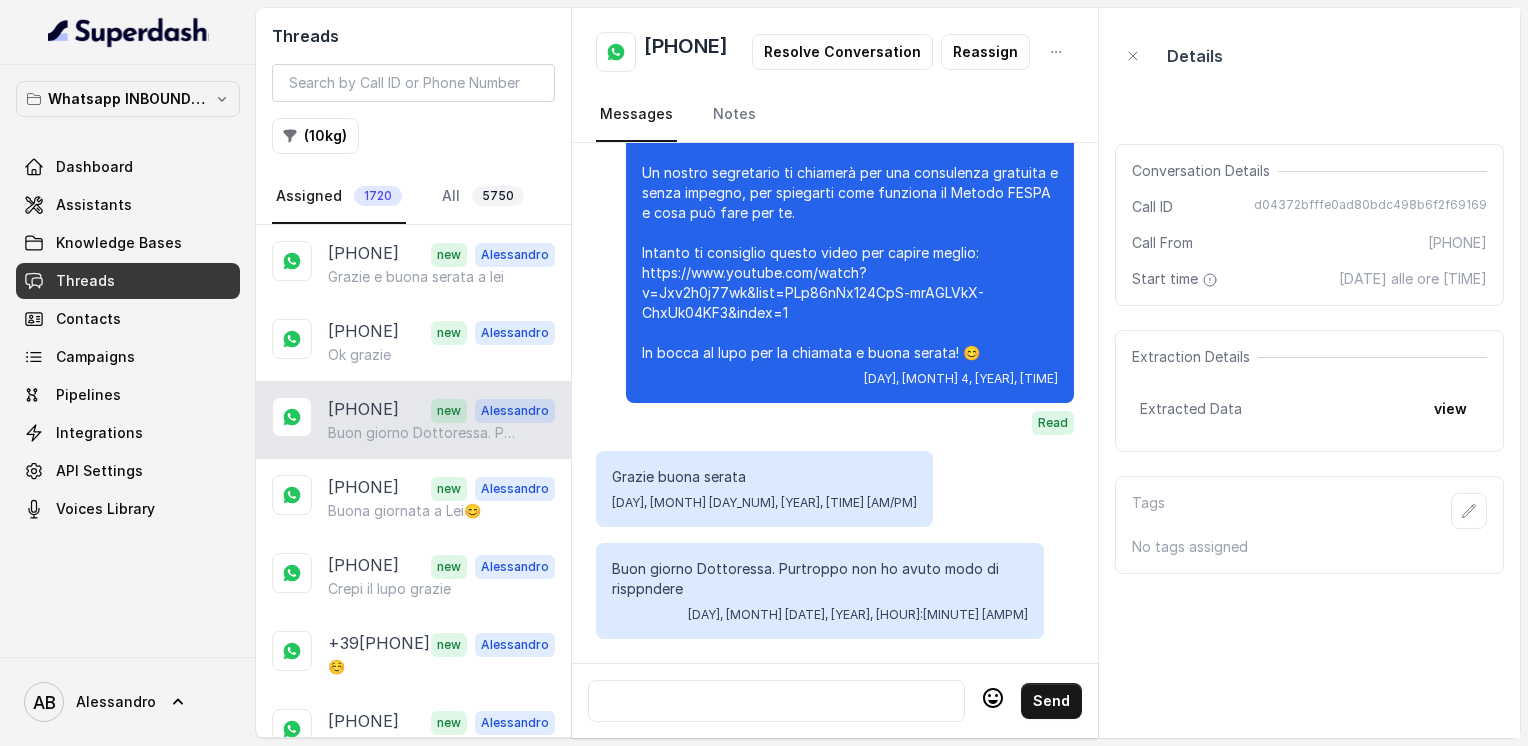 click at bounding box center [776, 701] 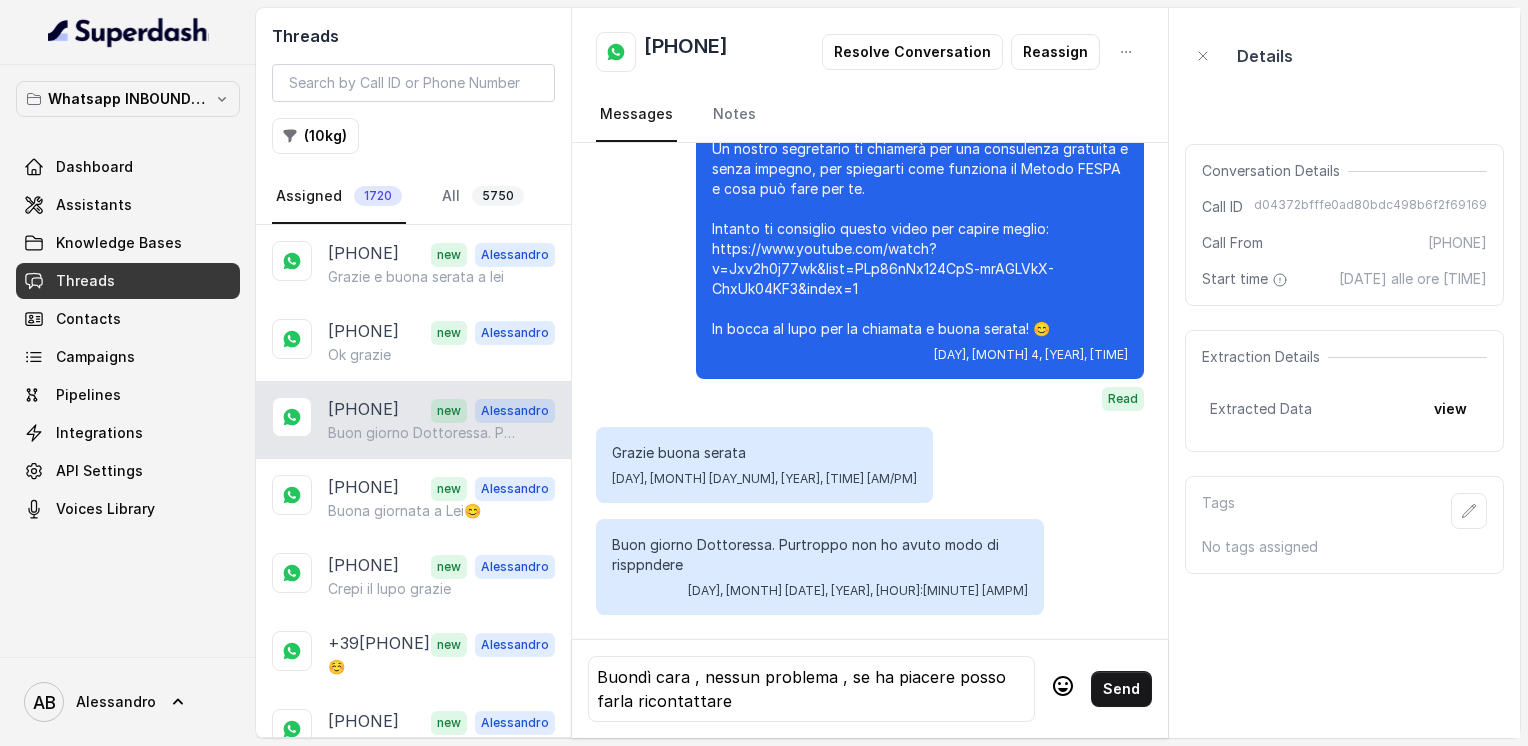 click 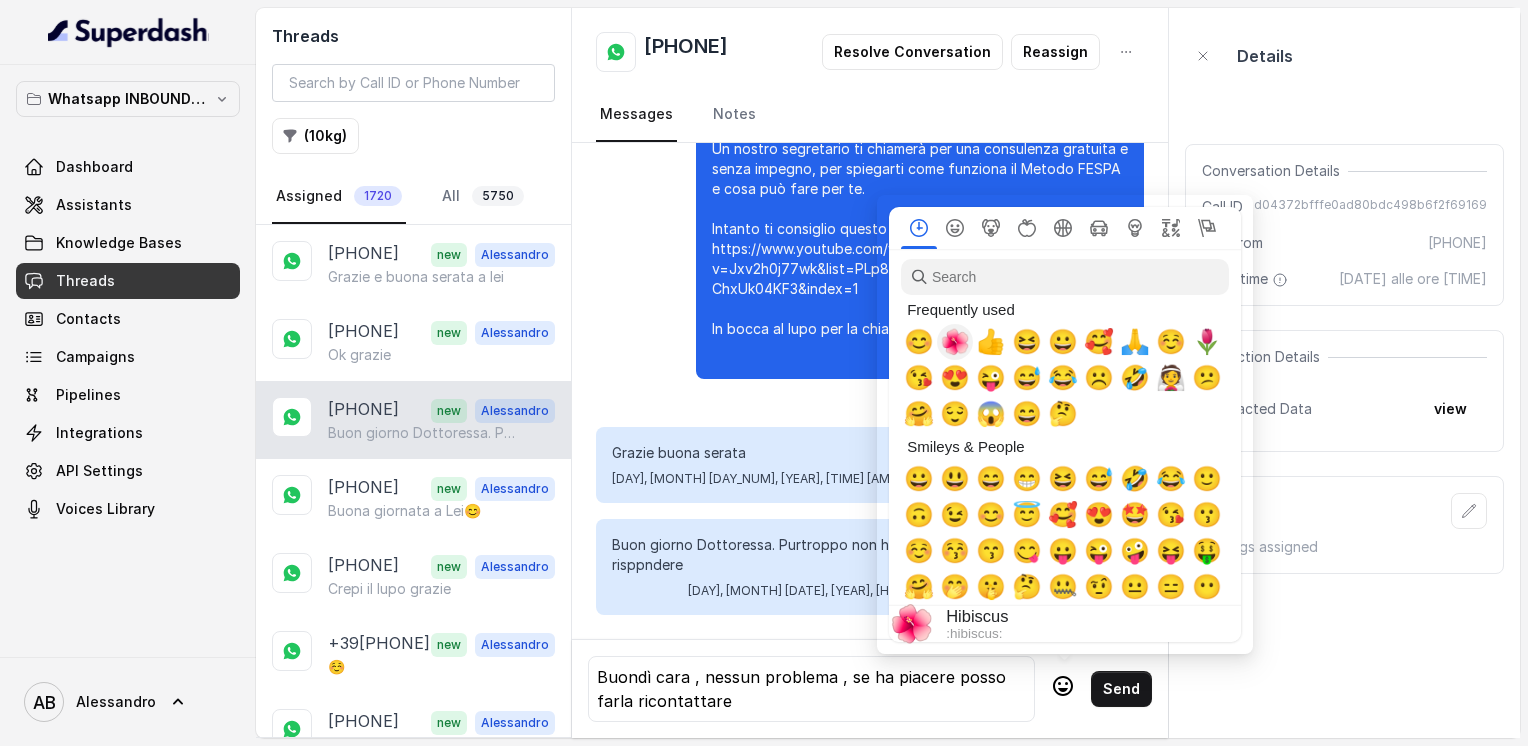 click on "🌺" at bounding box center [955, 342] 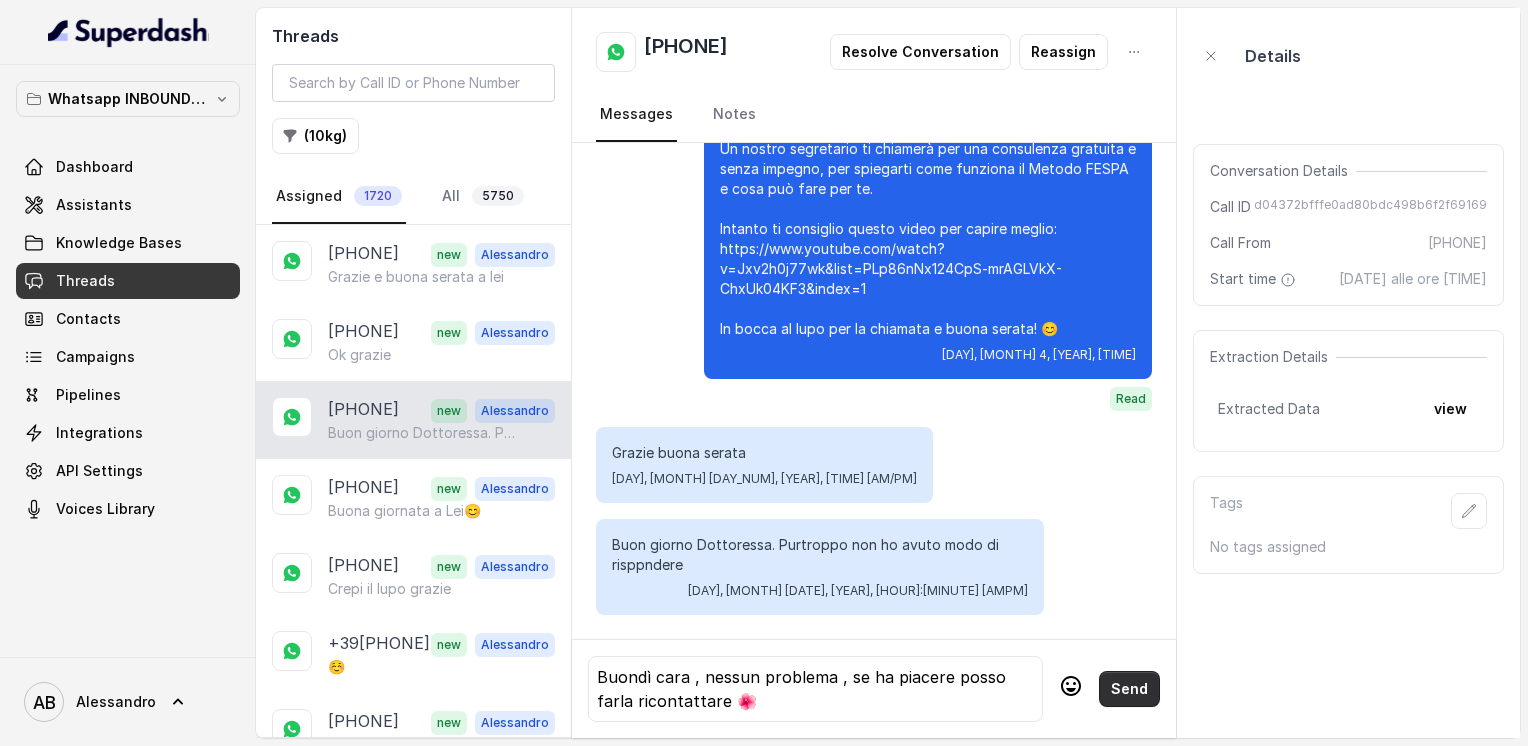 click on "Send" at bounding box center [1129, 689] 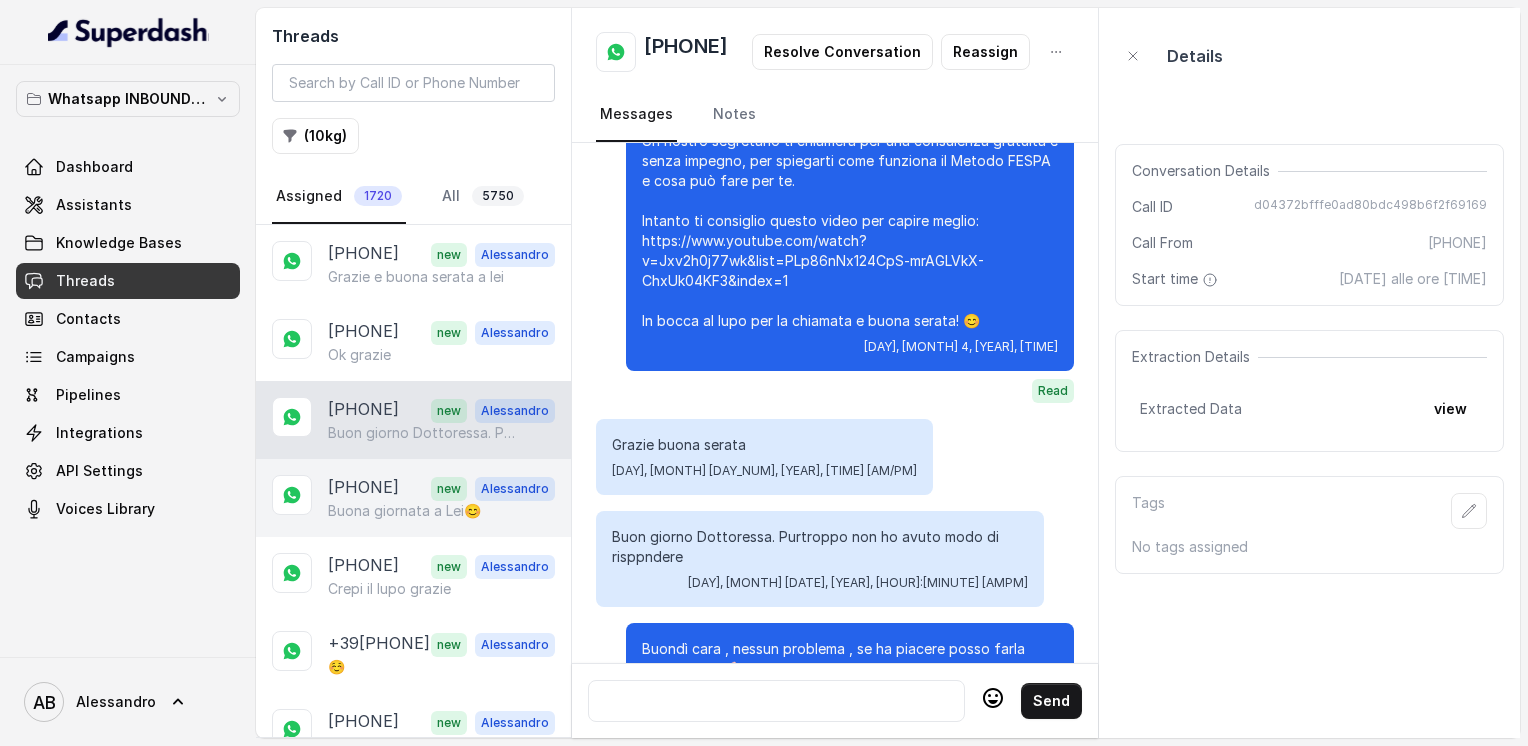 click on "Buona giornata a Lei😊" at bounding box center (404, 511) 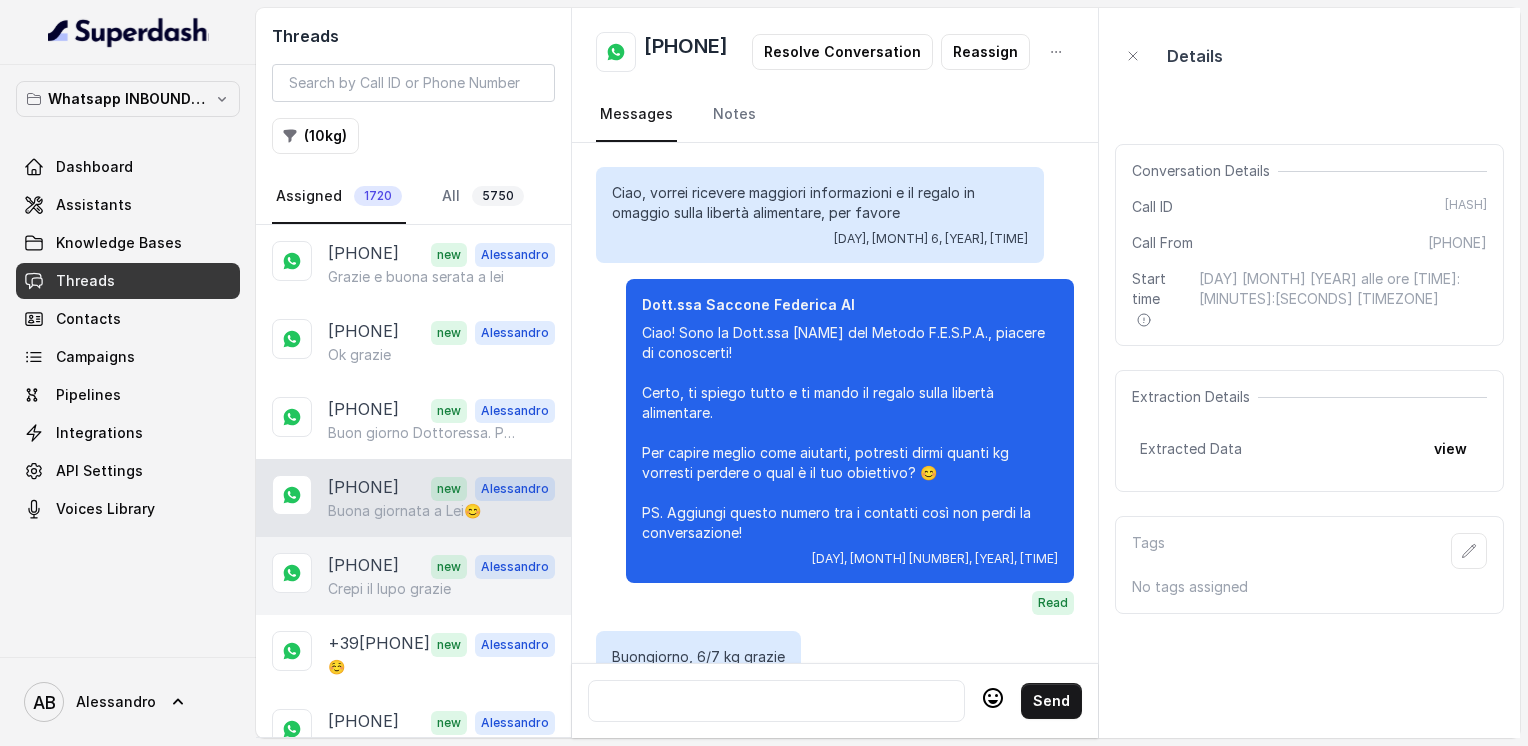 scroll, scrollTop: 2304, scrollLeft: 0, axis: vertical 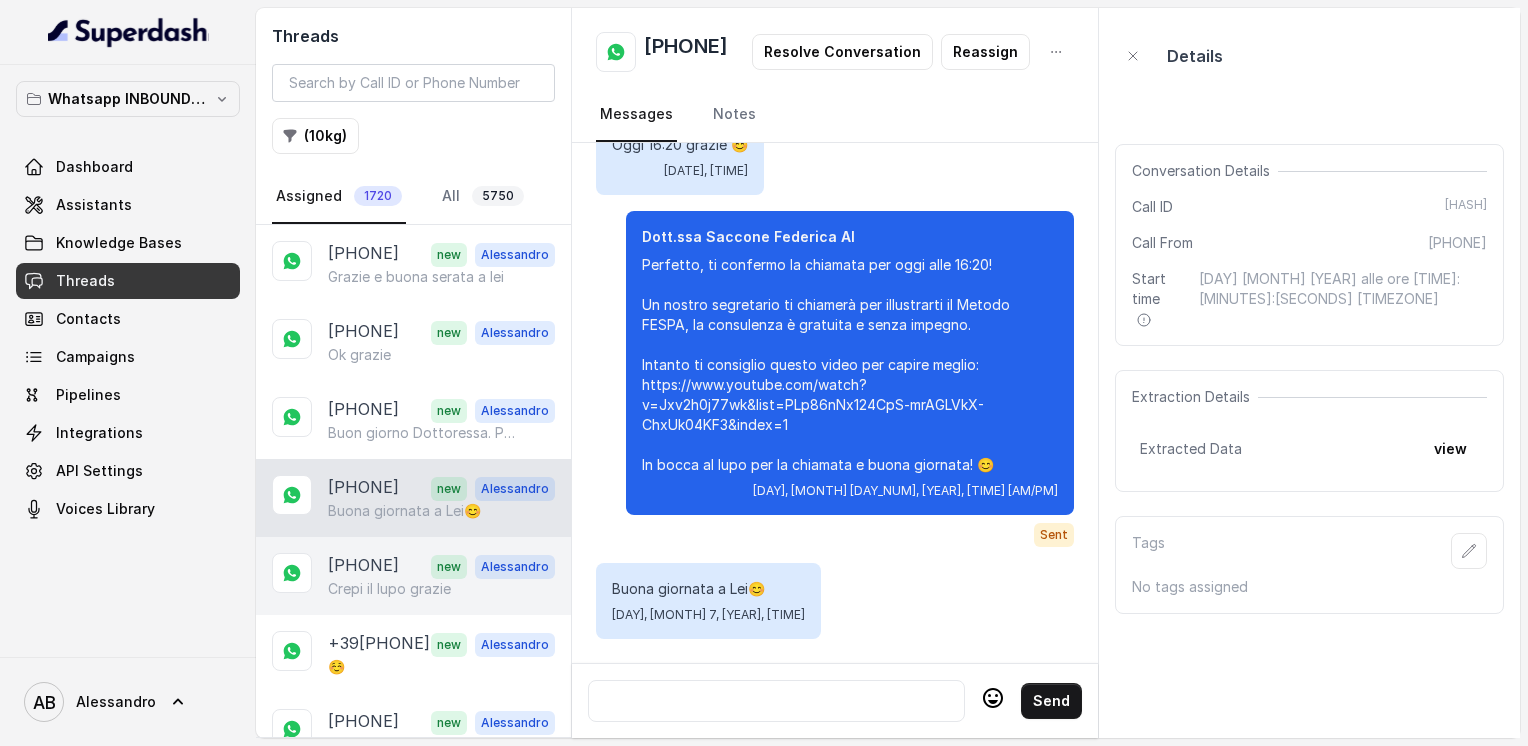 click on "[PHONE]" at bounding box center (363, 566) 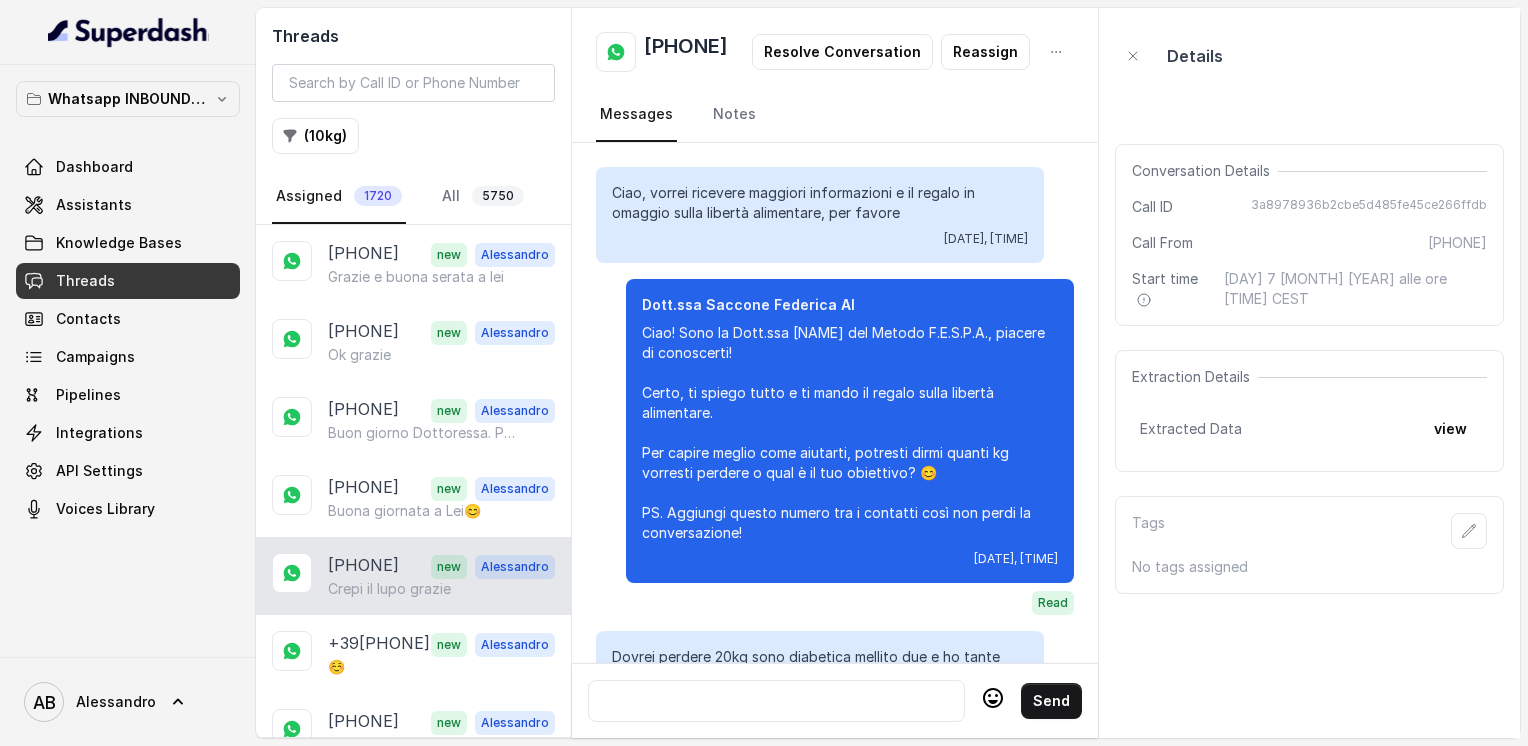 scroll, scrollTop: 1796, scrollLeft: 0, axis: vertical 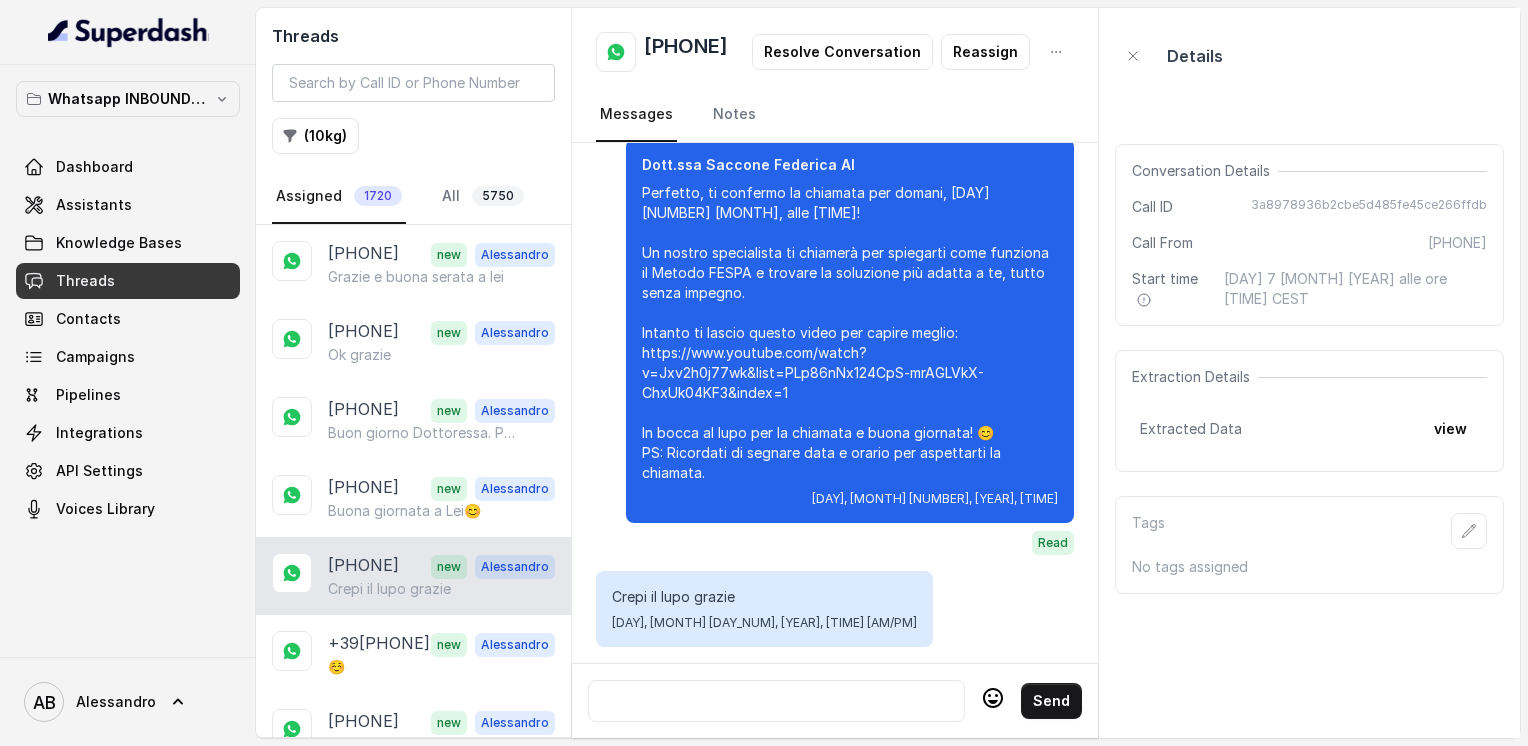 click 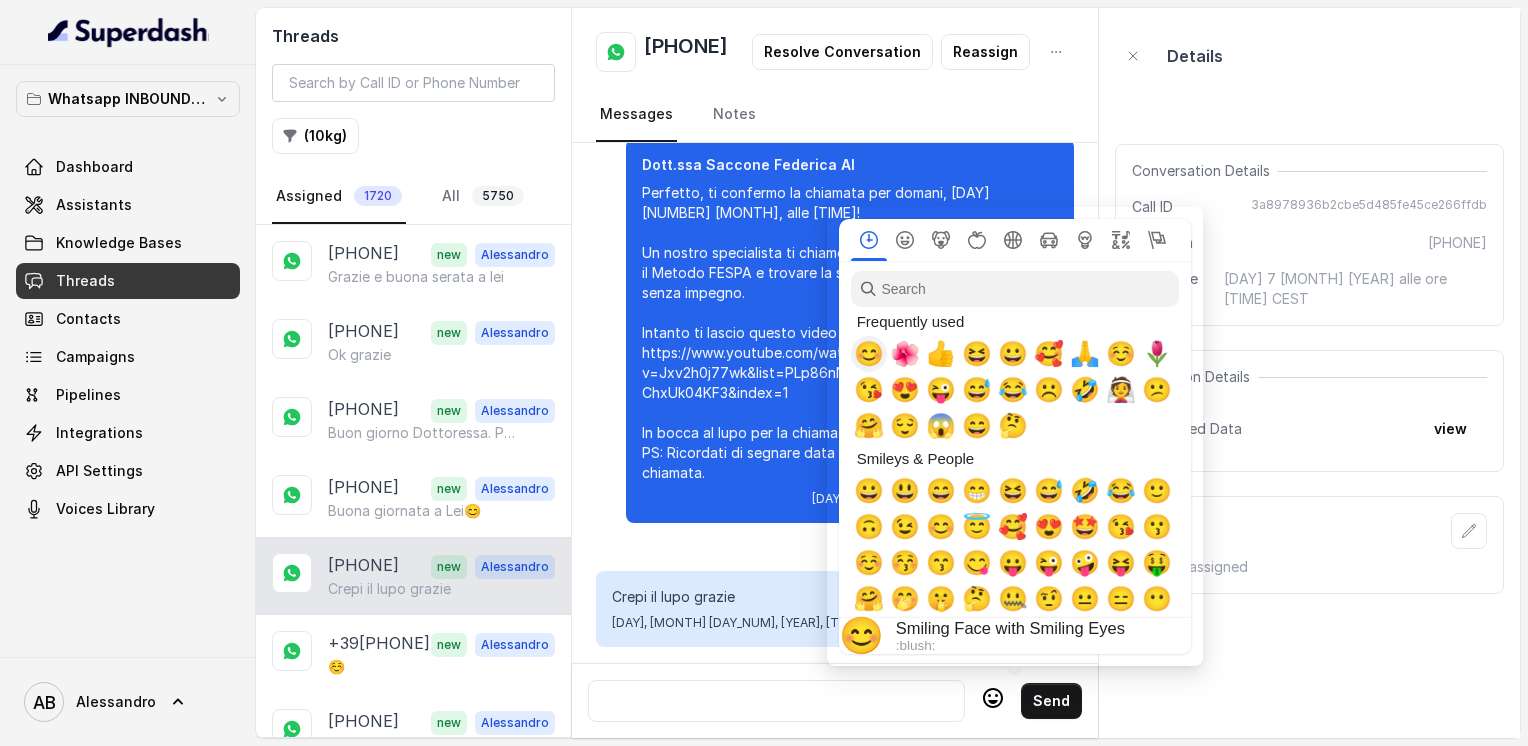 click on "😊" at bounding box center [869, 354] 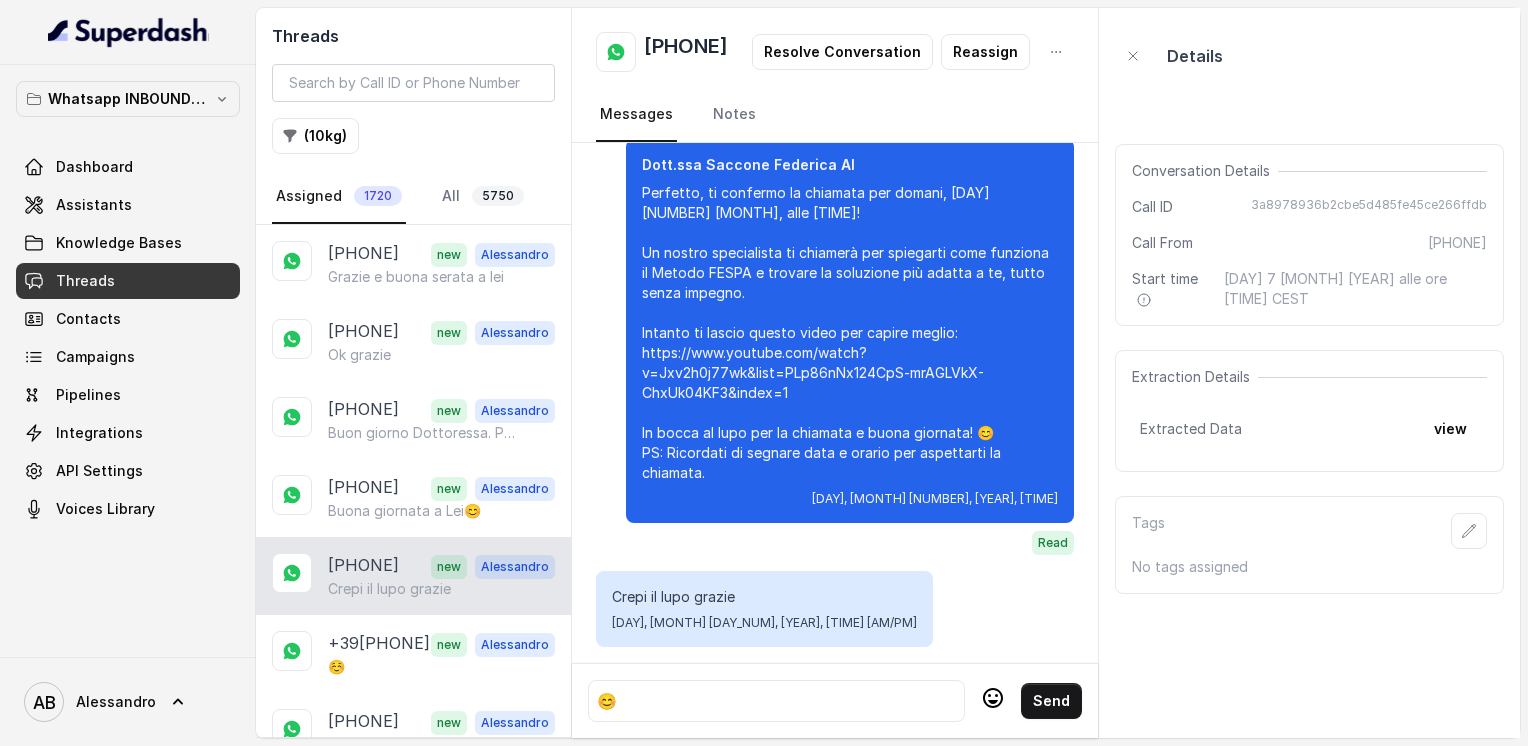 click 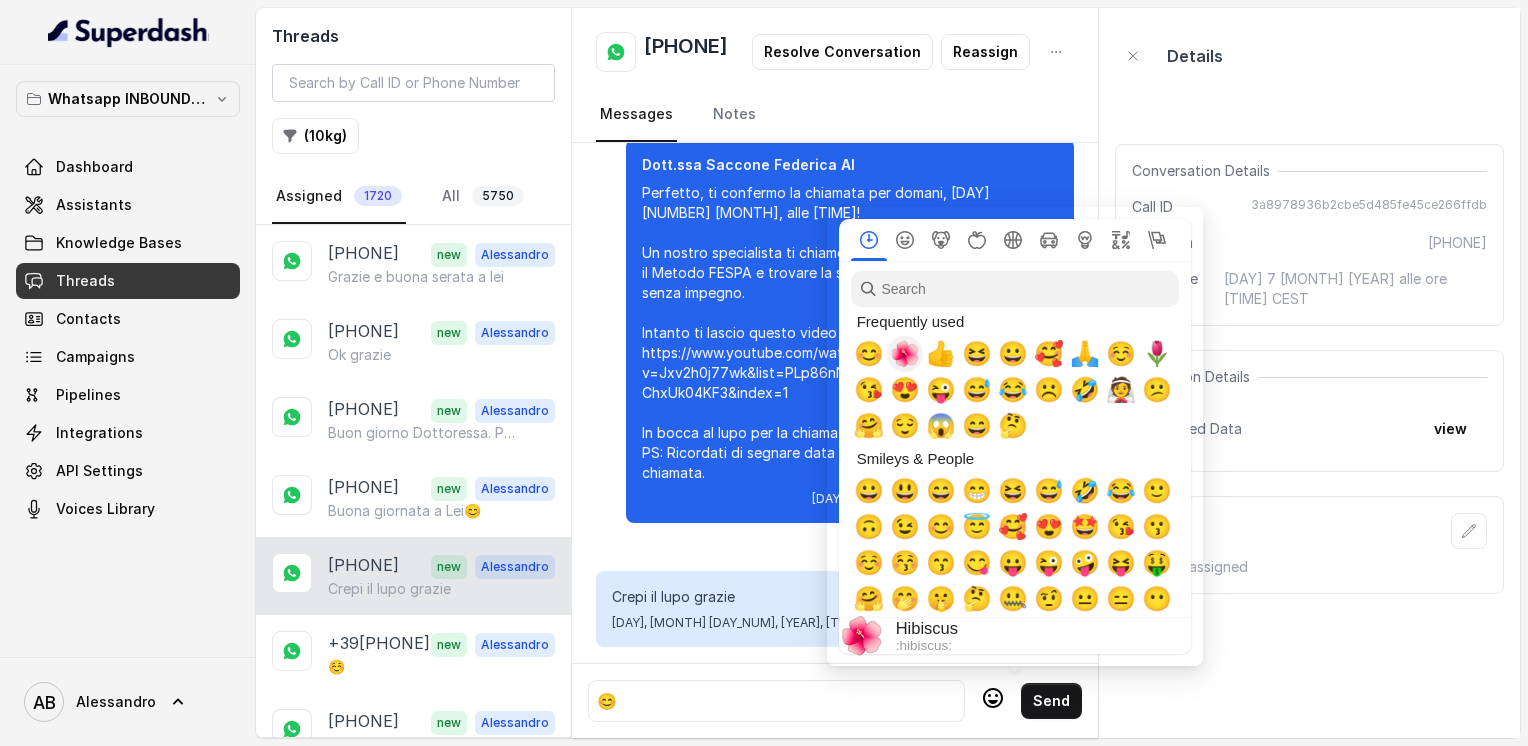 click on "🌺" at bounding box center (905, 354) 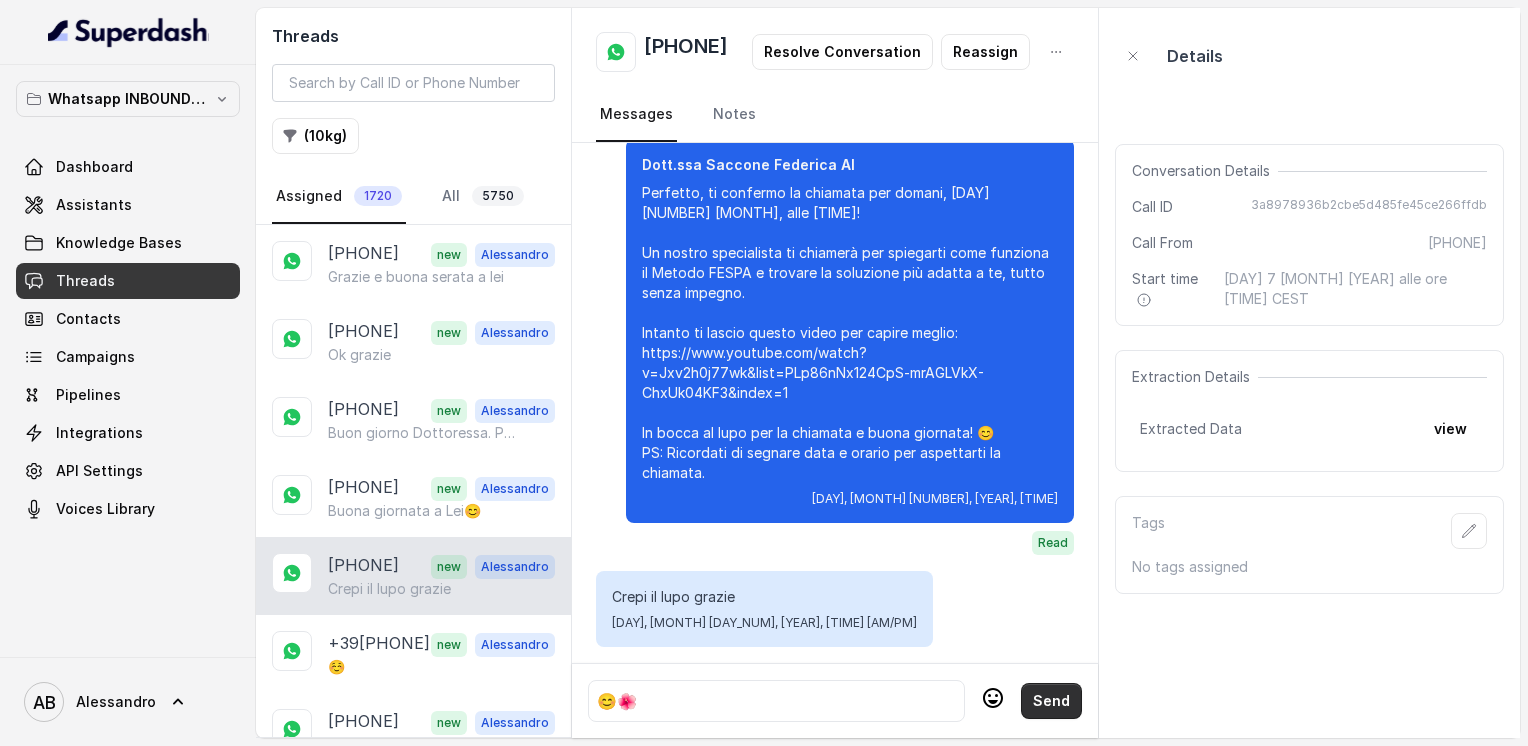 click on "Send" at bounding box center [1051, 701] 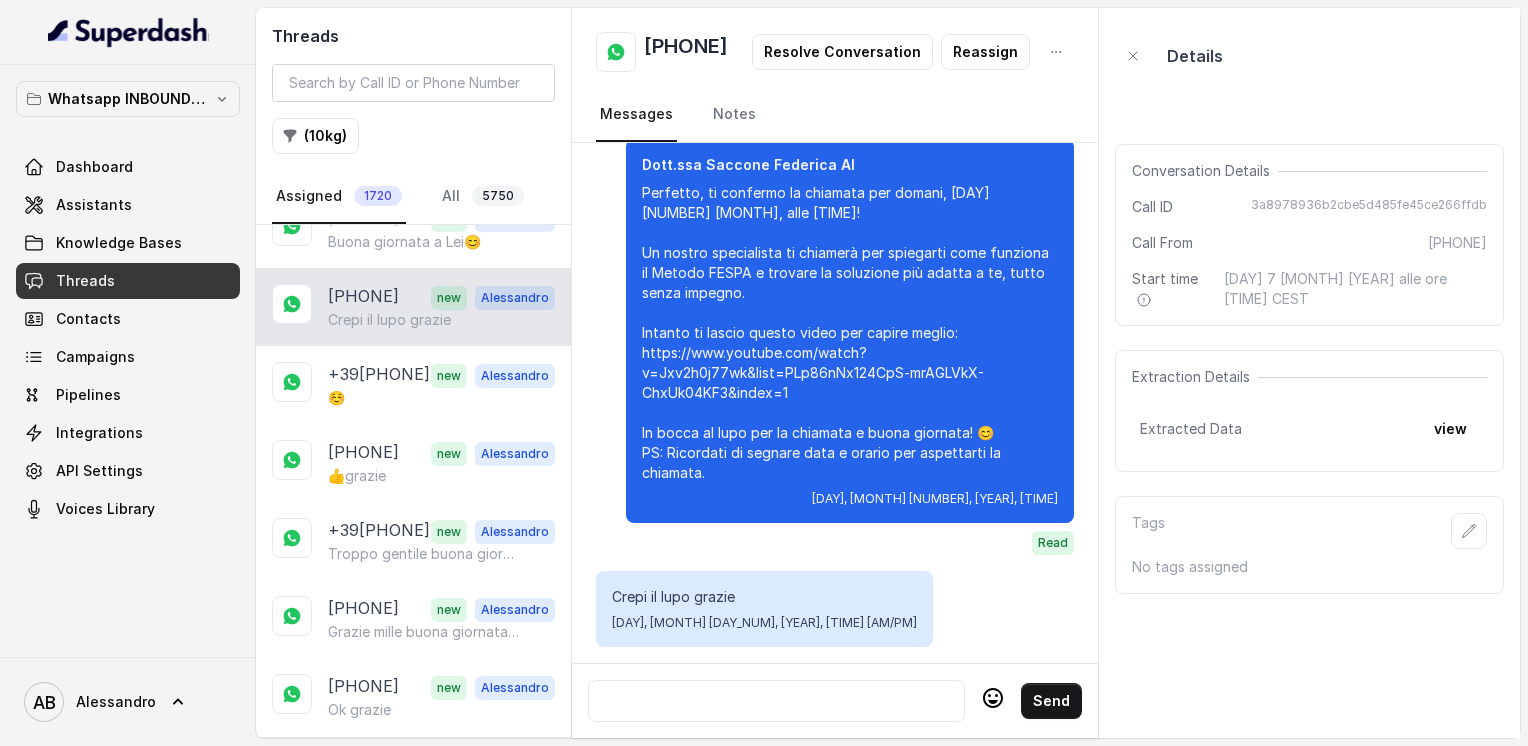 scroll, scrollTop: 365, scrollLeft: 0, axis: vertical 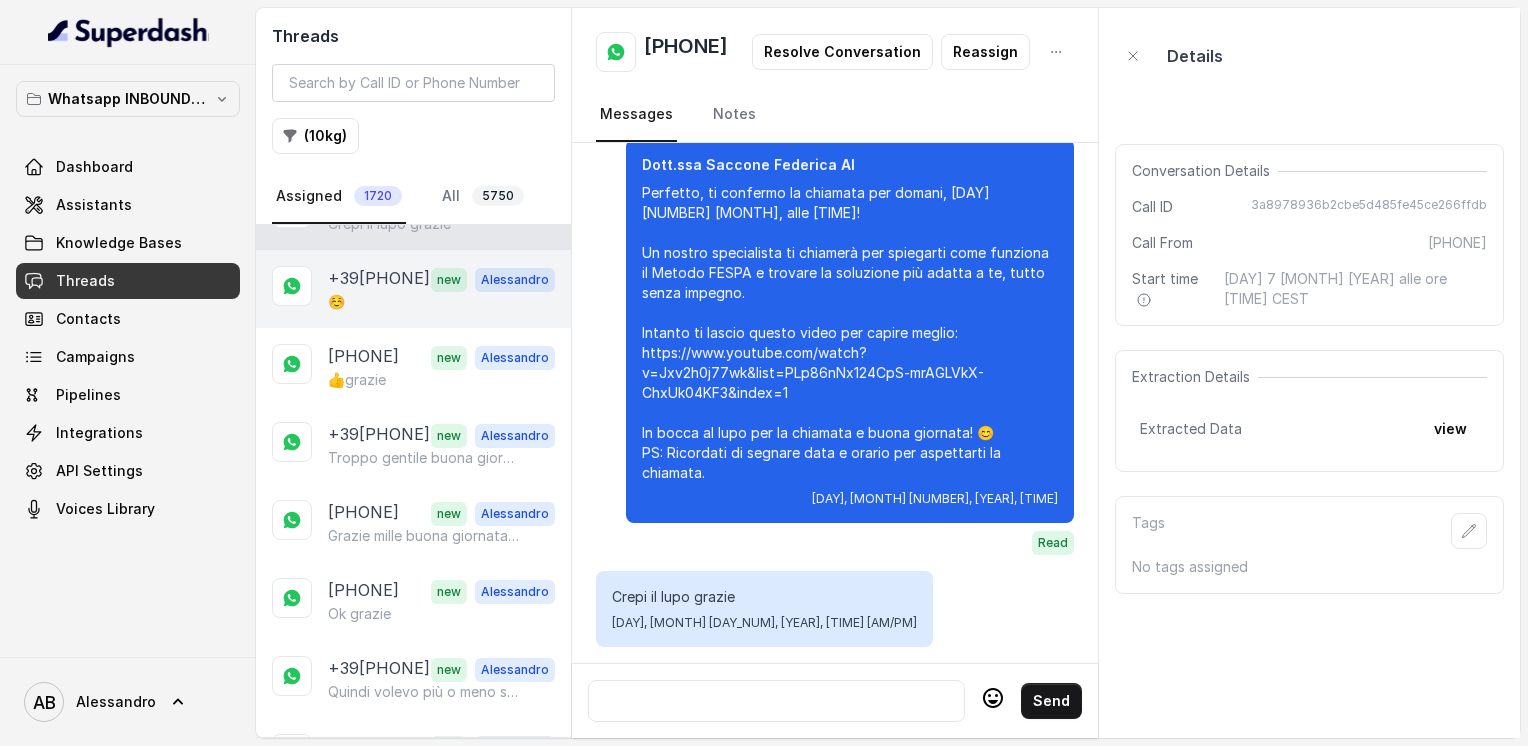 click on "[PHONE]   new [NAME] ☺️" at bounding box center [413, 289] 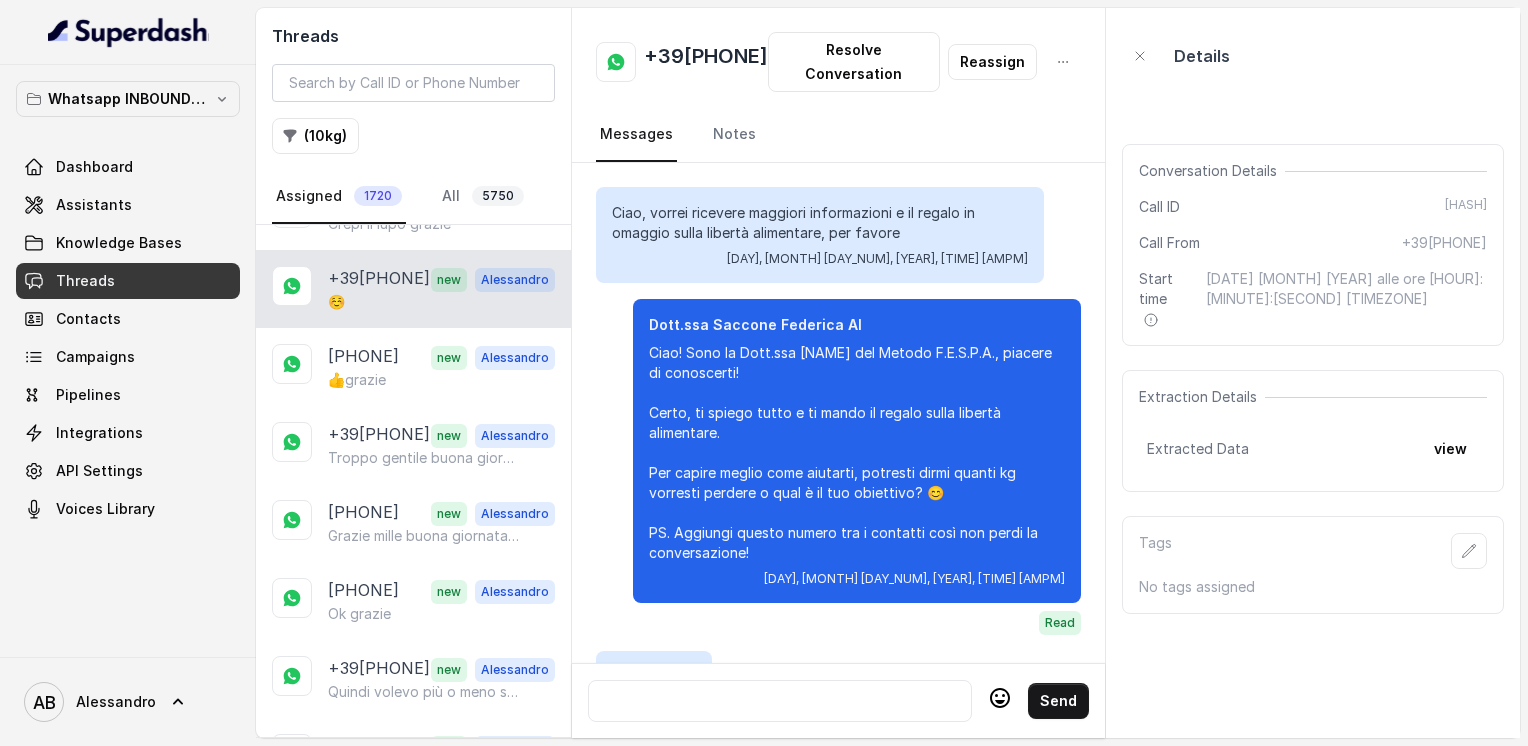 scroll, scrollTop: 2464, scrollLeft: 0, axis: vertical 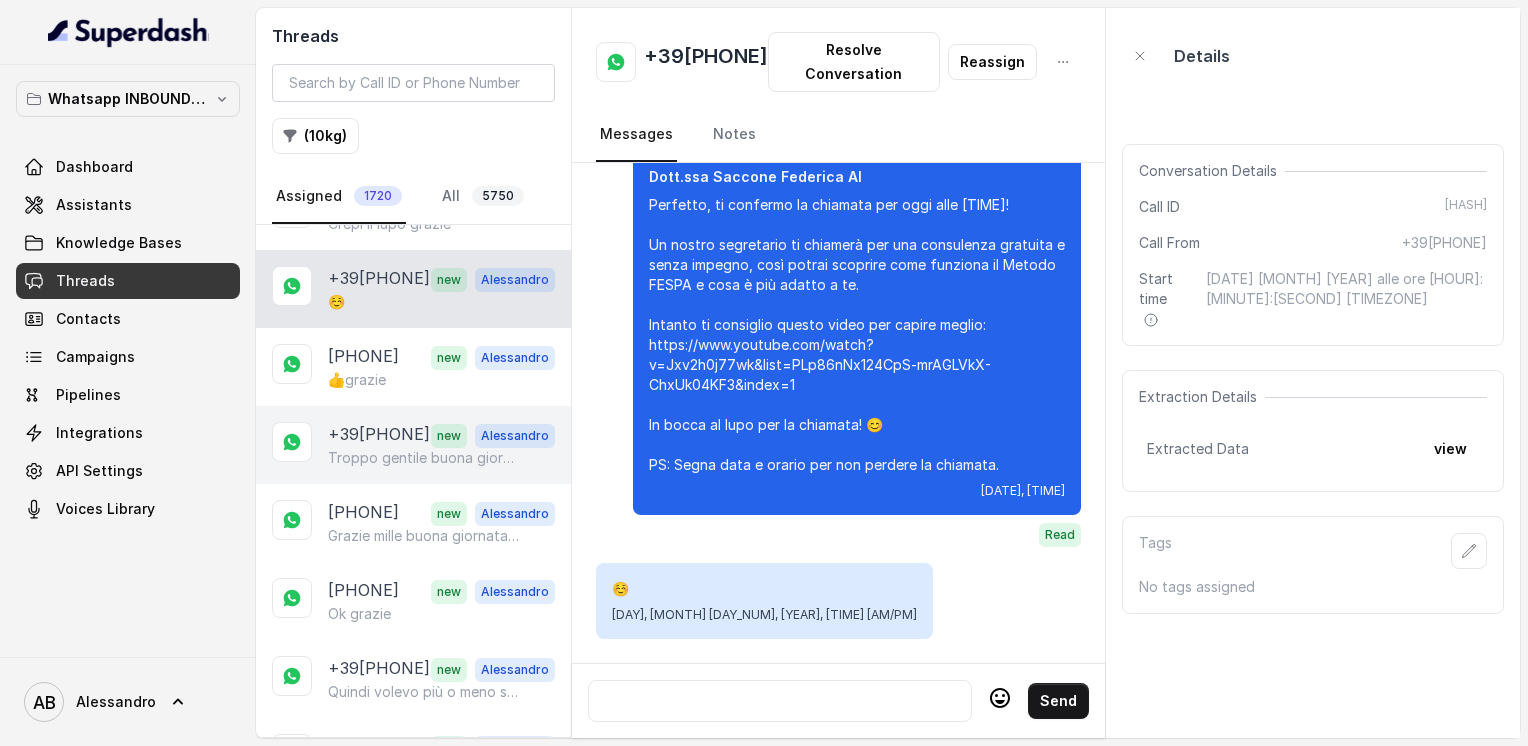 drag, startPoint x: 408, startPoint y: 343, endPoint x: 400, endPoint y: 438, distance: 95.33625 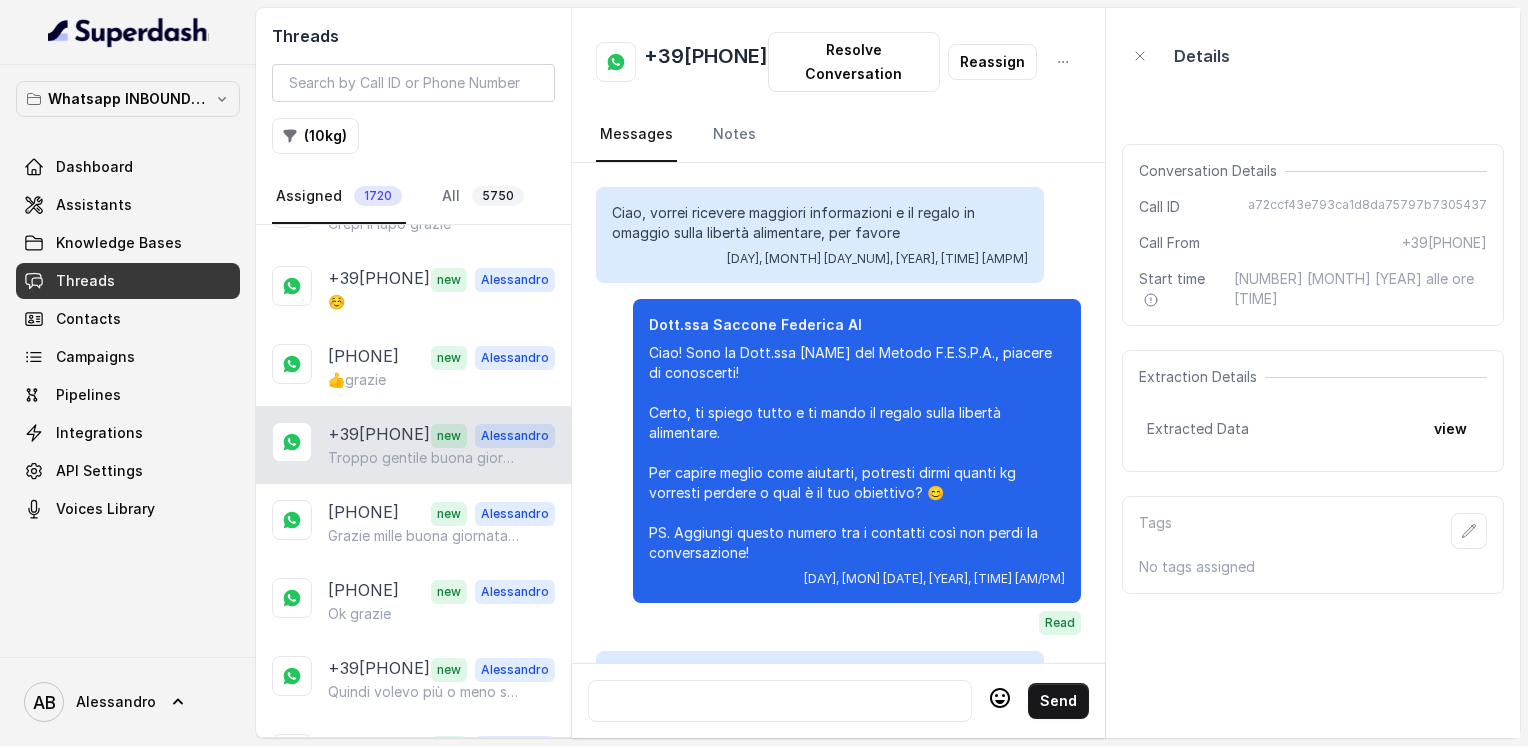 scroll, scrollTop: 1736, scrollLeft: 0, axis: vertical 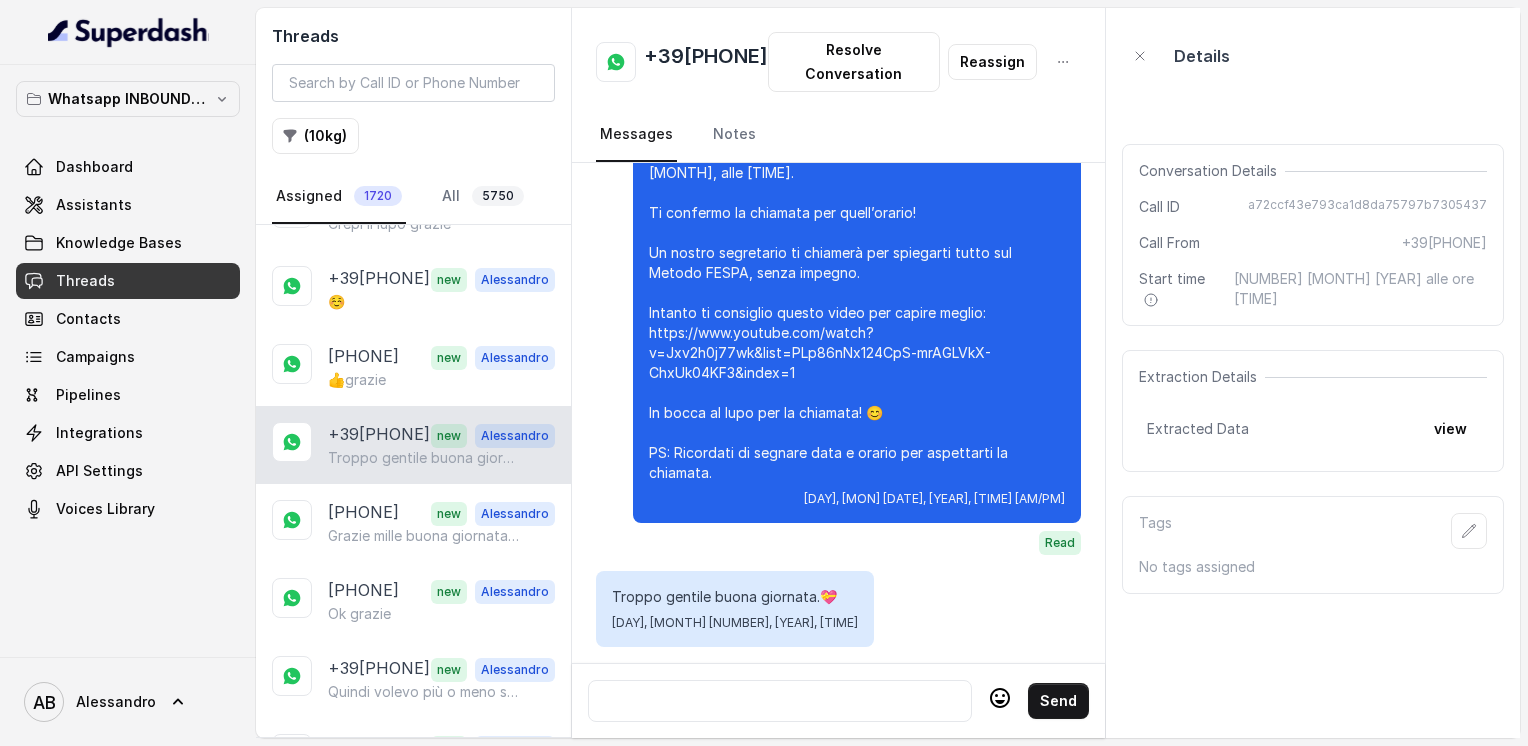 click 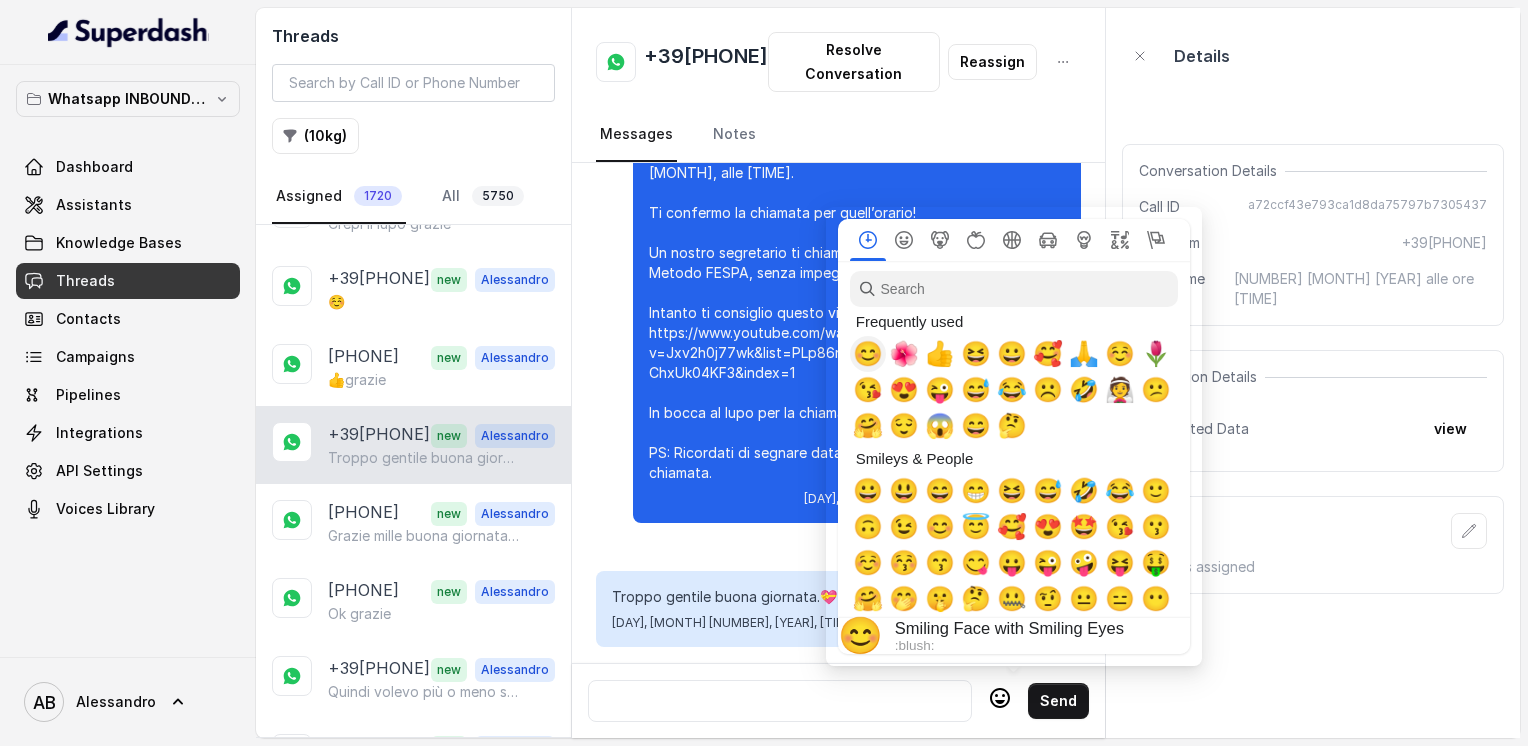 click on "😊" at bounding box center (868, 354) 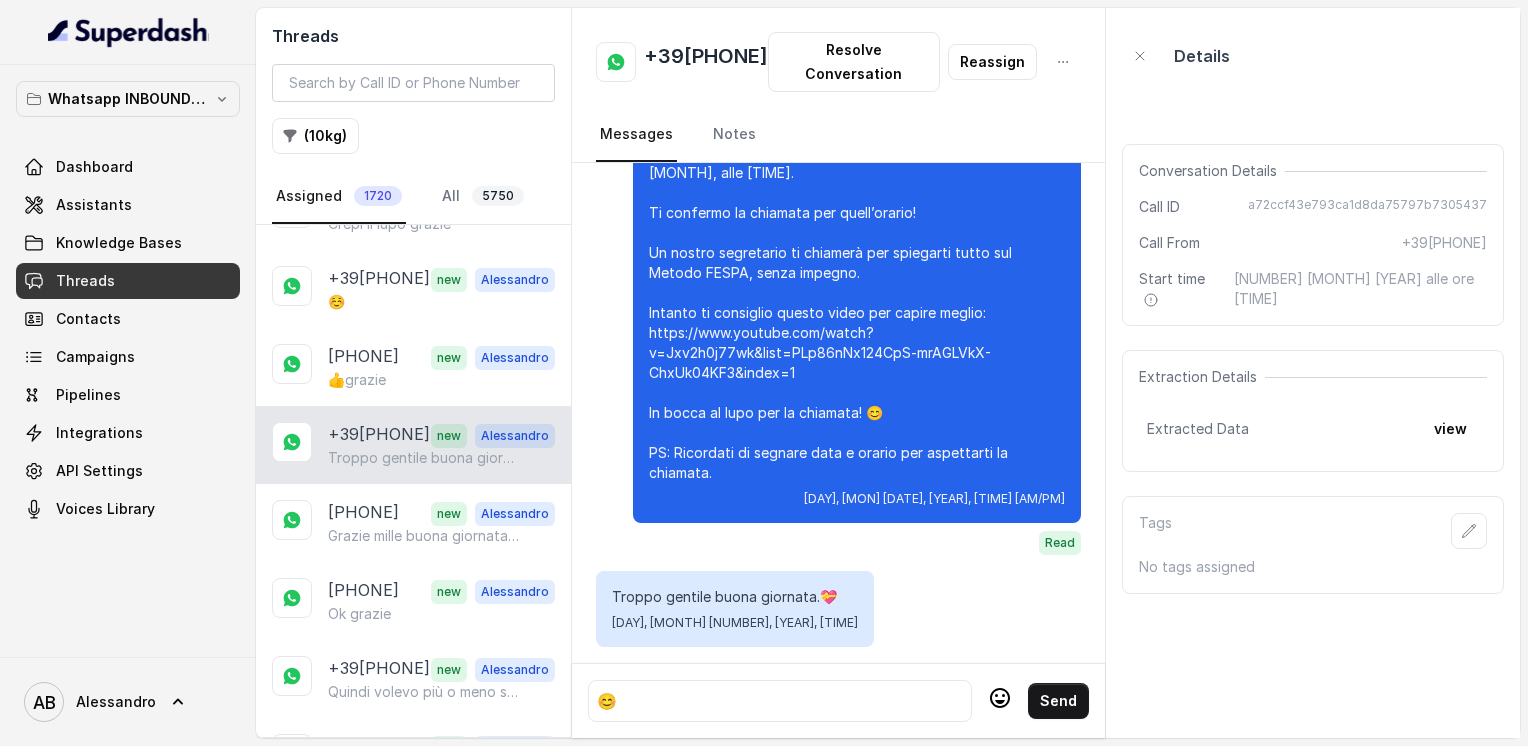 click 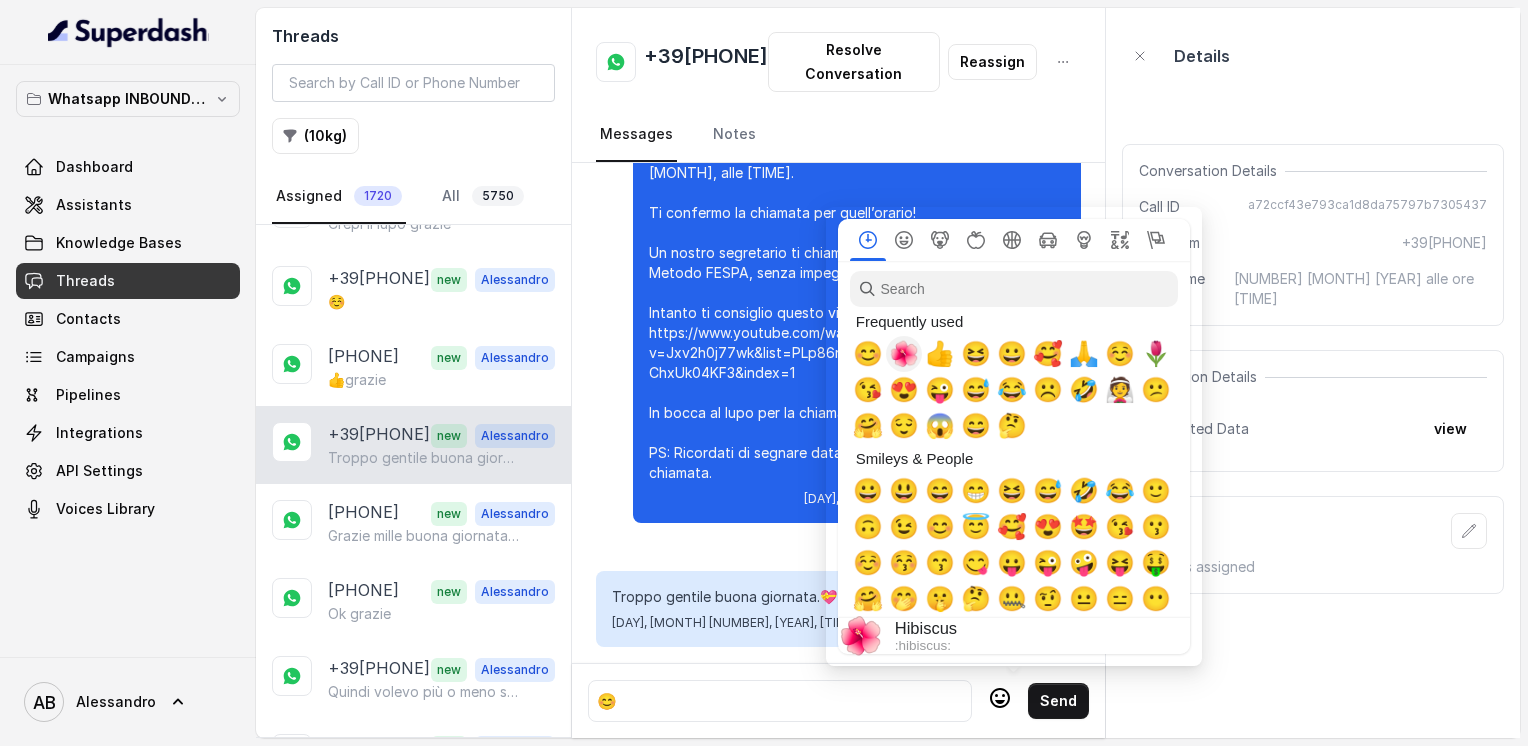click on "🌺" at bounding box center (904, 354) 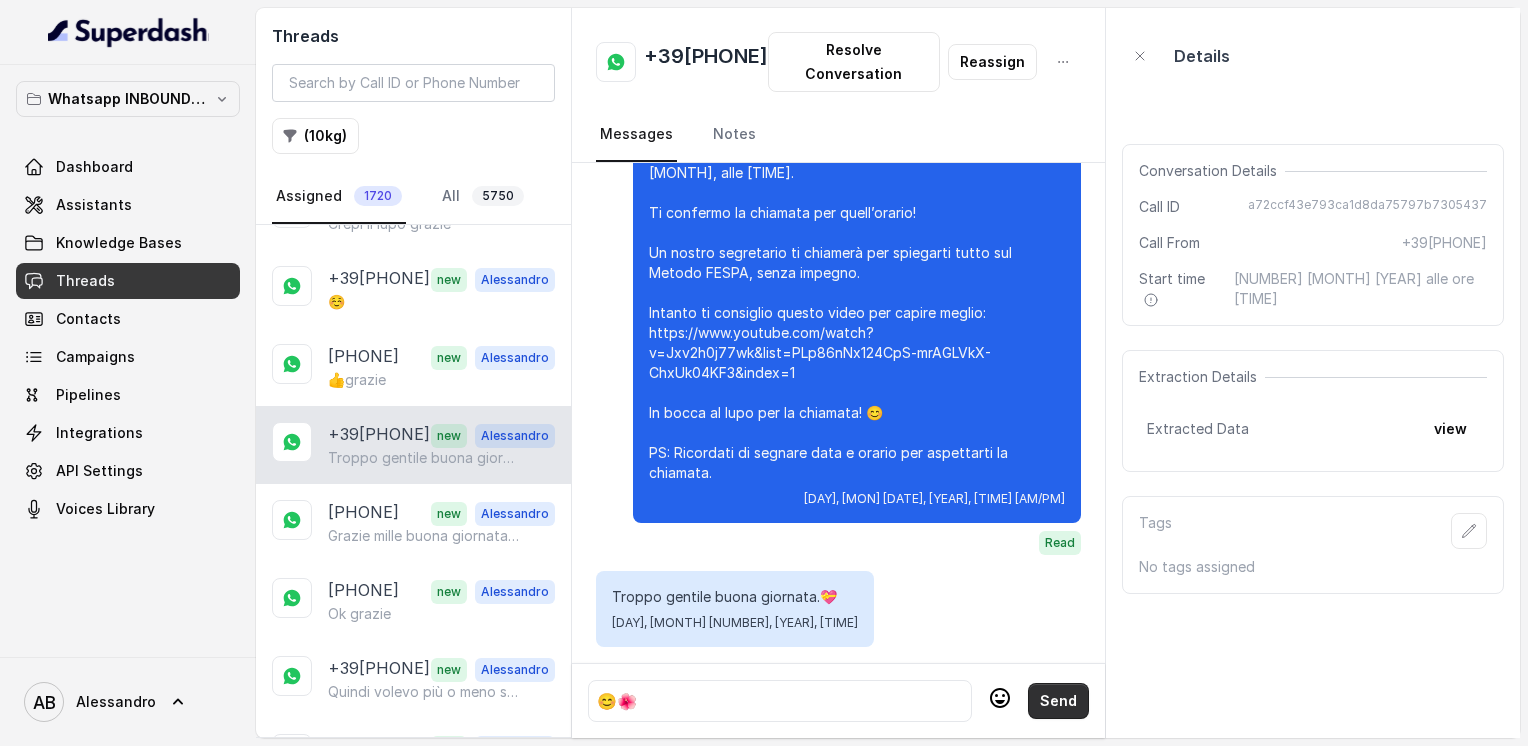 click on "Send" at bounding box center (1058, 701) 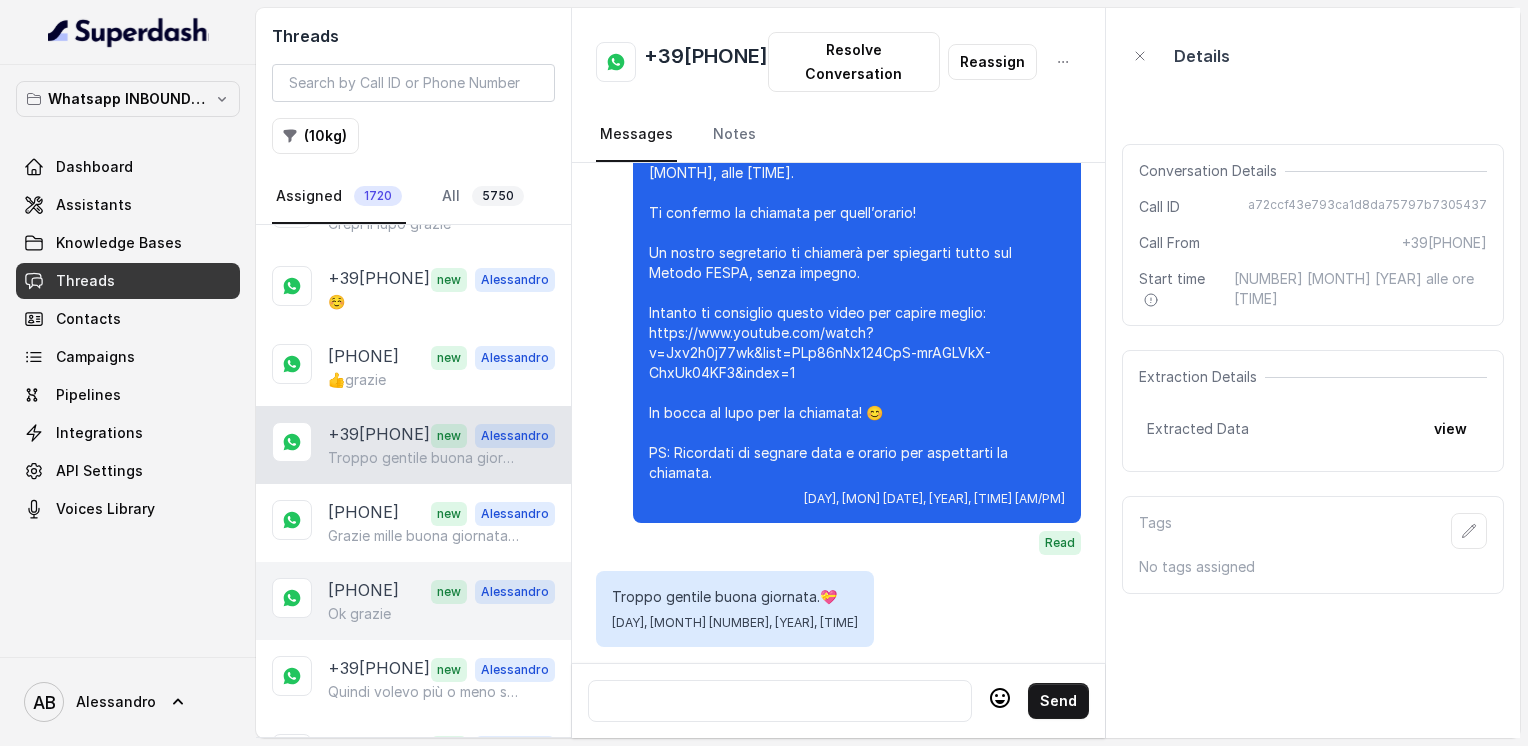 click on "+39[PHONE] new Alessandro Ok grazie" at bounding box center (413, 601) 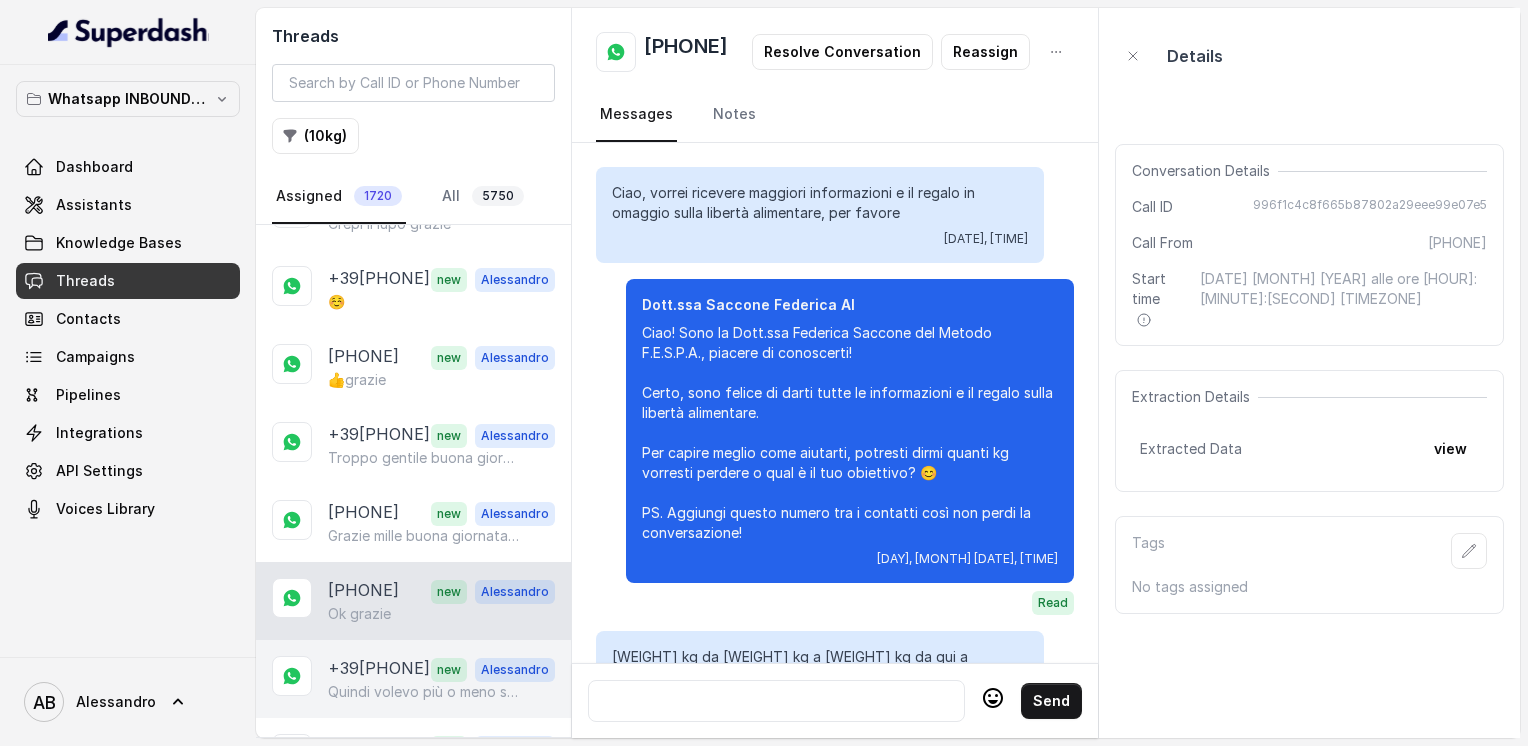 scroll, scrollTop: 2184, scrollLeft: 0, axis: vertical 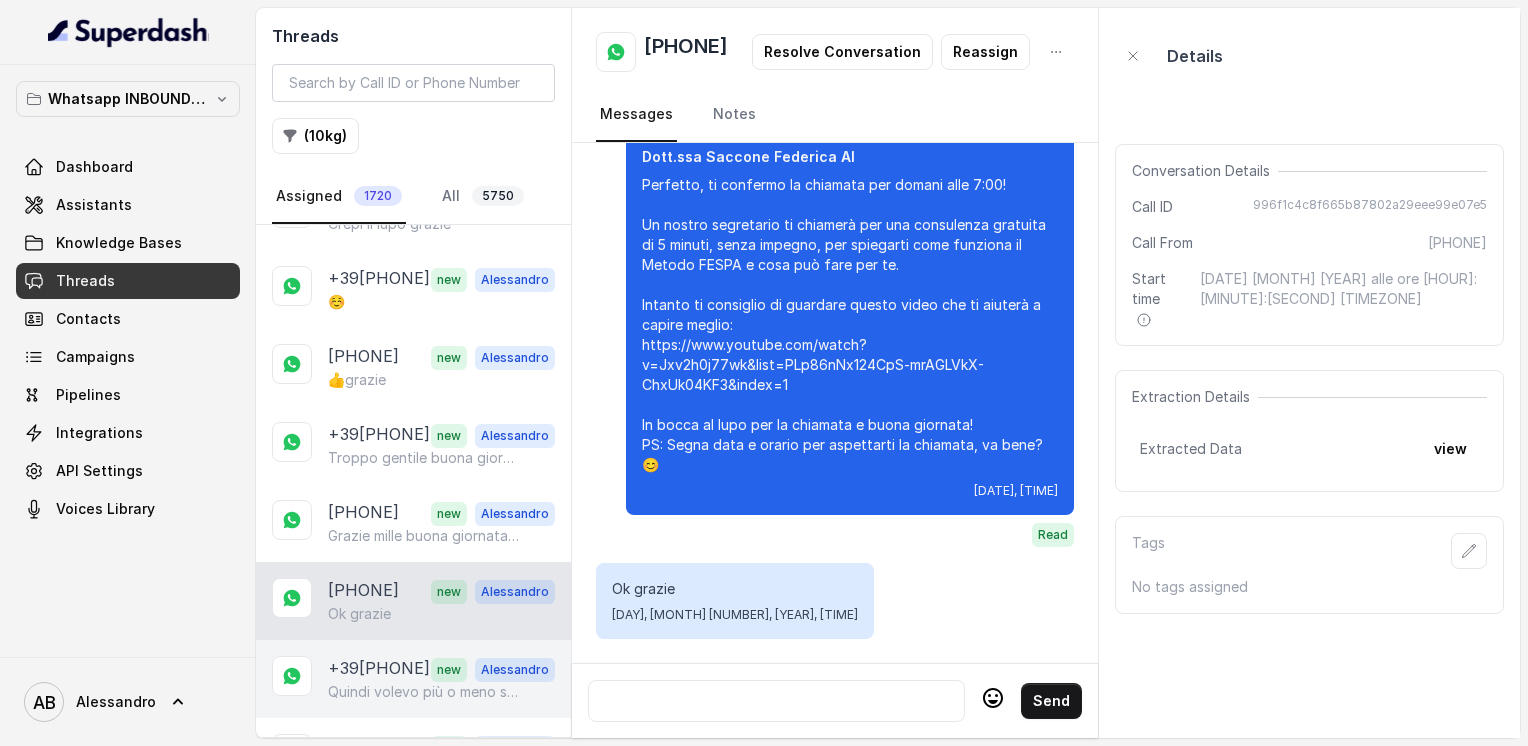 click on "Quindi volevo più o meno sapere  senza che faccio  perdere del tempo" at bounding box center (424, 692) 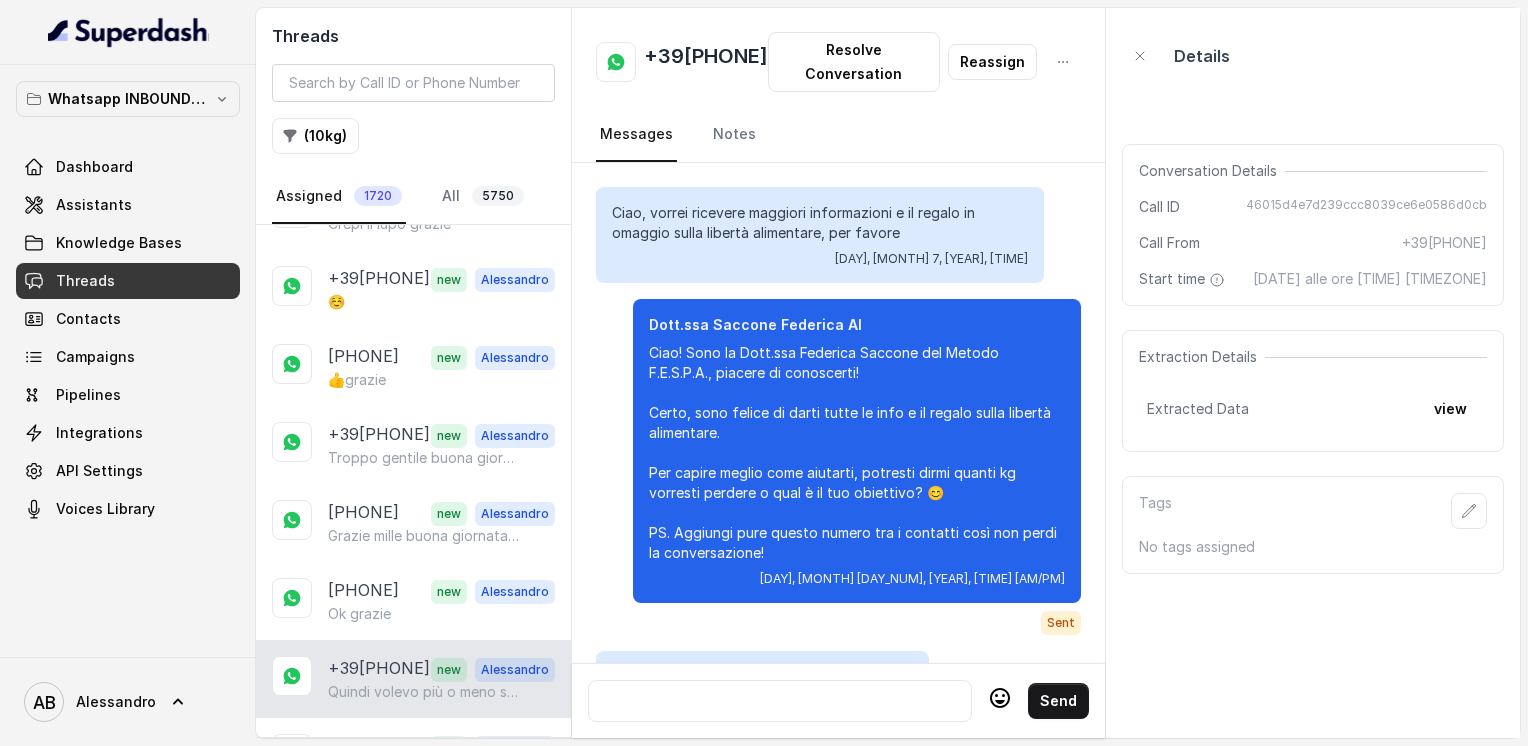 scroll, scrollTop: 4448, scrollLeft: 0, axis: vertical 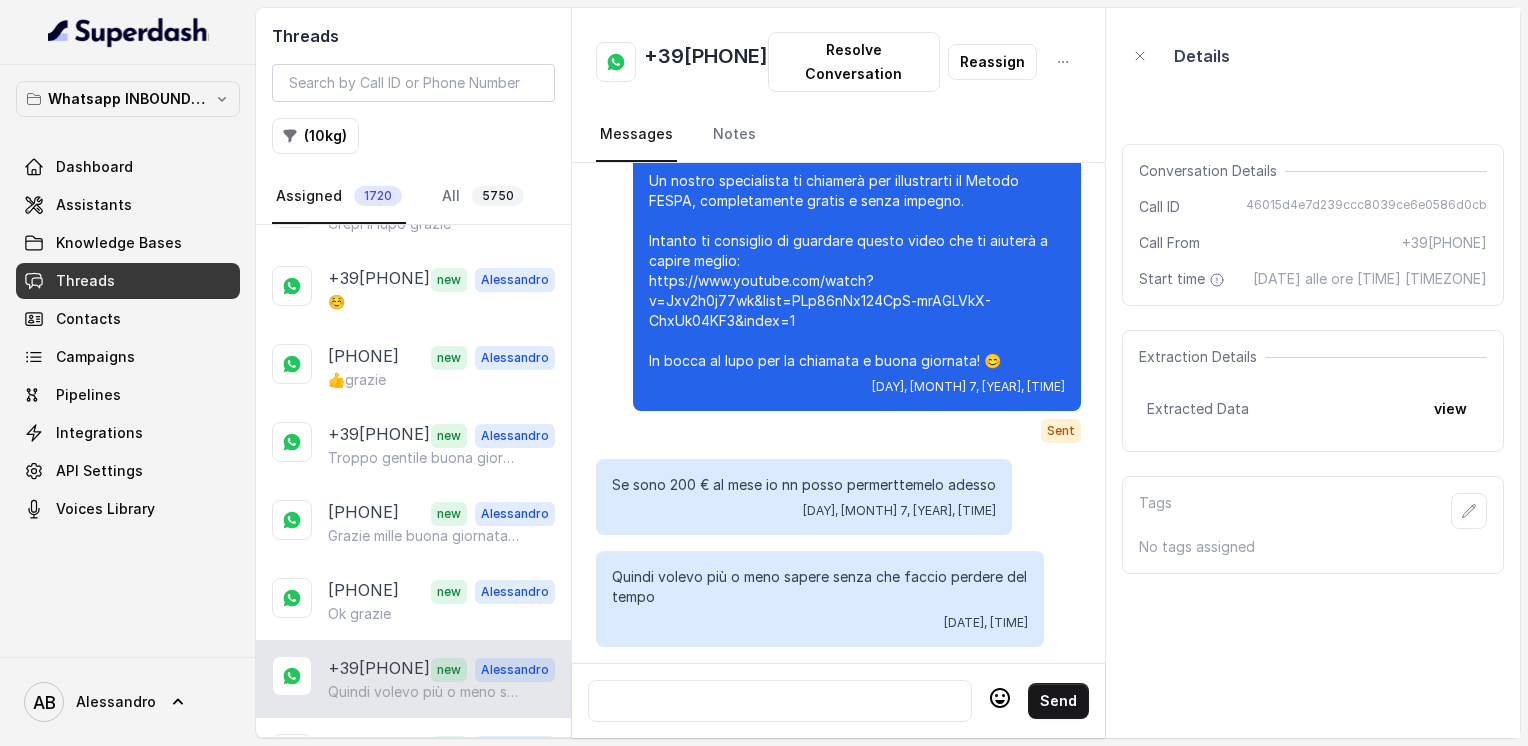 click at bounding box center [780, 701] 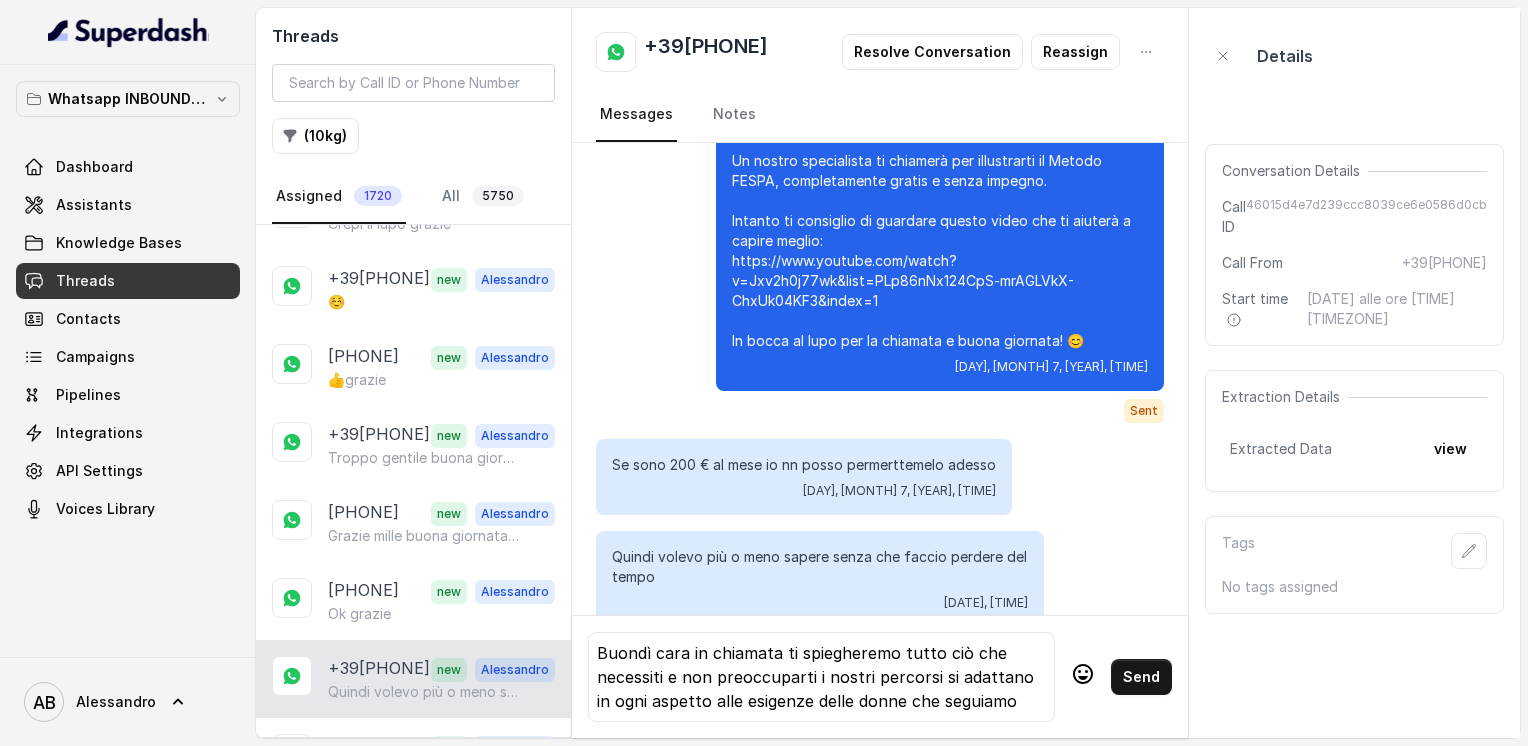 click 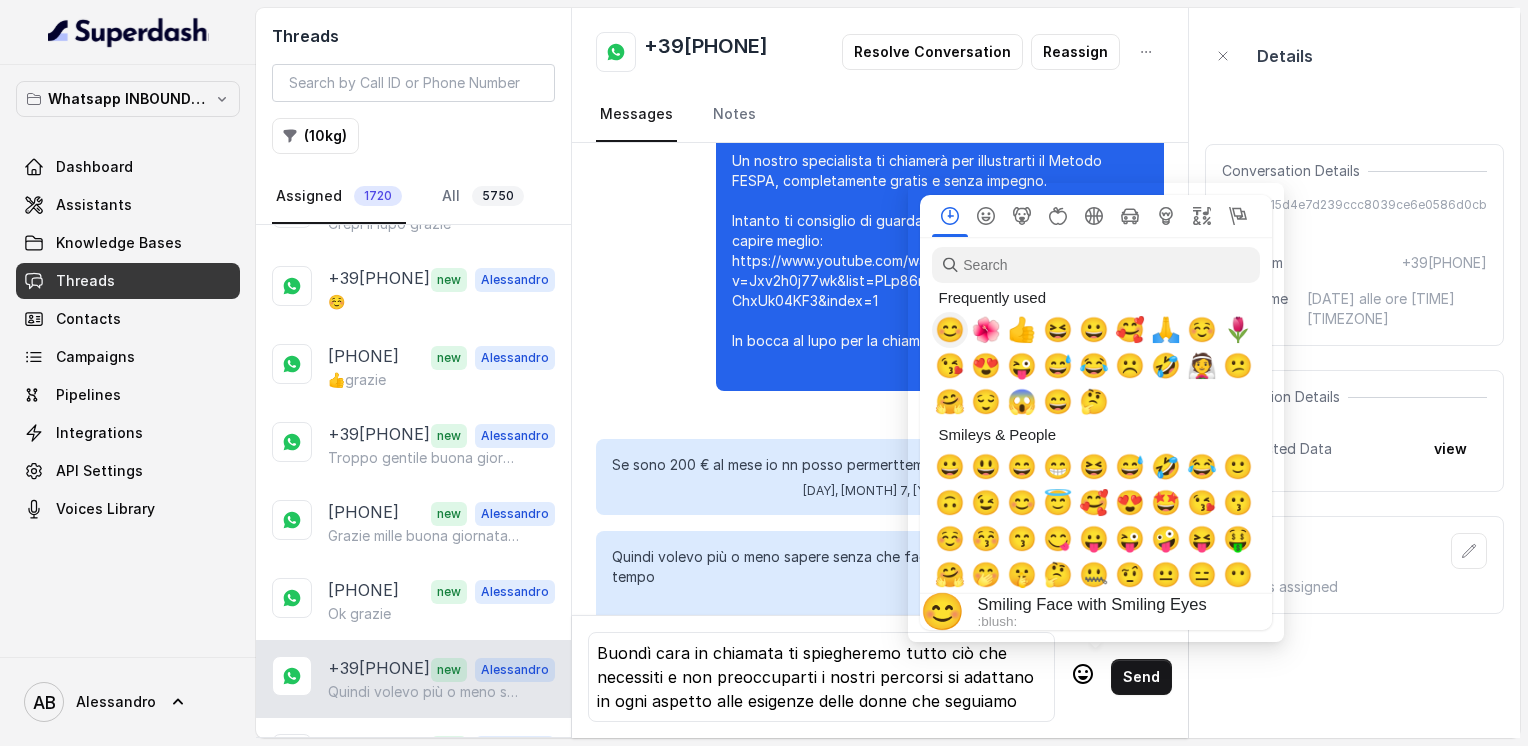click on "😊" at bounding box center (950, 330) 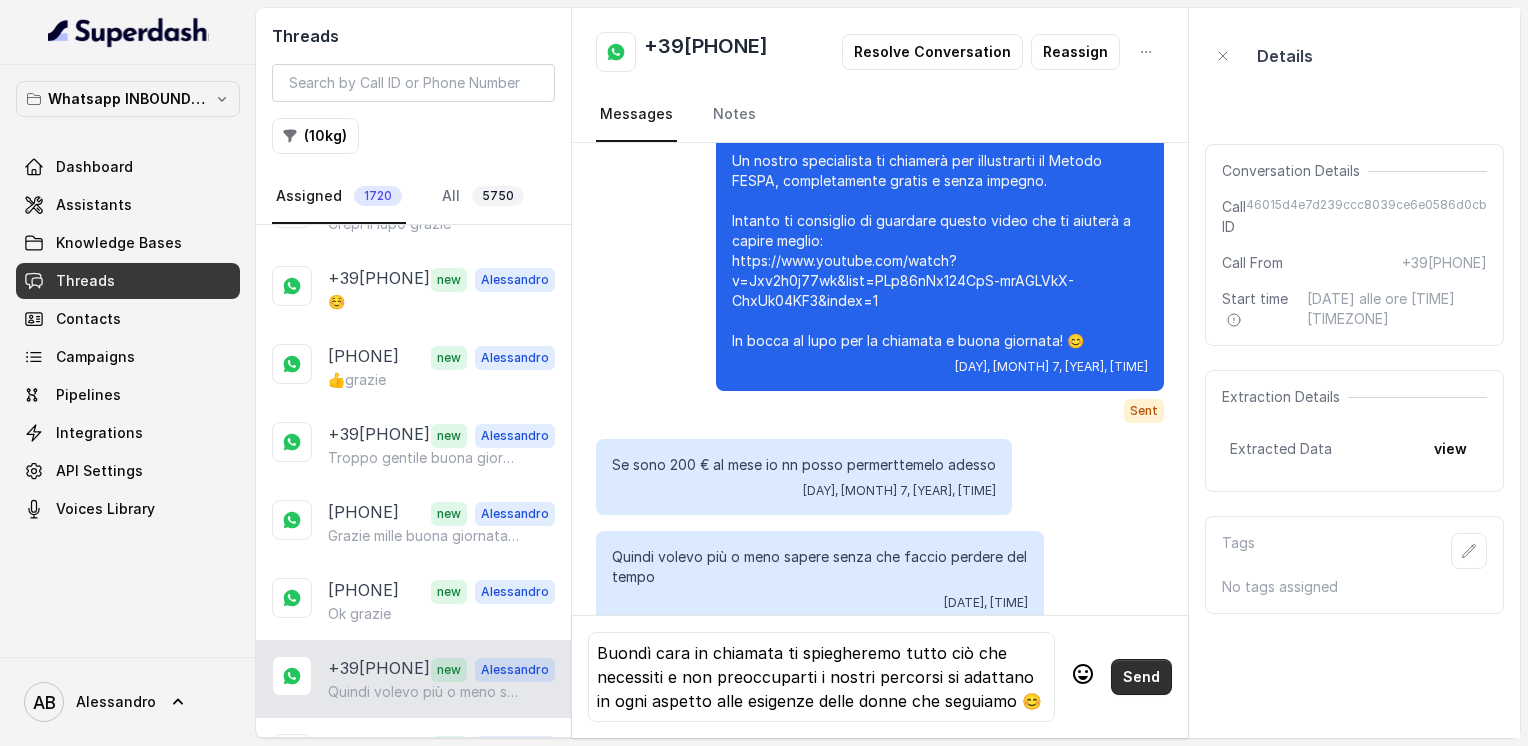 click on "Send" at bounding box center [1141, 677] 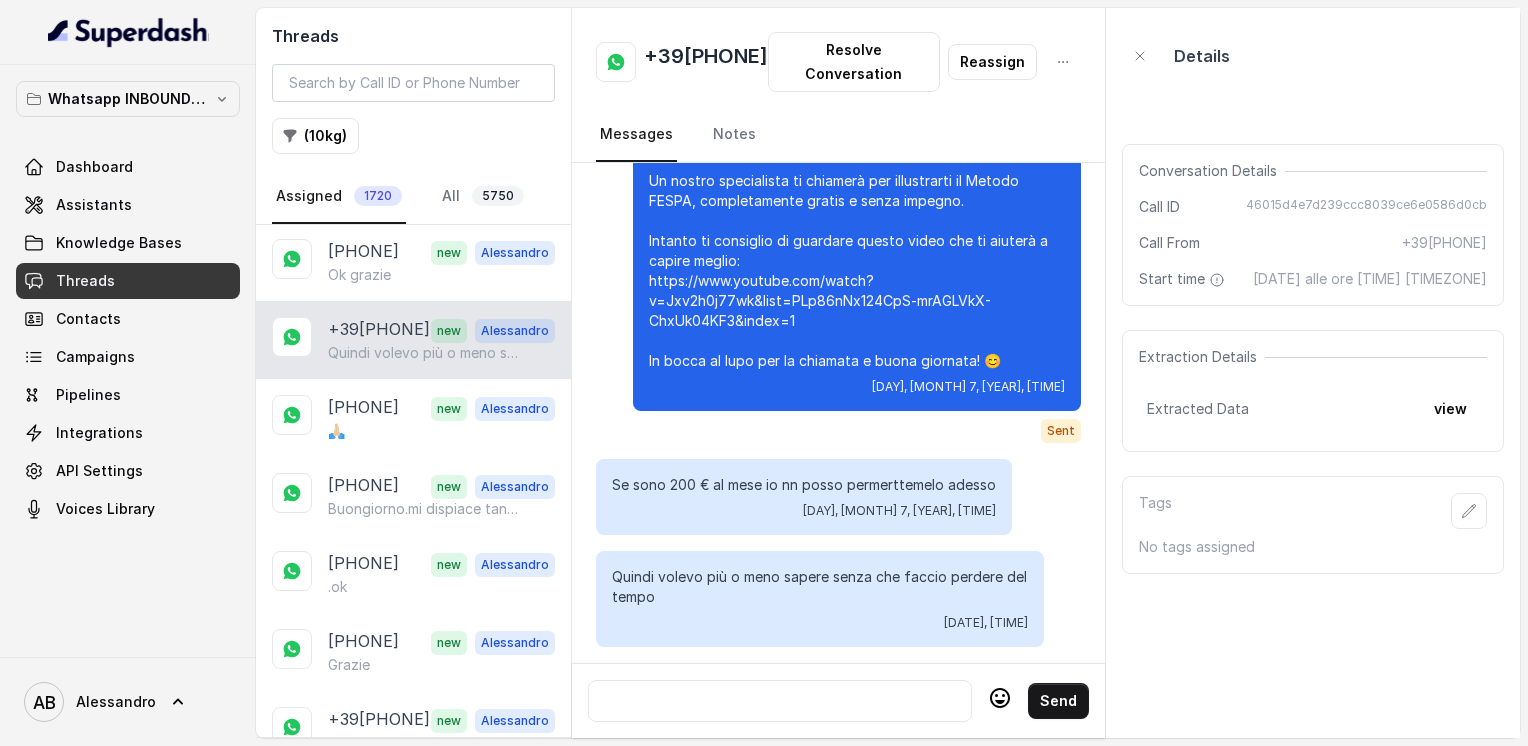 scroll, scrollTop: 724, scrollLeft: 0, axis: vertical 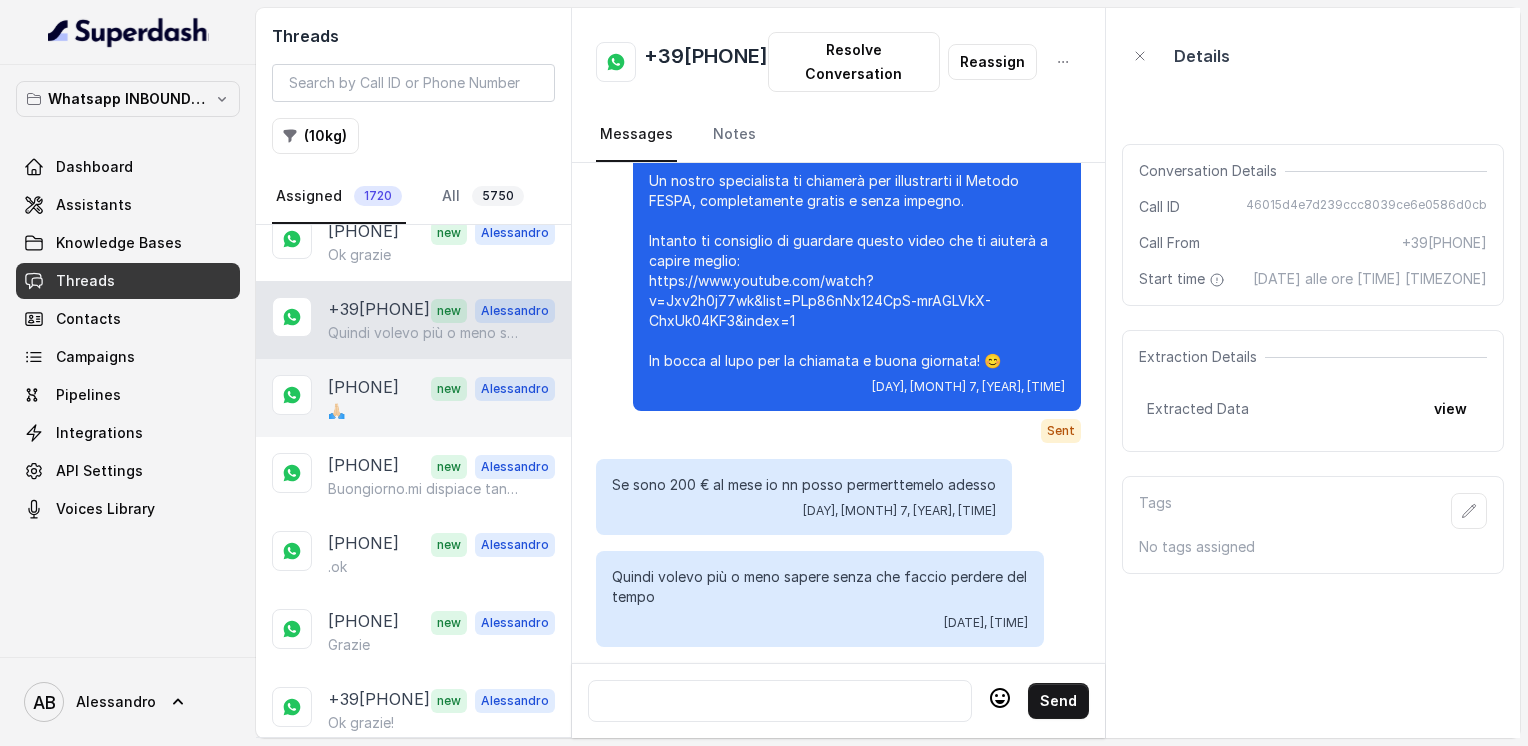 click on "+39[PHONE]   new [FIRST] 🙏🏻" at bounding box center [413, 398] 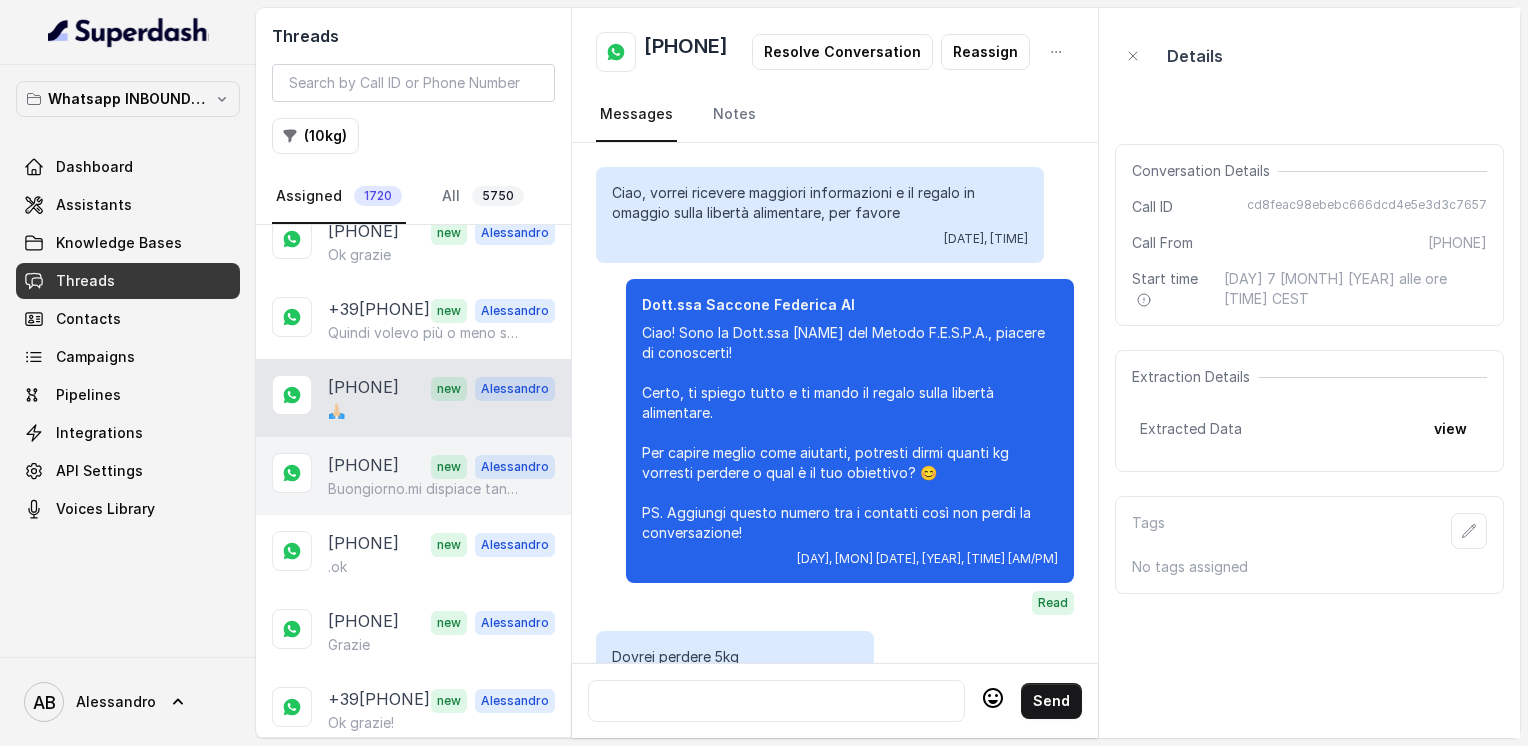 scroll, scrollTop: 2772, scrollLeft: 0, axis: vertical 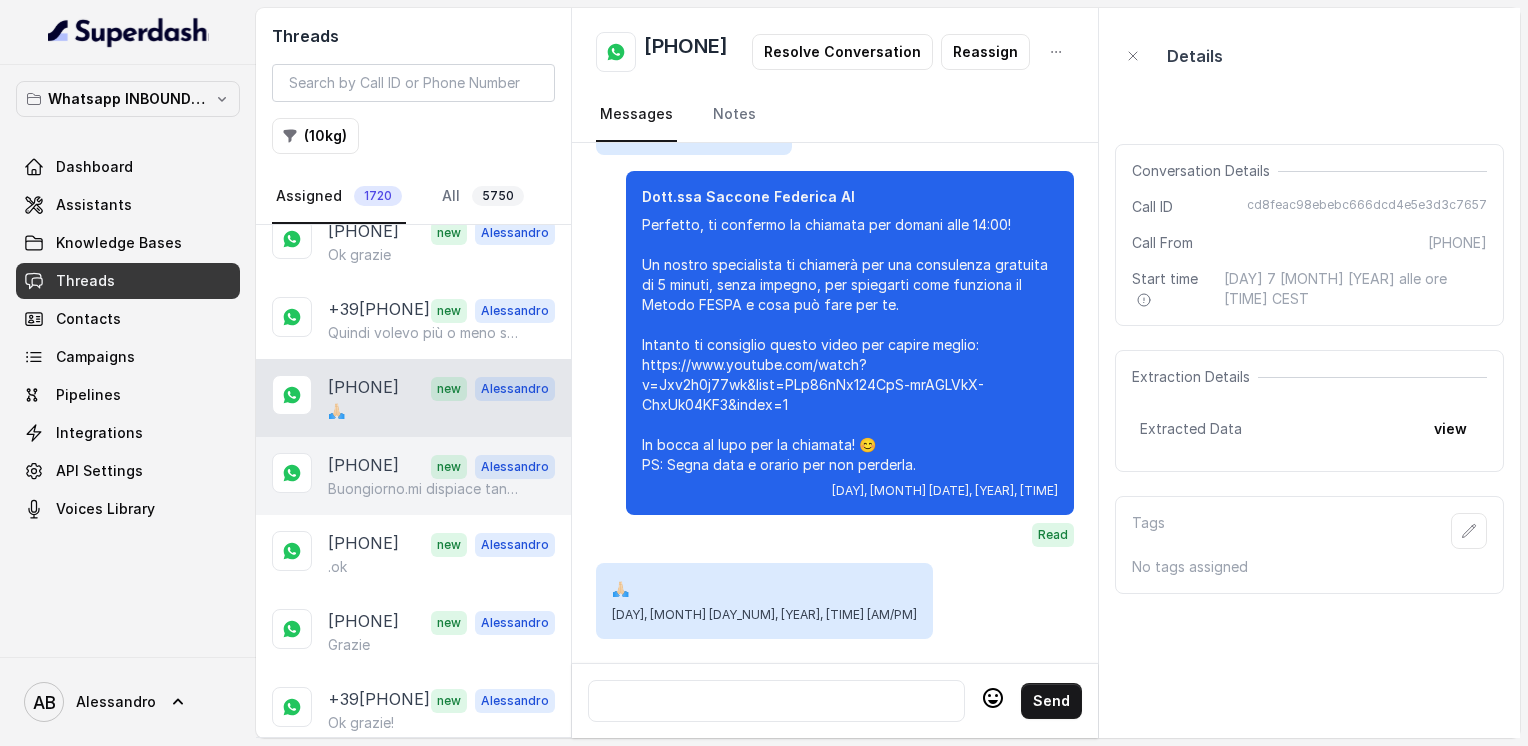click on "[PHONE]" at bounding box center [363, 466] 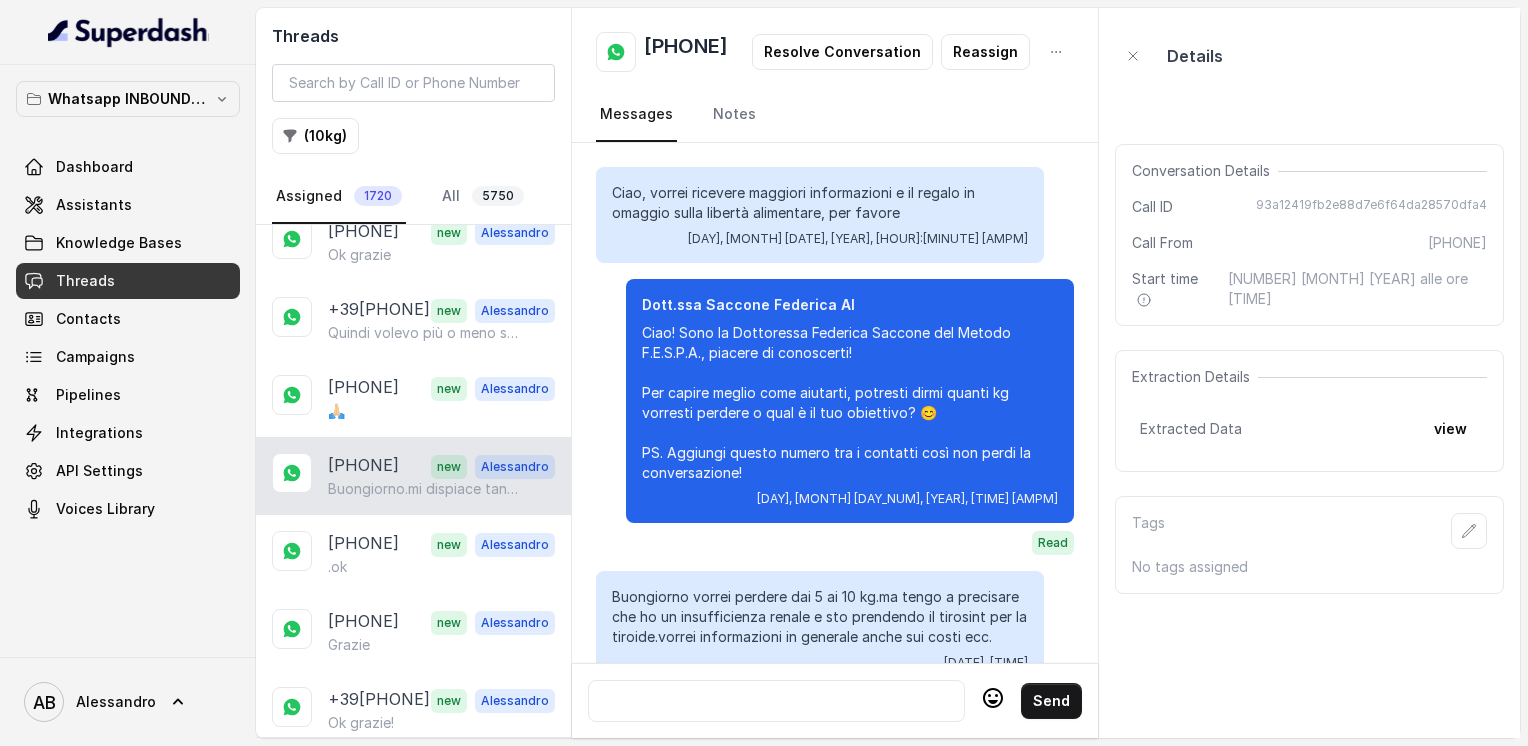 scroll, scrollTop: 2436, scrollLeft: 0, axis: vertical 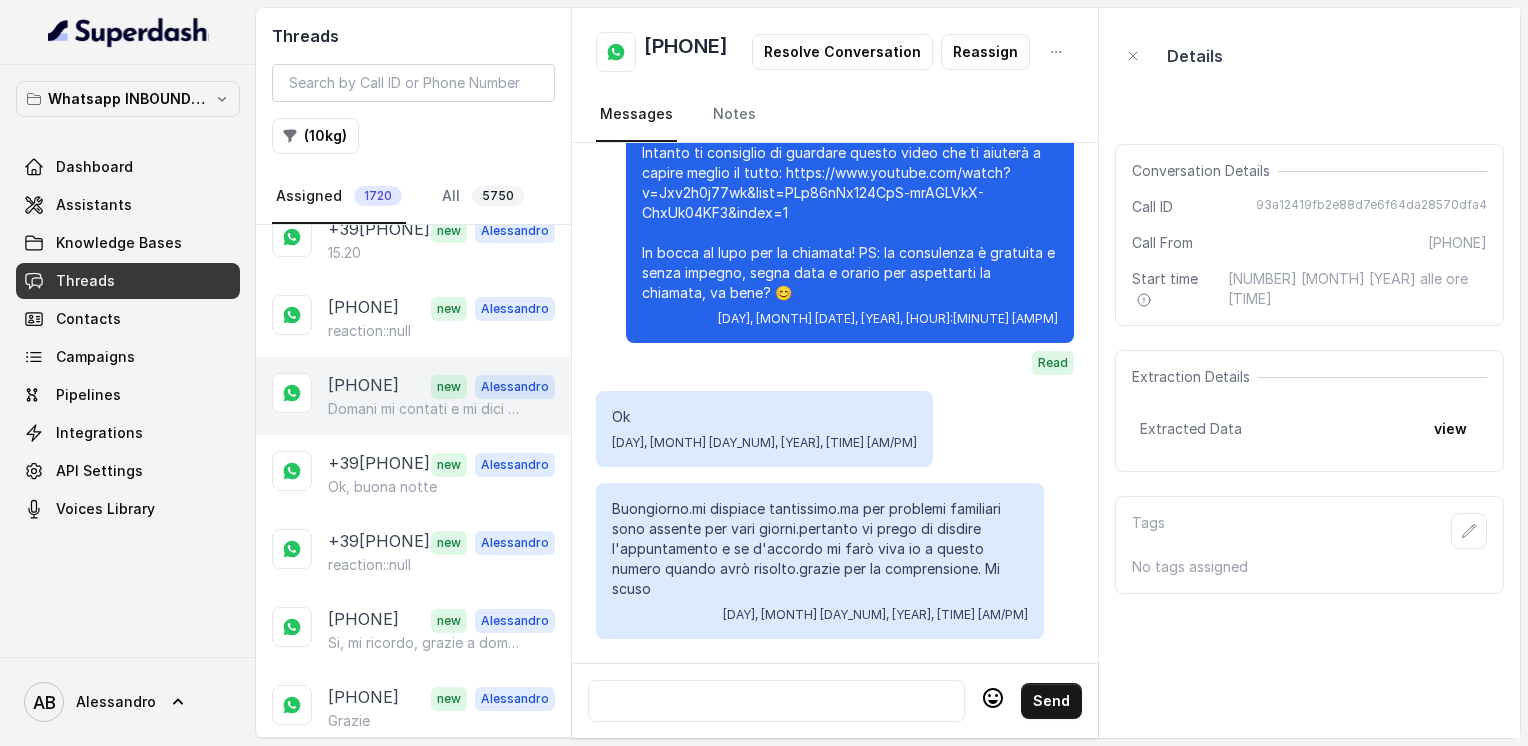 click on "[PHONE] new [FIRST] Domani mi contati e mi dici di xhe prodoto parliamo" at bounding box center [413, 396] 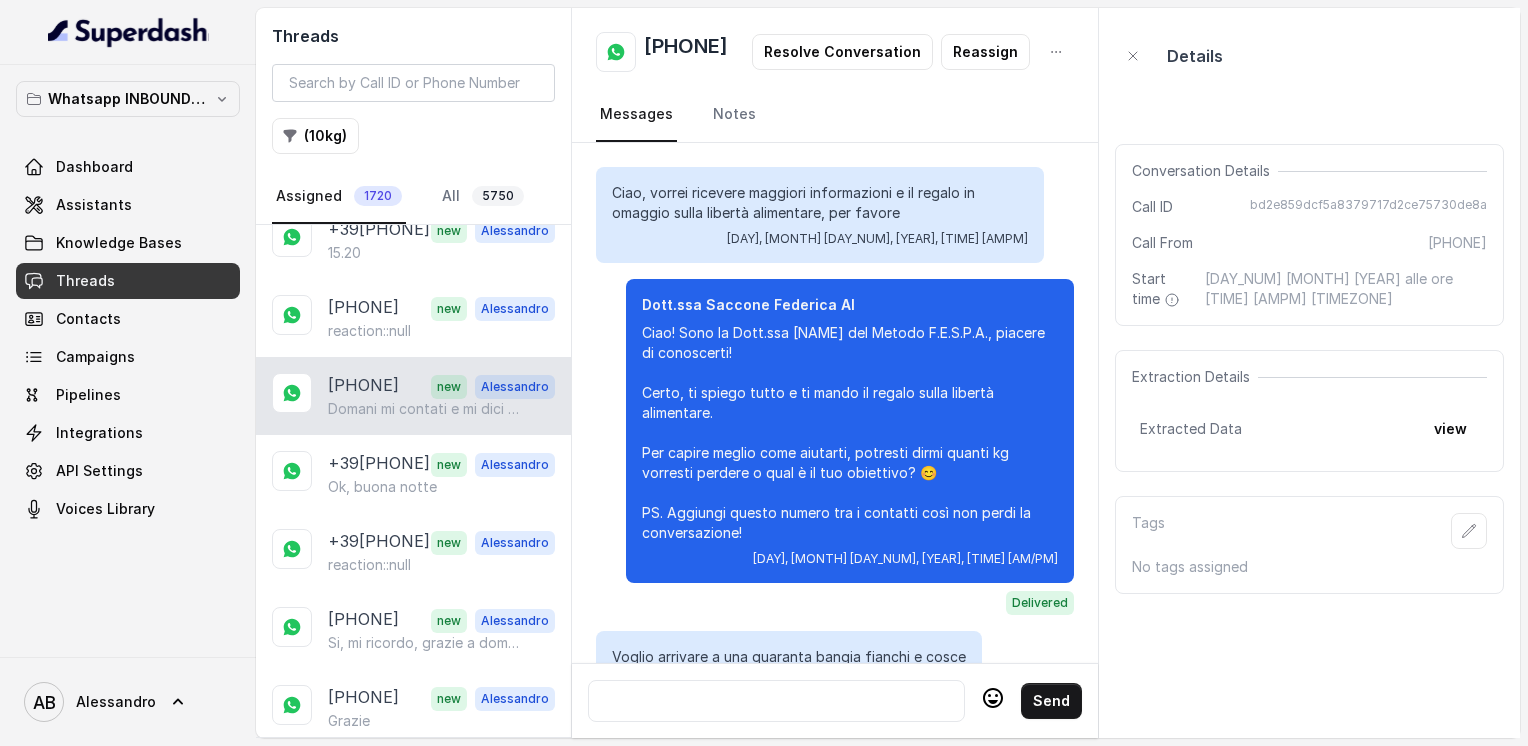 scroll, scrollTop: 976, scrollLeft: 0, axis: vertical 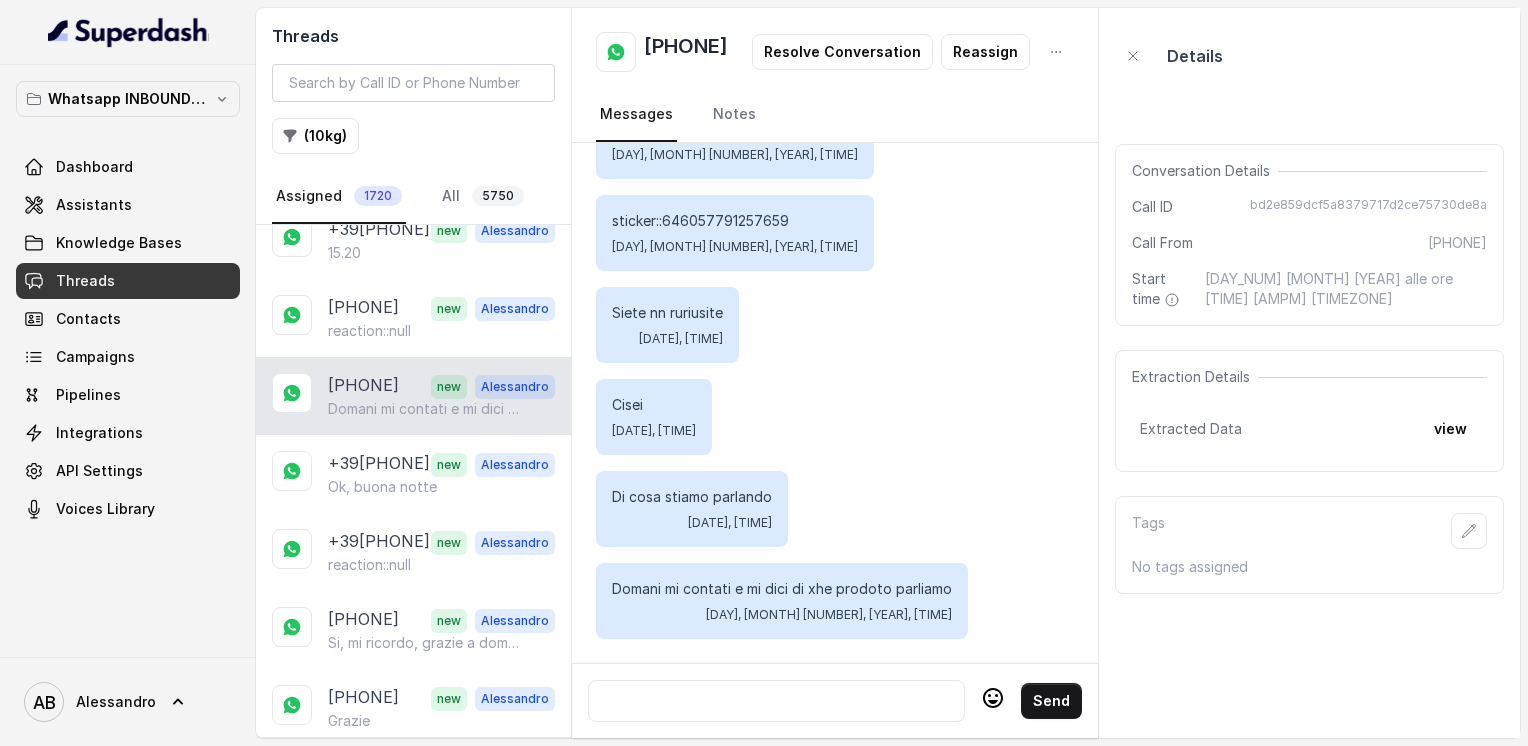 click at bounding box center (776, 701) 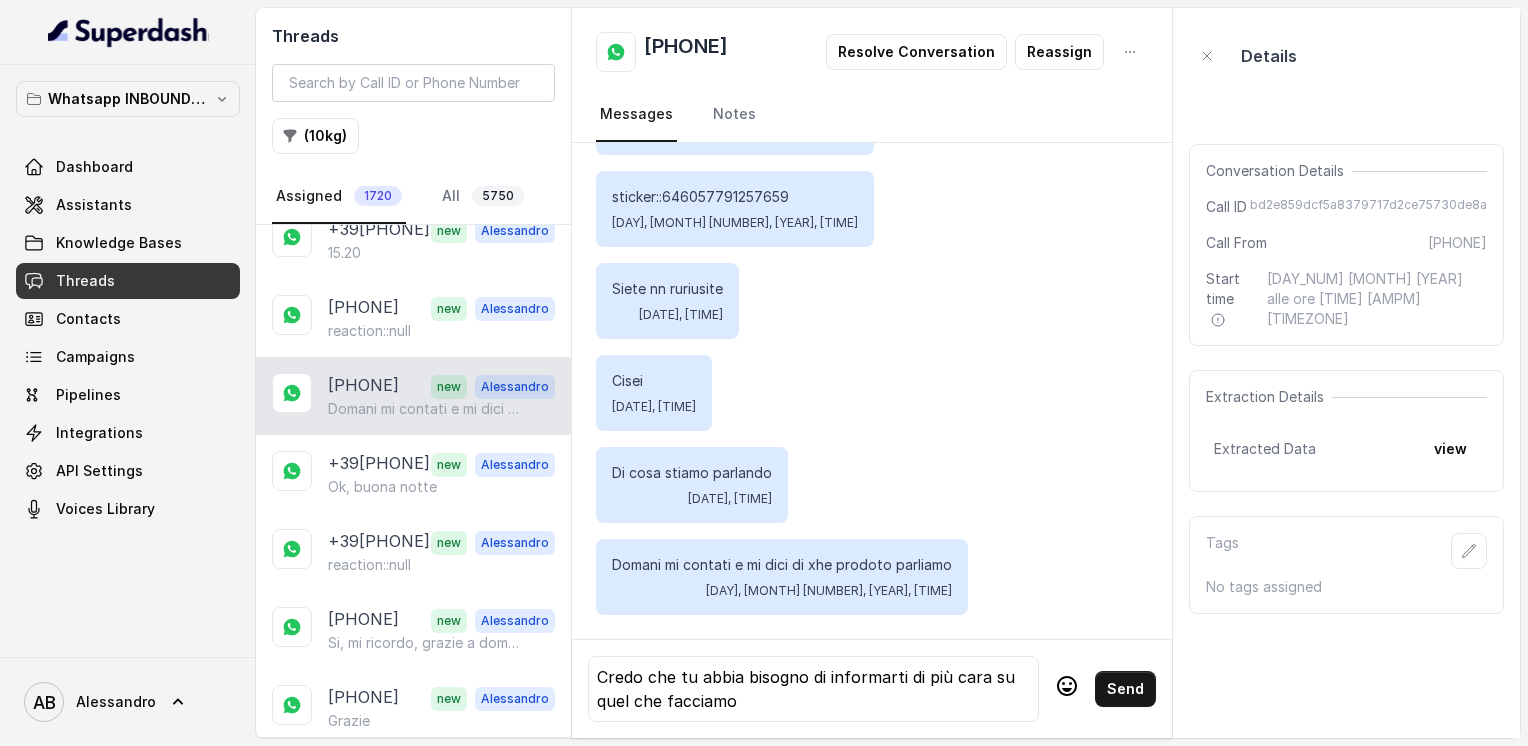 click 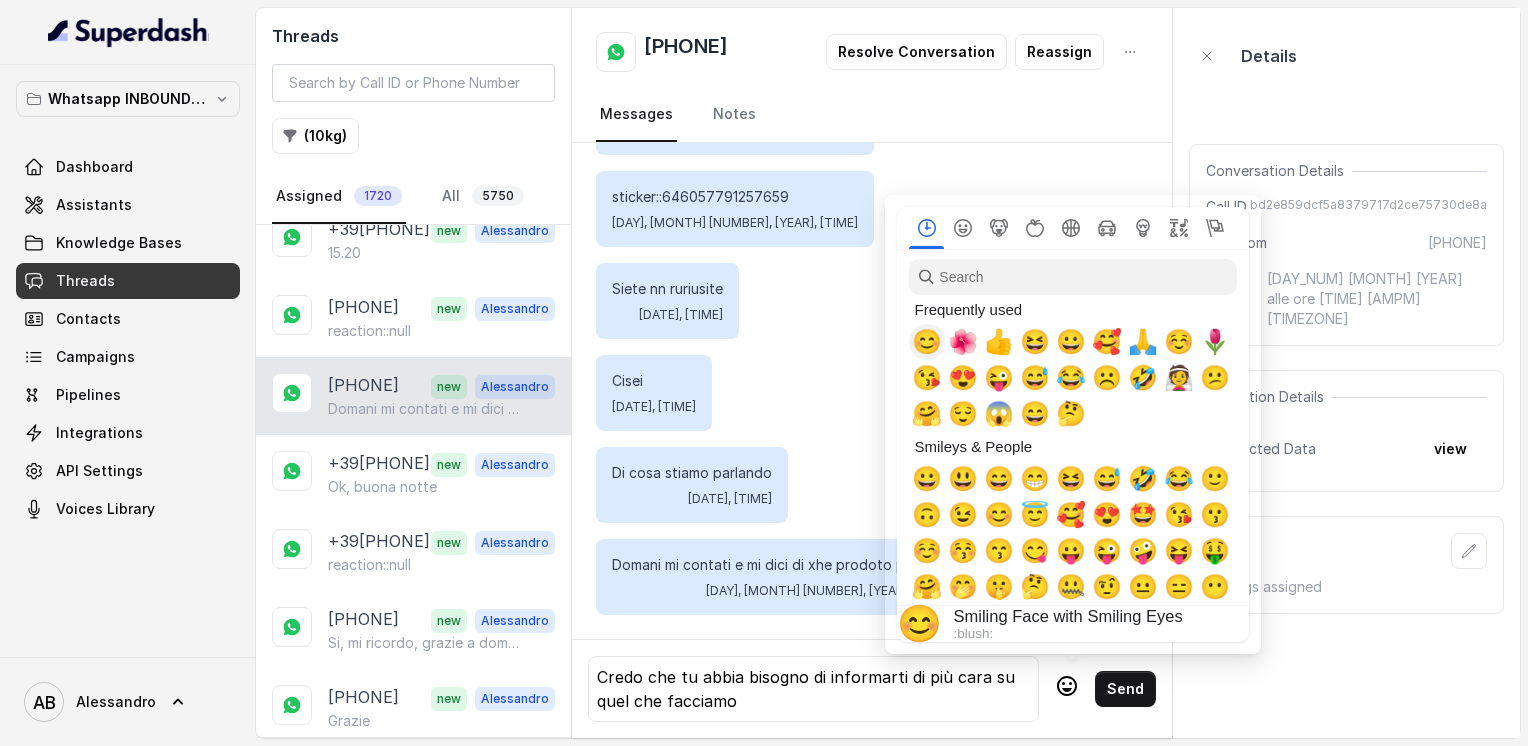 click on "😊" at bounding box center [927, 342] 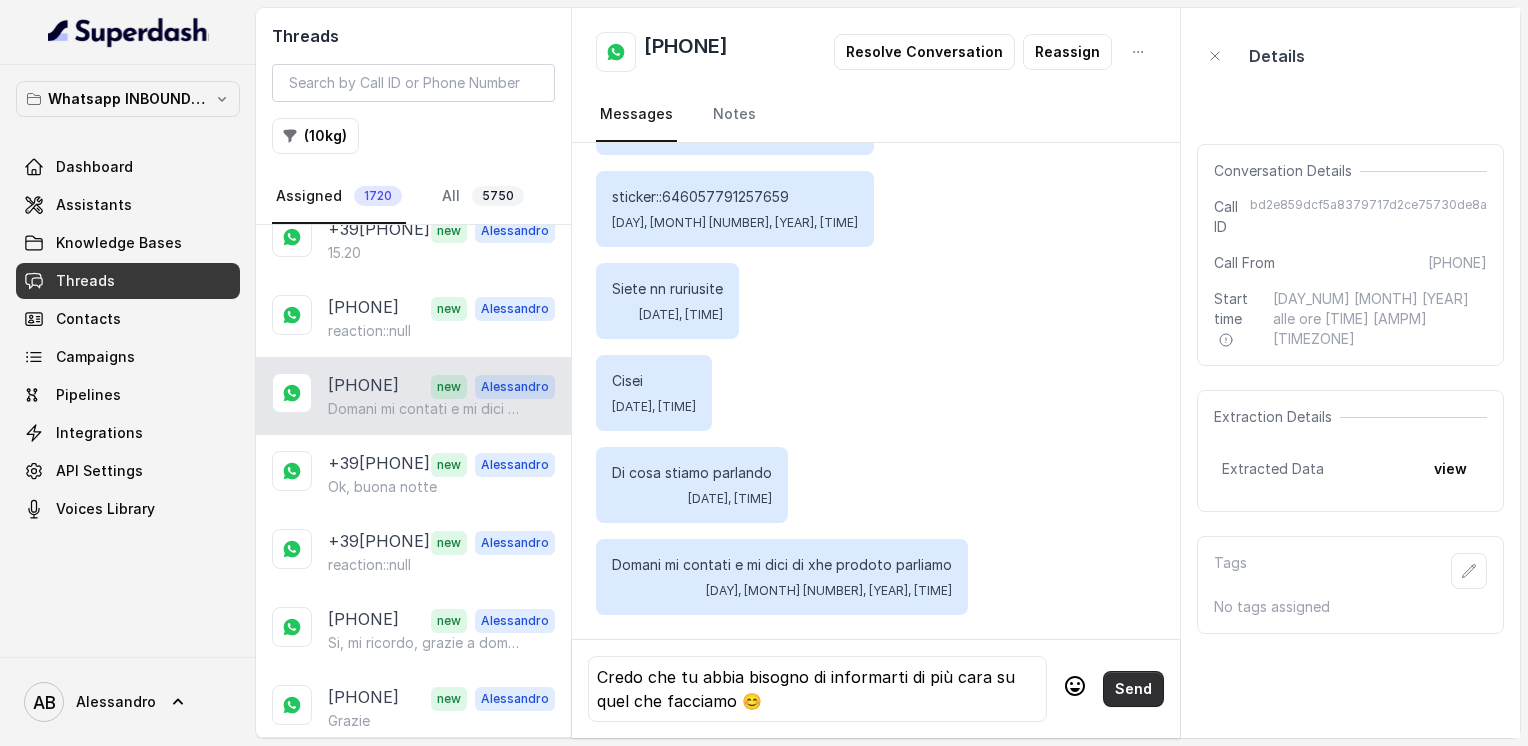 click on "Send" at bounding box center [1133, 689] 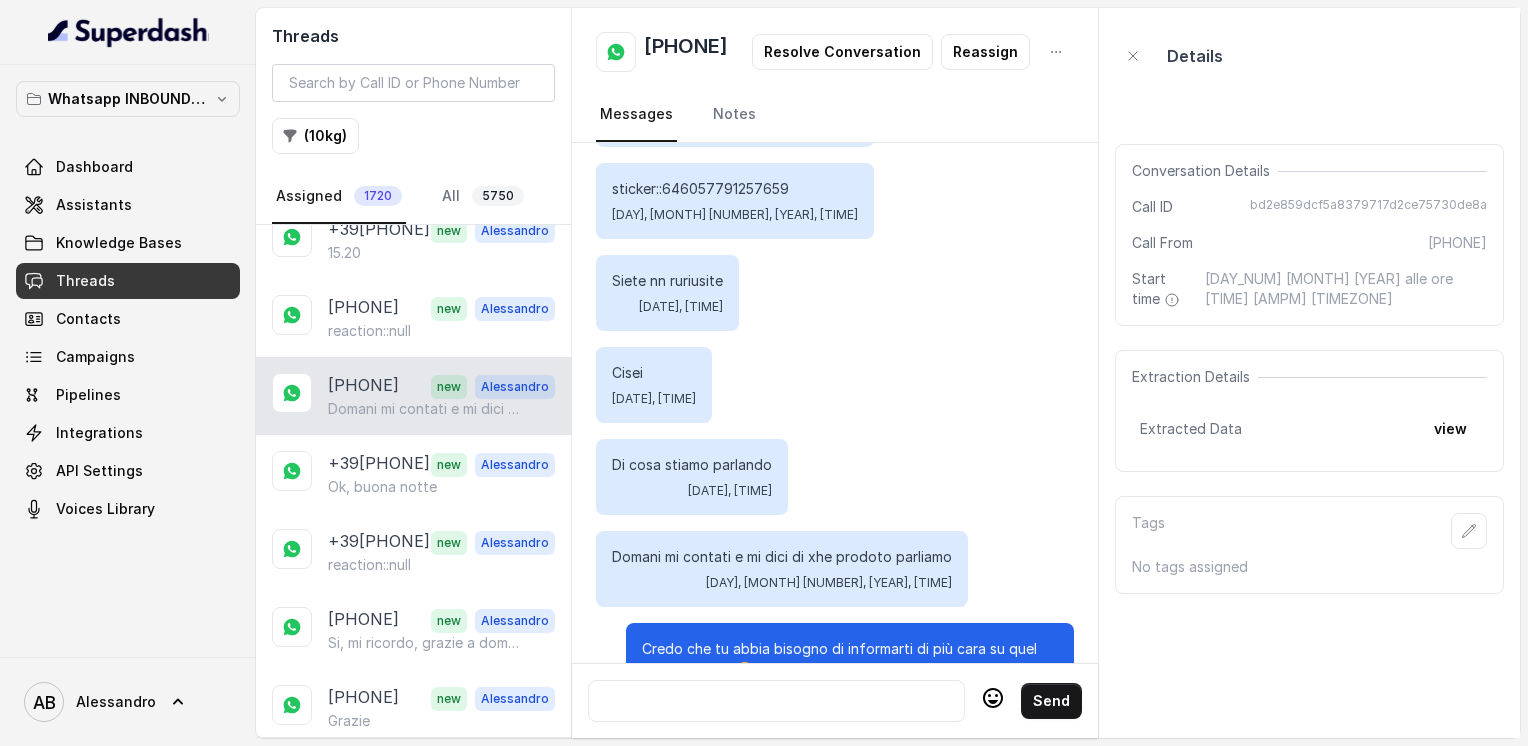 scroll, scrollTop: 1088, scrollLeft: 0, axis: vertical 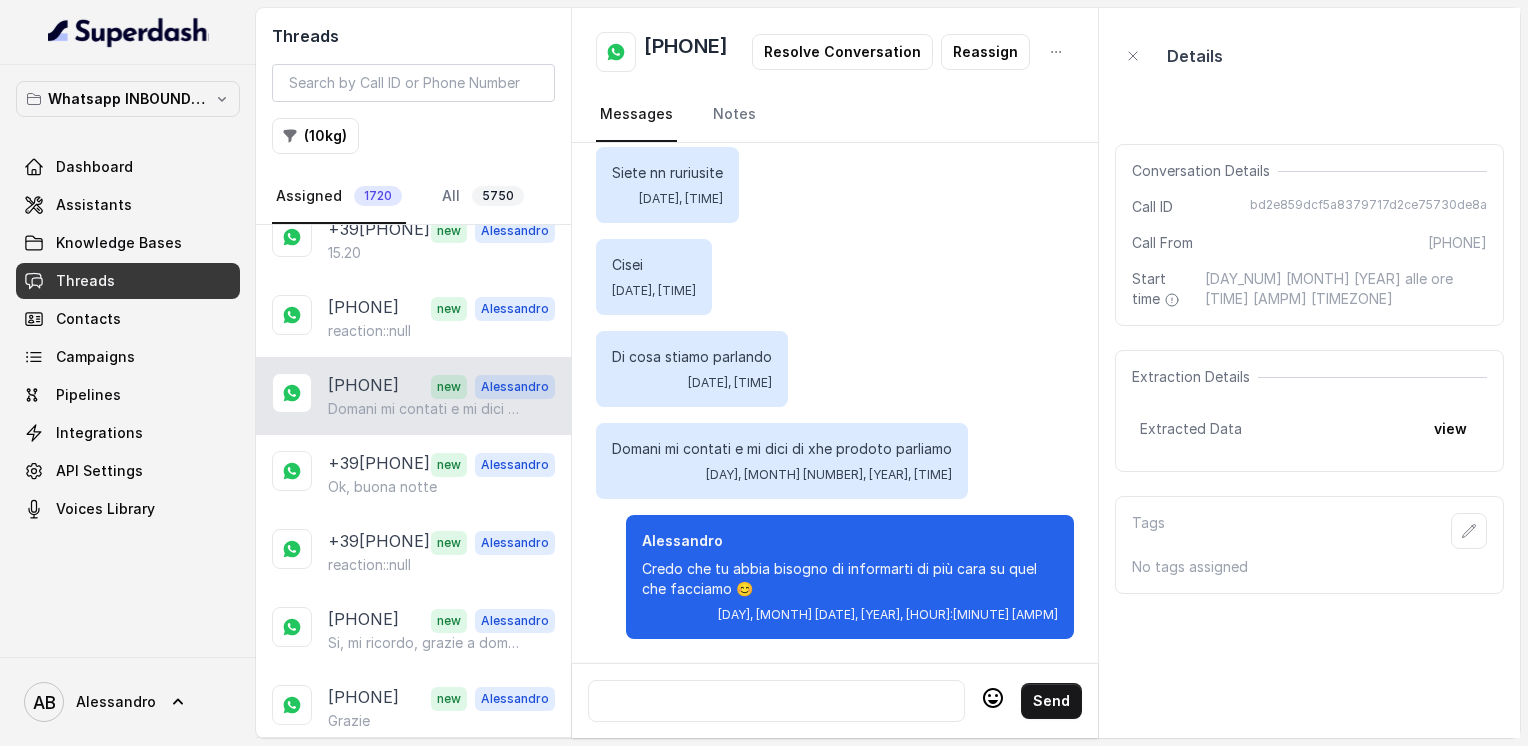 click at bounding box center (776, 701) 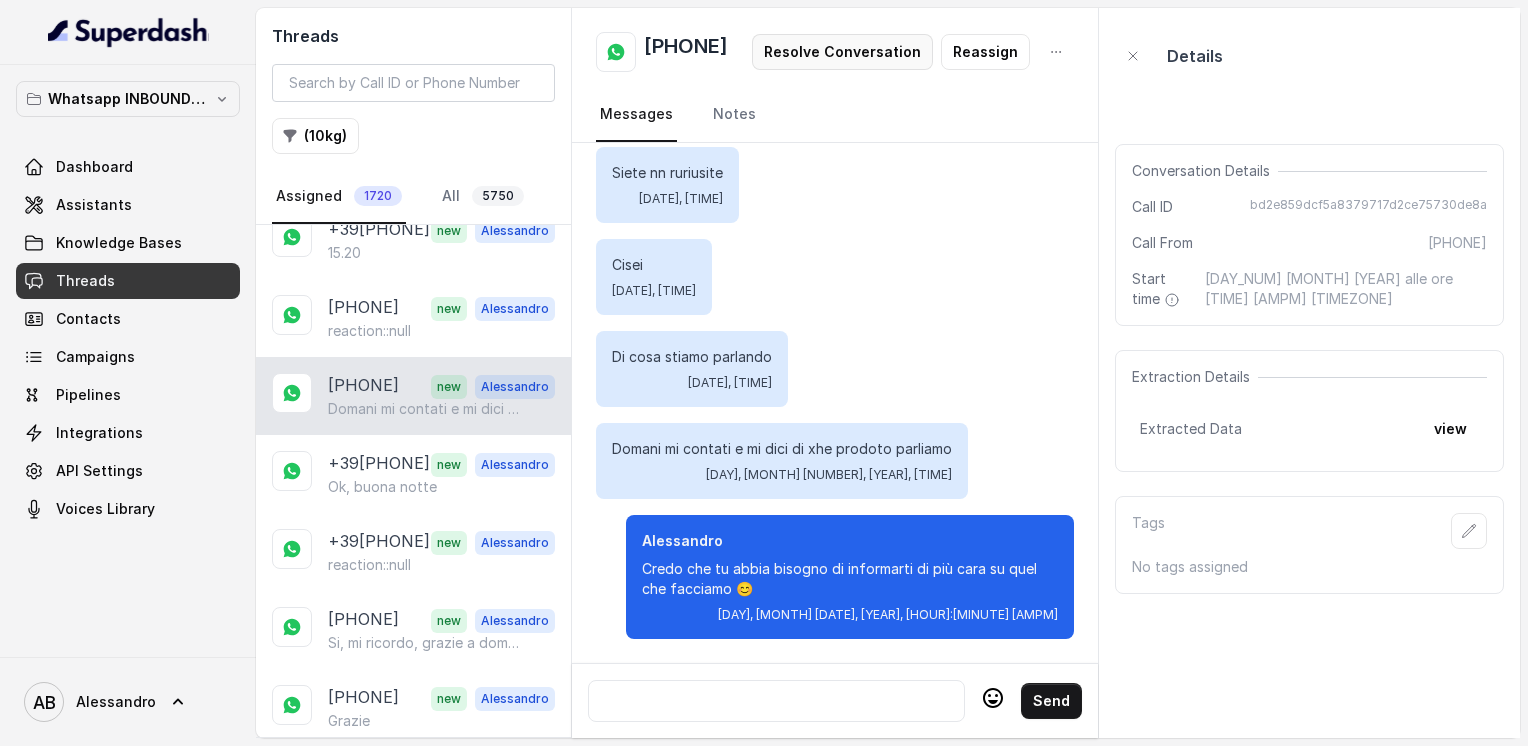 click on "Resolve Conversation" at bounding box center (842, 52) 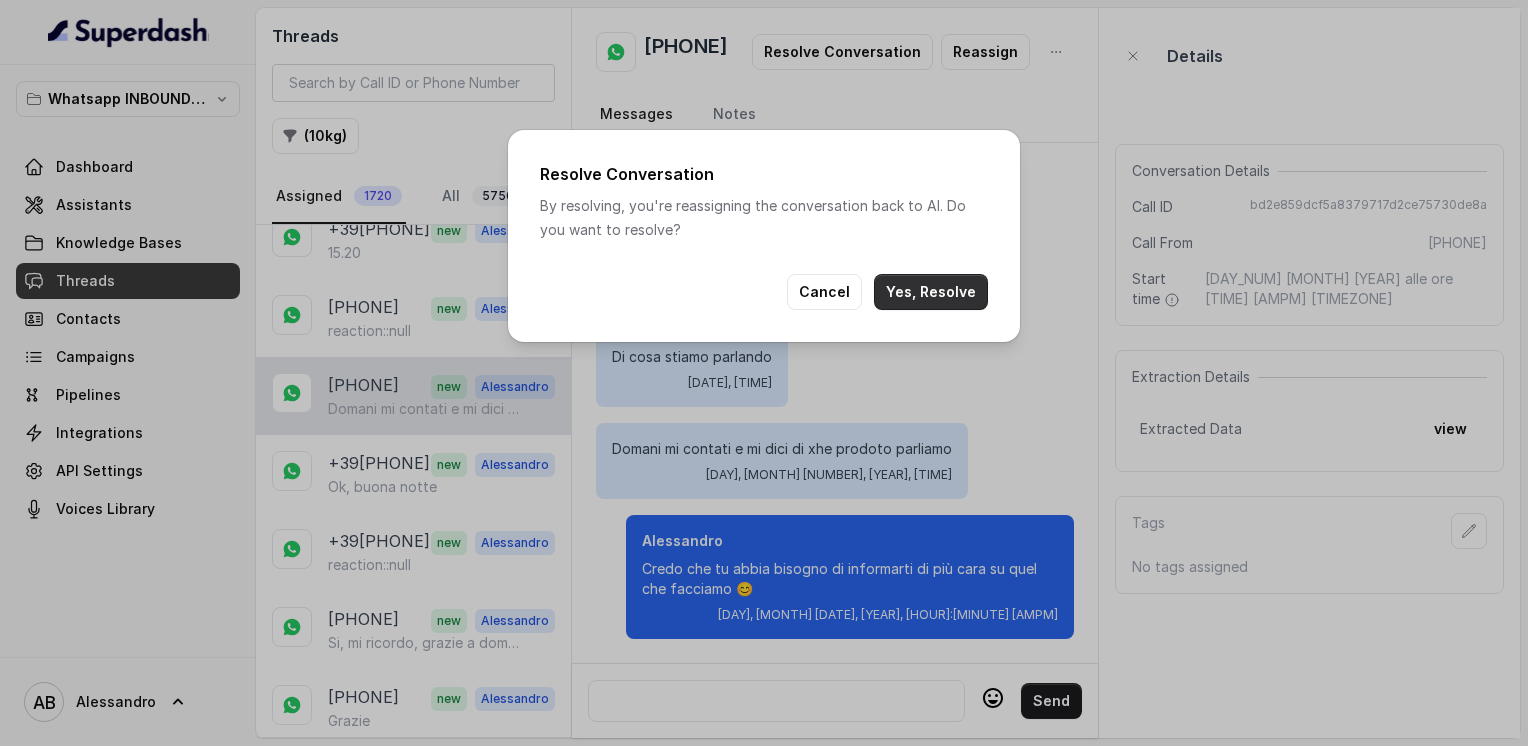 click on "Yes, Resolve" at bounding box center [931, 292] 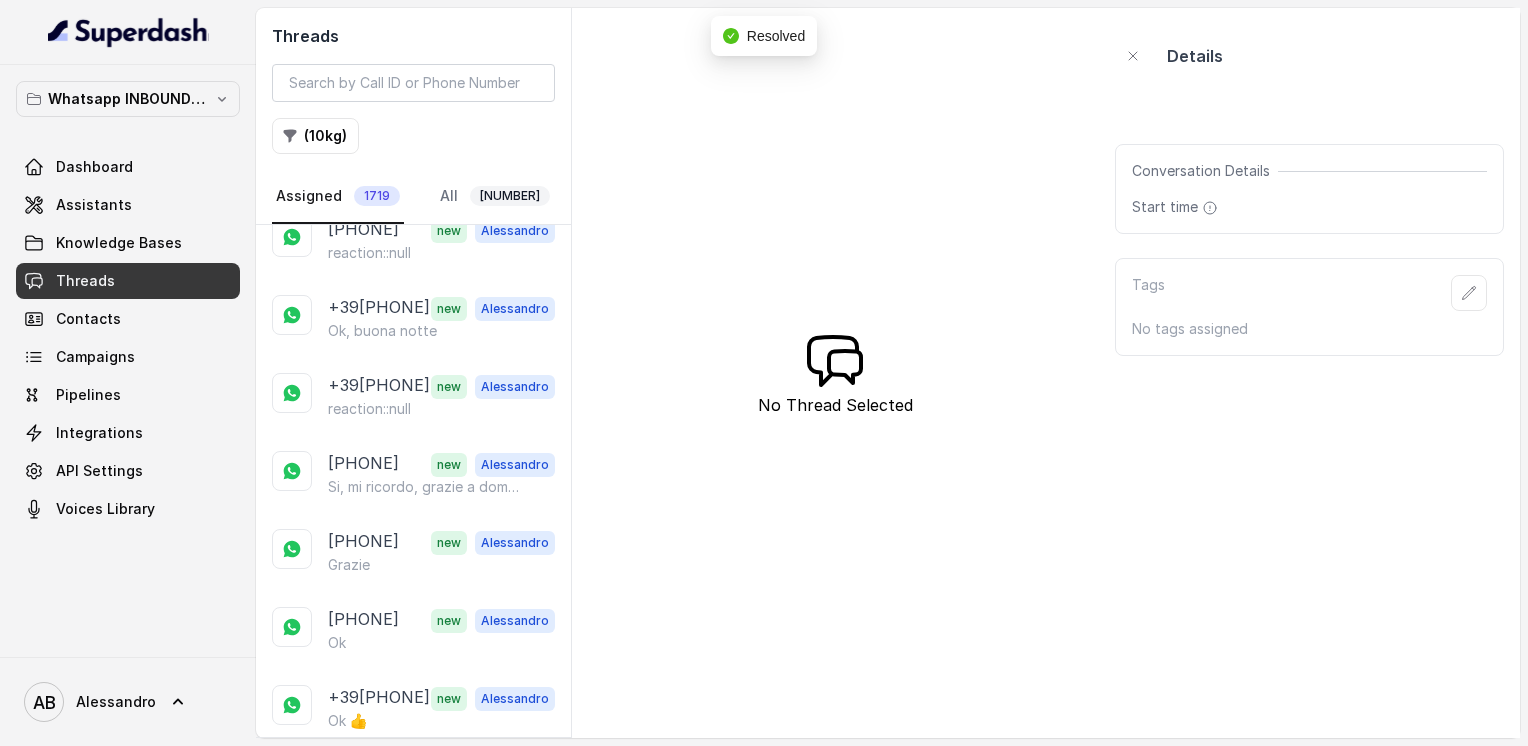 click on "[PHONE]" at bounding box center (363, 464) 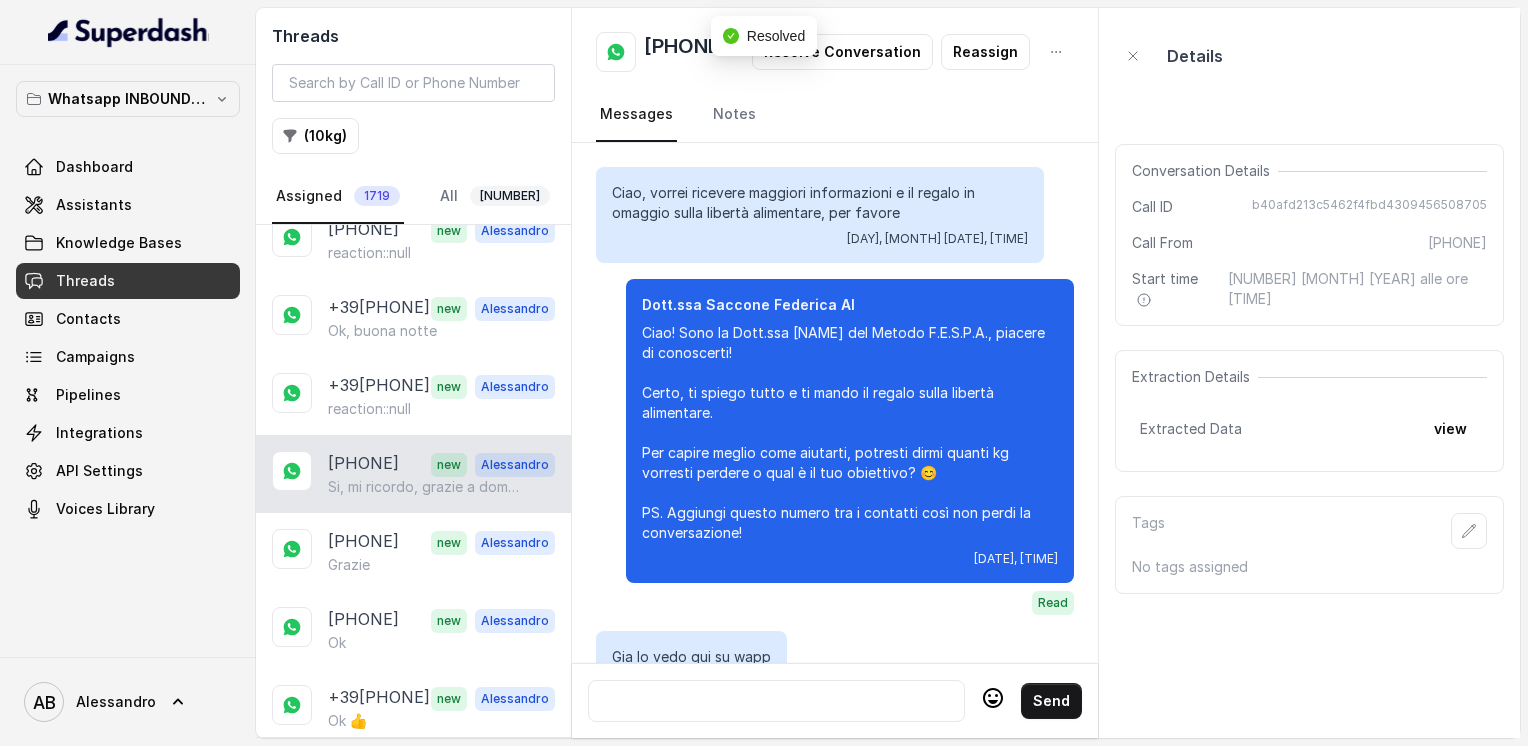 scroll, scrollTop: 3012, scrollLeft: 0, axis: vertical 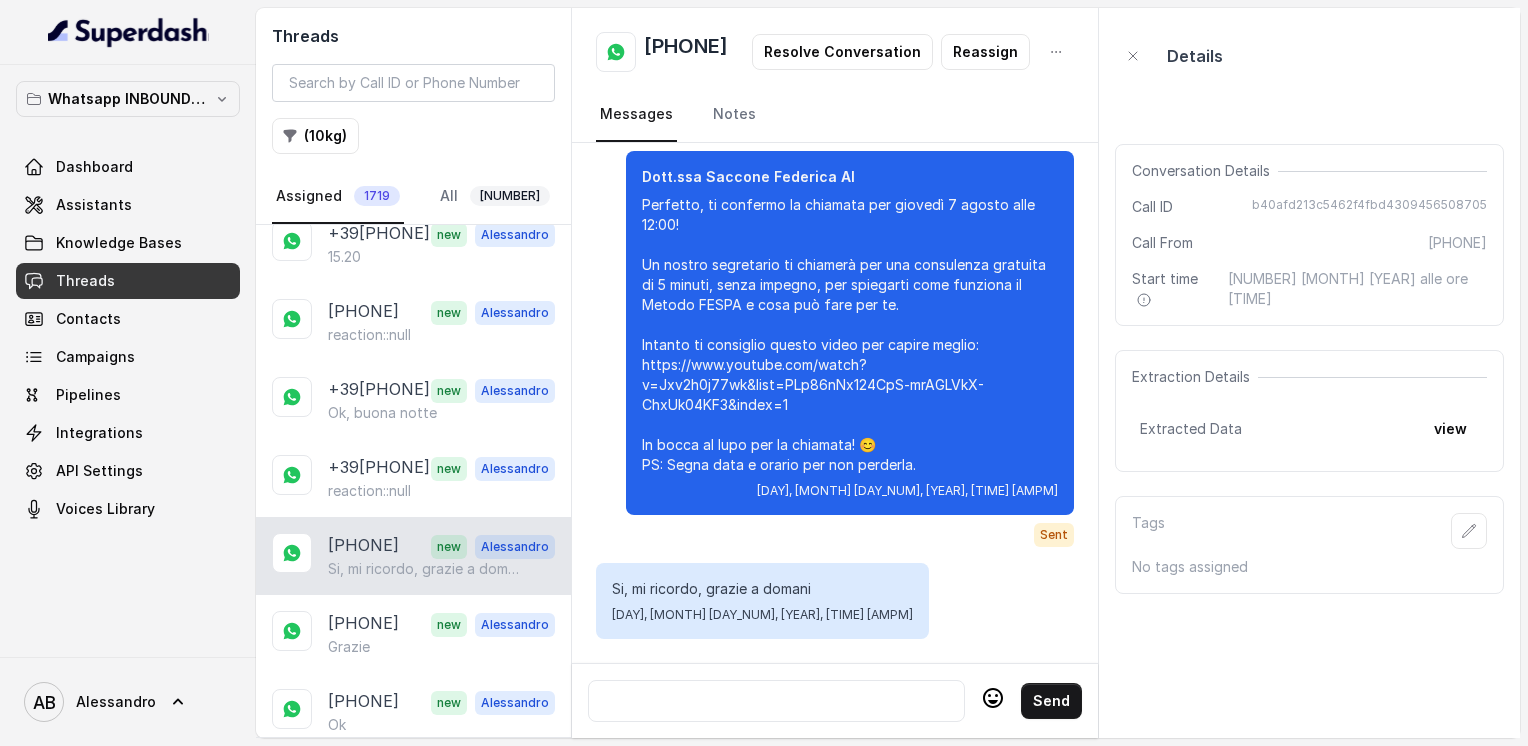 click on "[PHONE]" at bounding box center [363, 546] 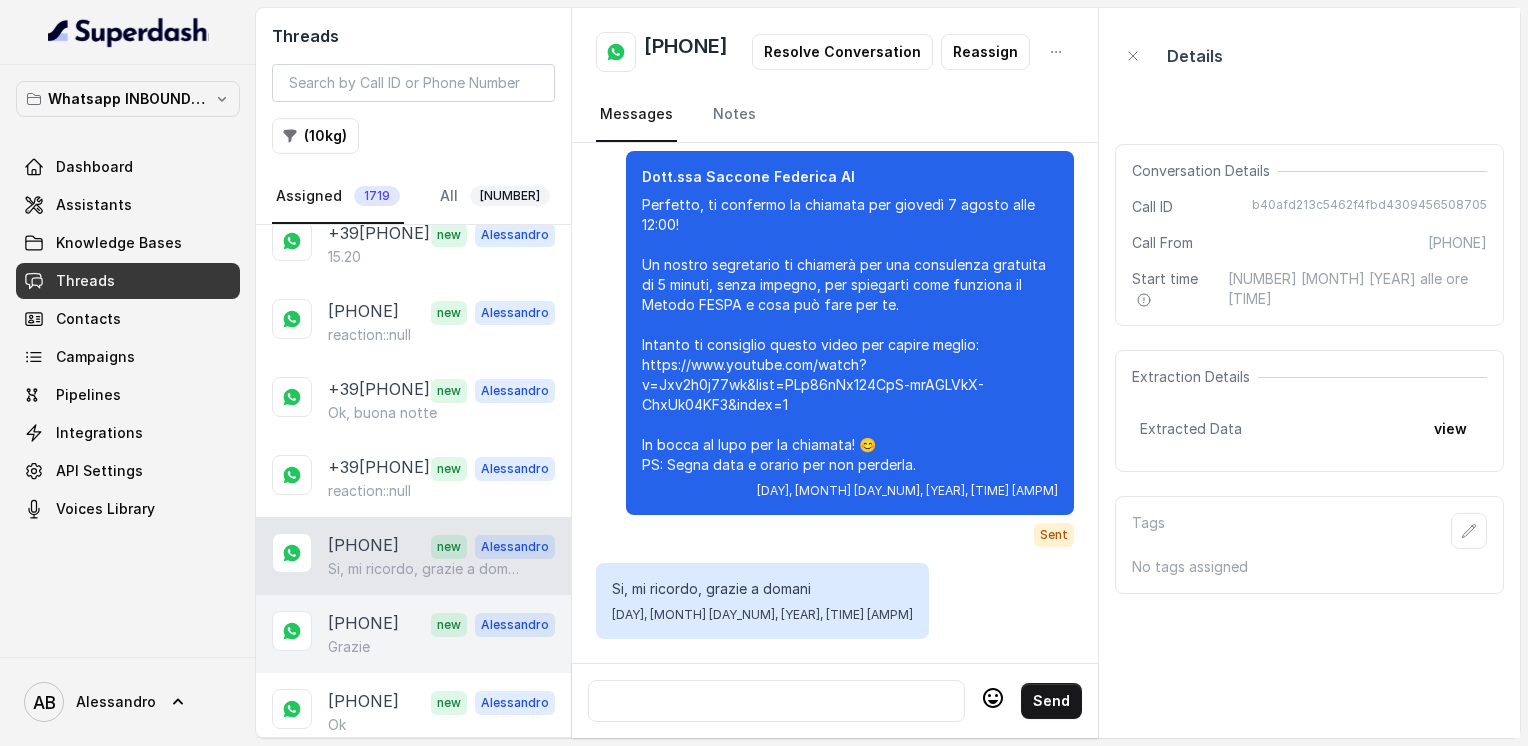 click on "[PHONE]" at bounding box center [363, 624] 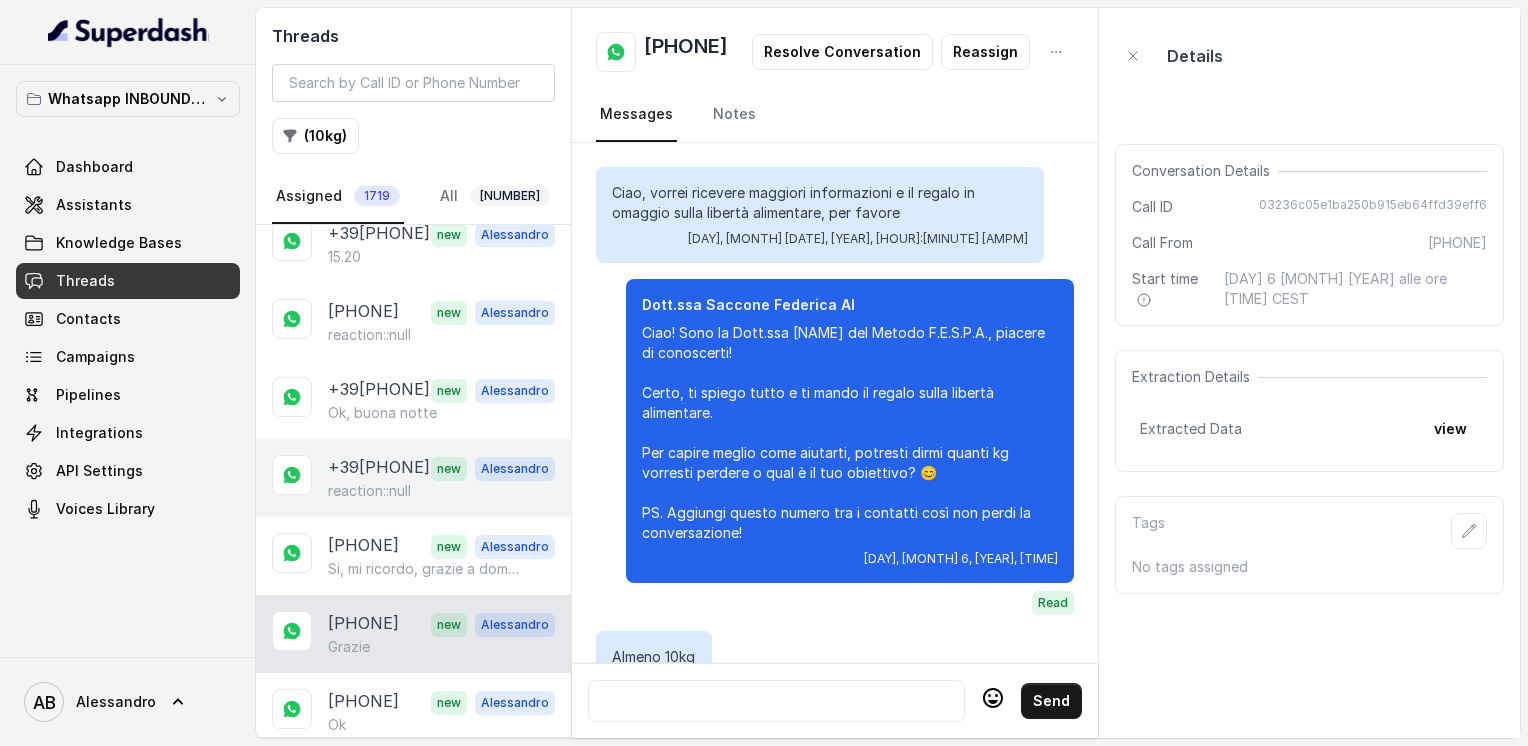 scroll, scrollTop: 2660, scrollLeft: 0, axis: vertical 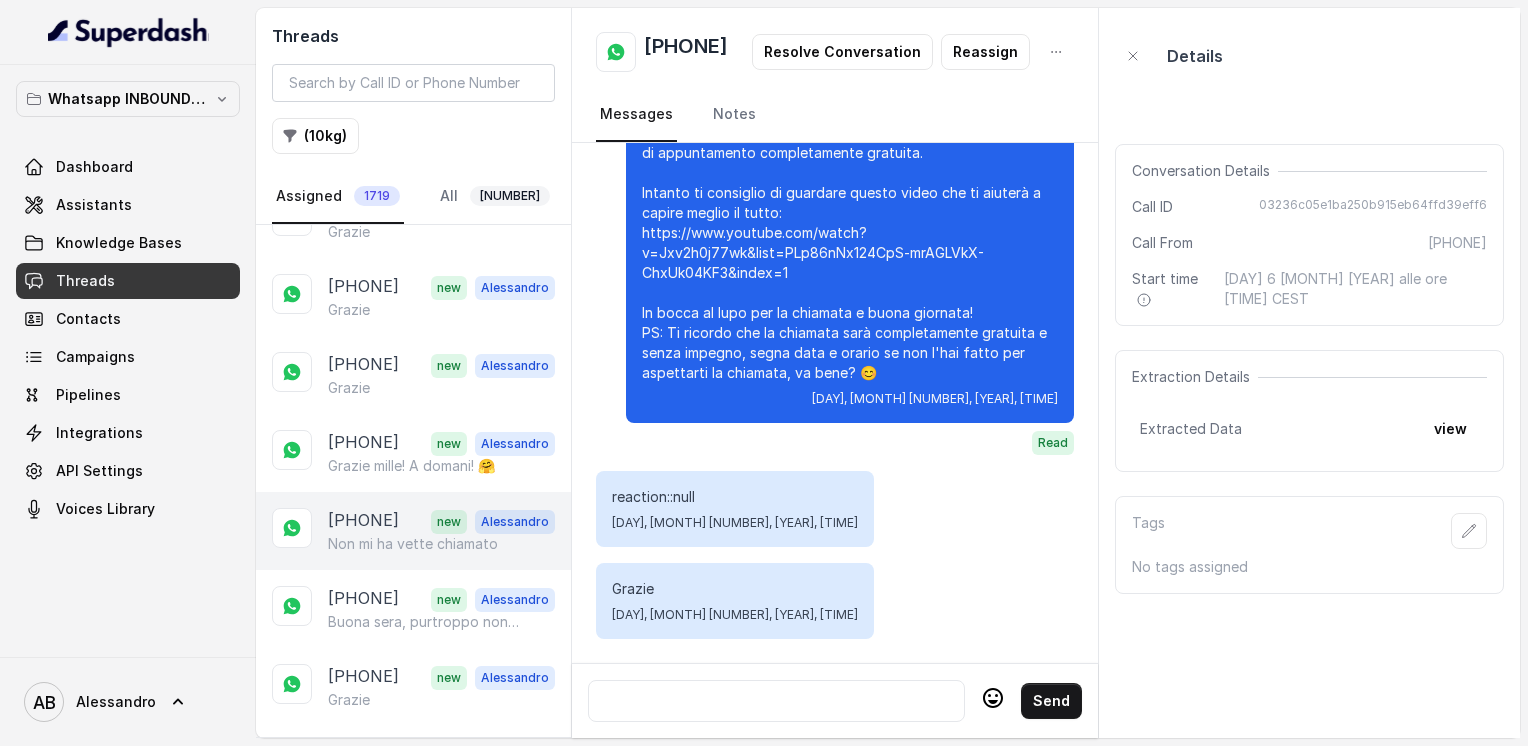 click on "Non mi ha vette chiamato" at bounding box center (413, 544) 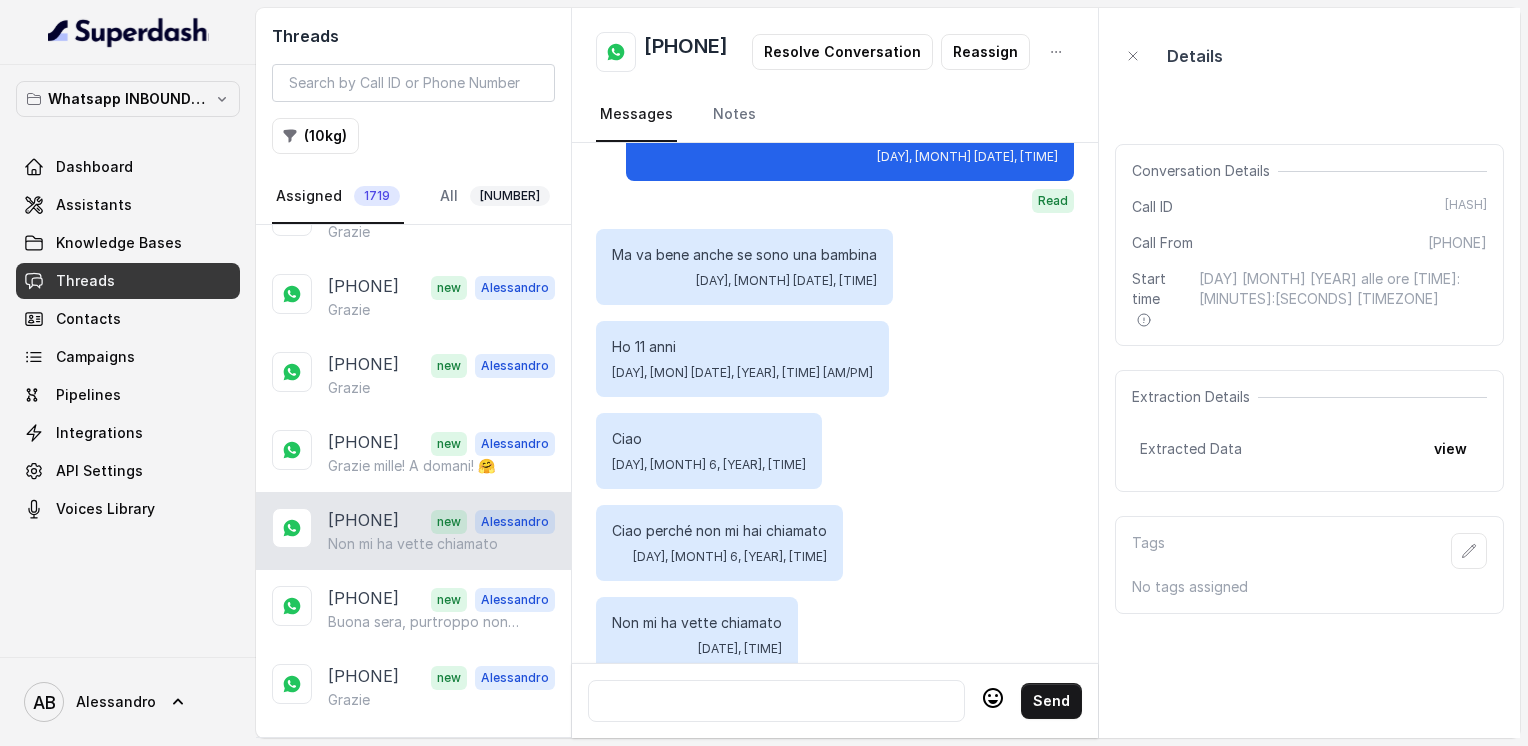 scroll, scrollTop: 5960, scrollLeft: 0, axis: vertical 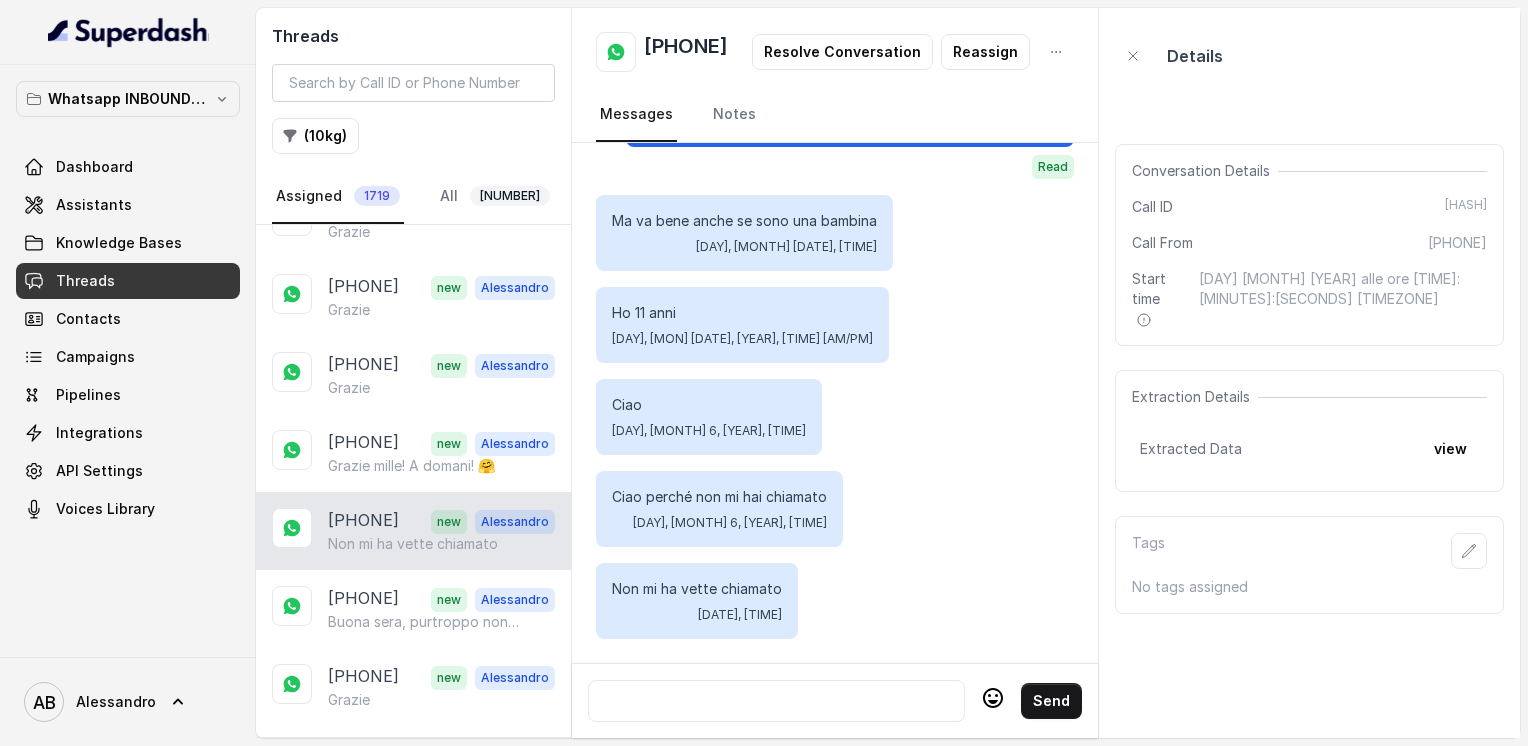 click at bounding box center (776, 701) 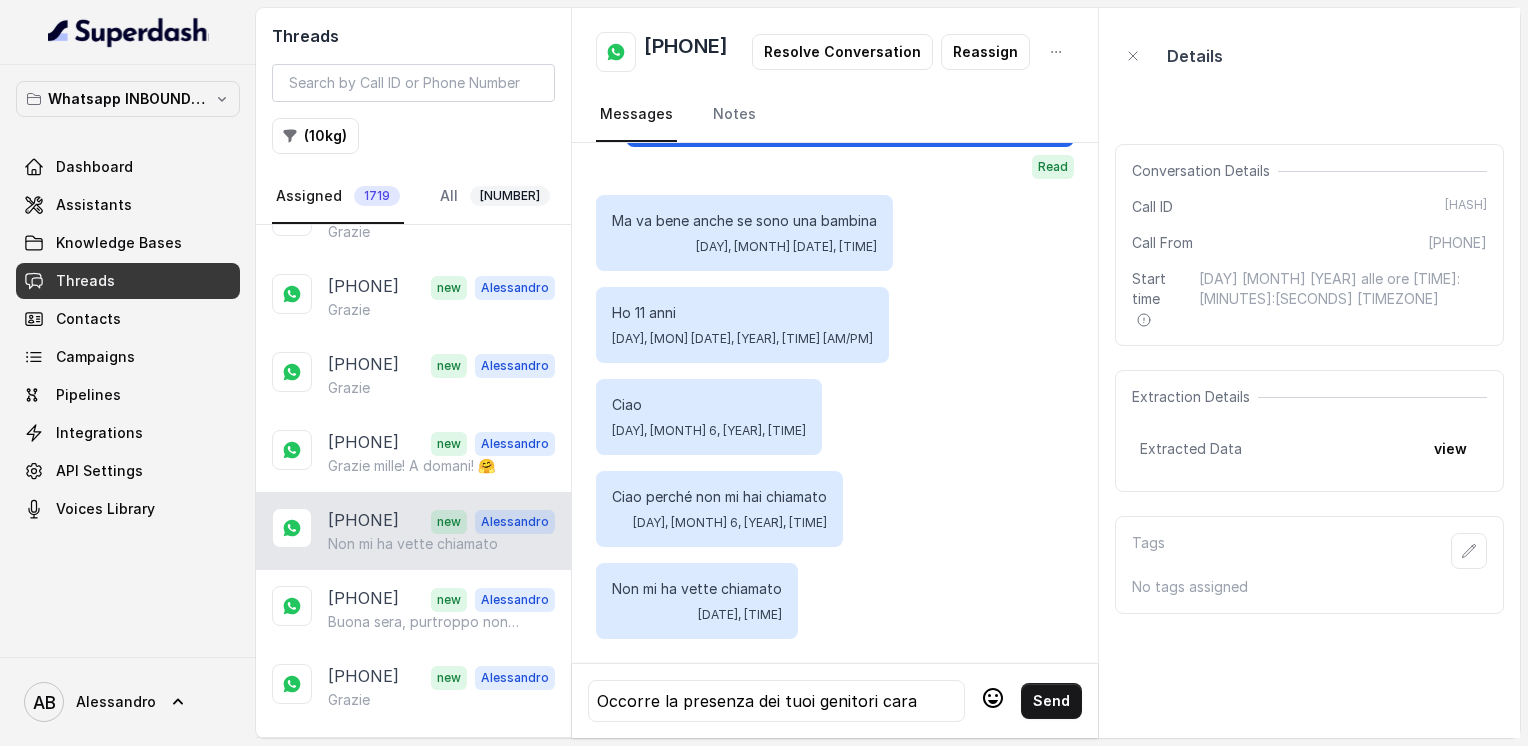 click 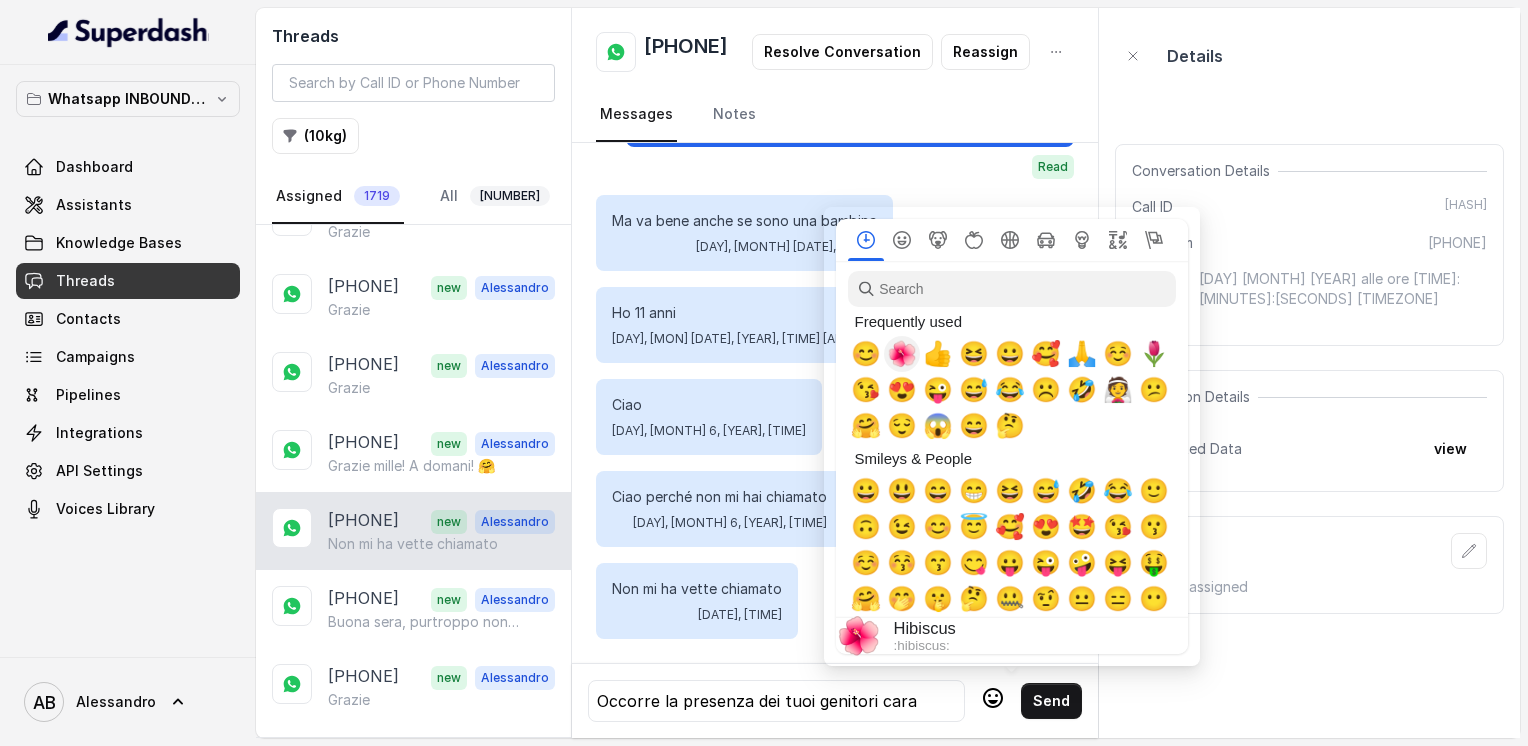 click on "🌺" at bounding box center [902, 354] 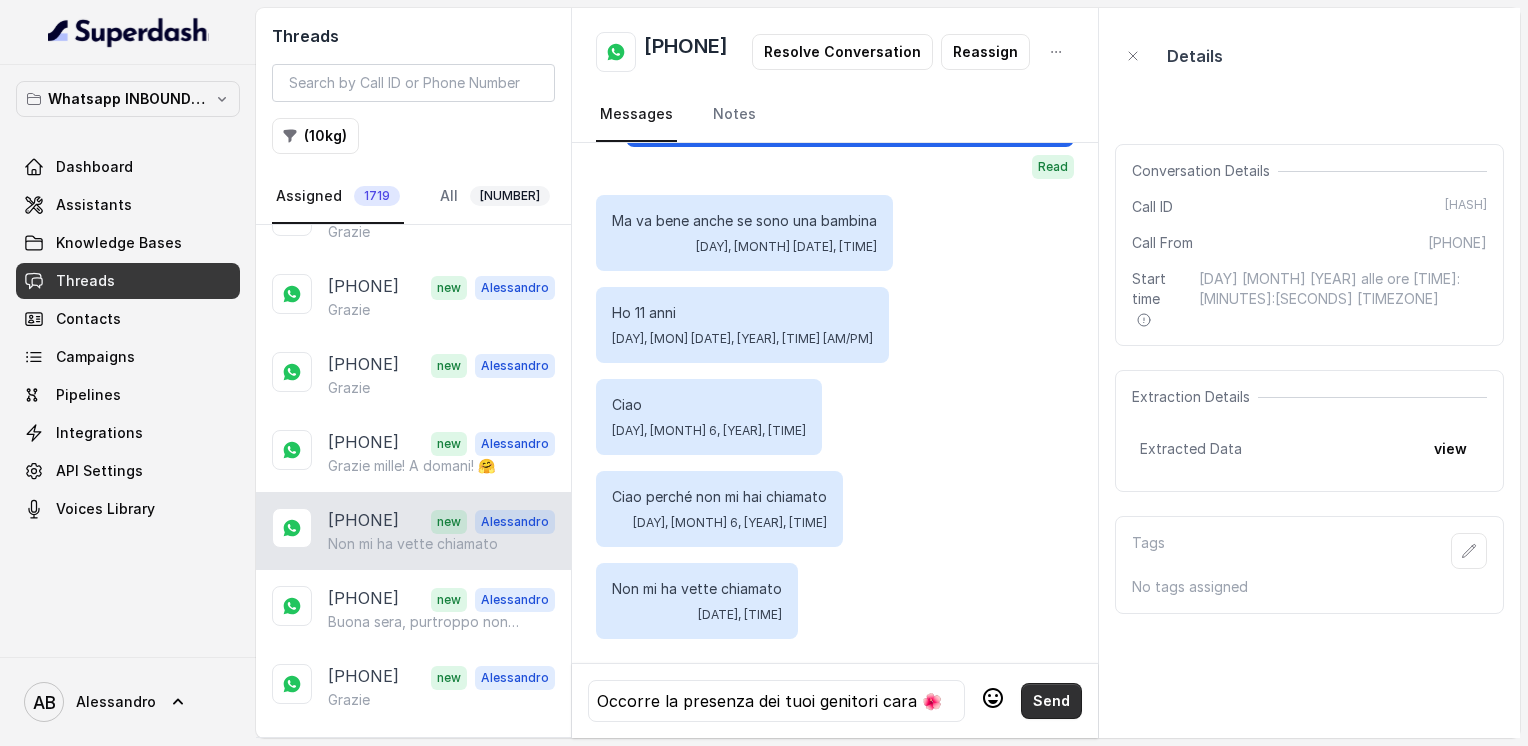 click on "Send" at bounding box center (1051, 701) 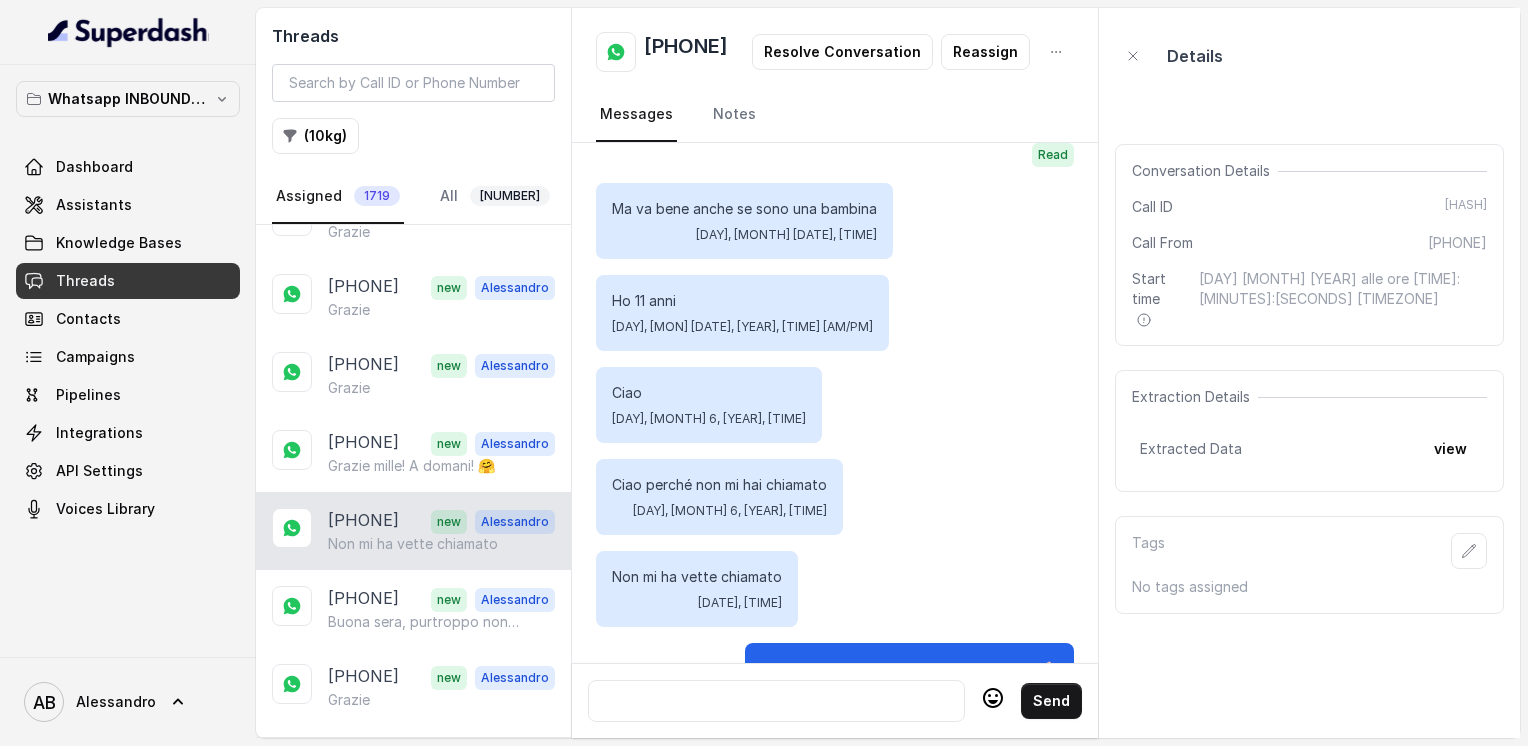 click at bounding box center (776, 701) 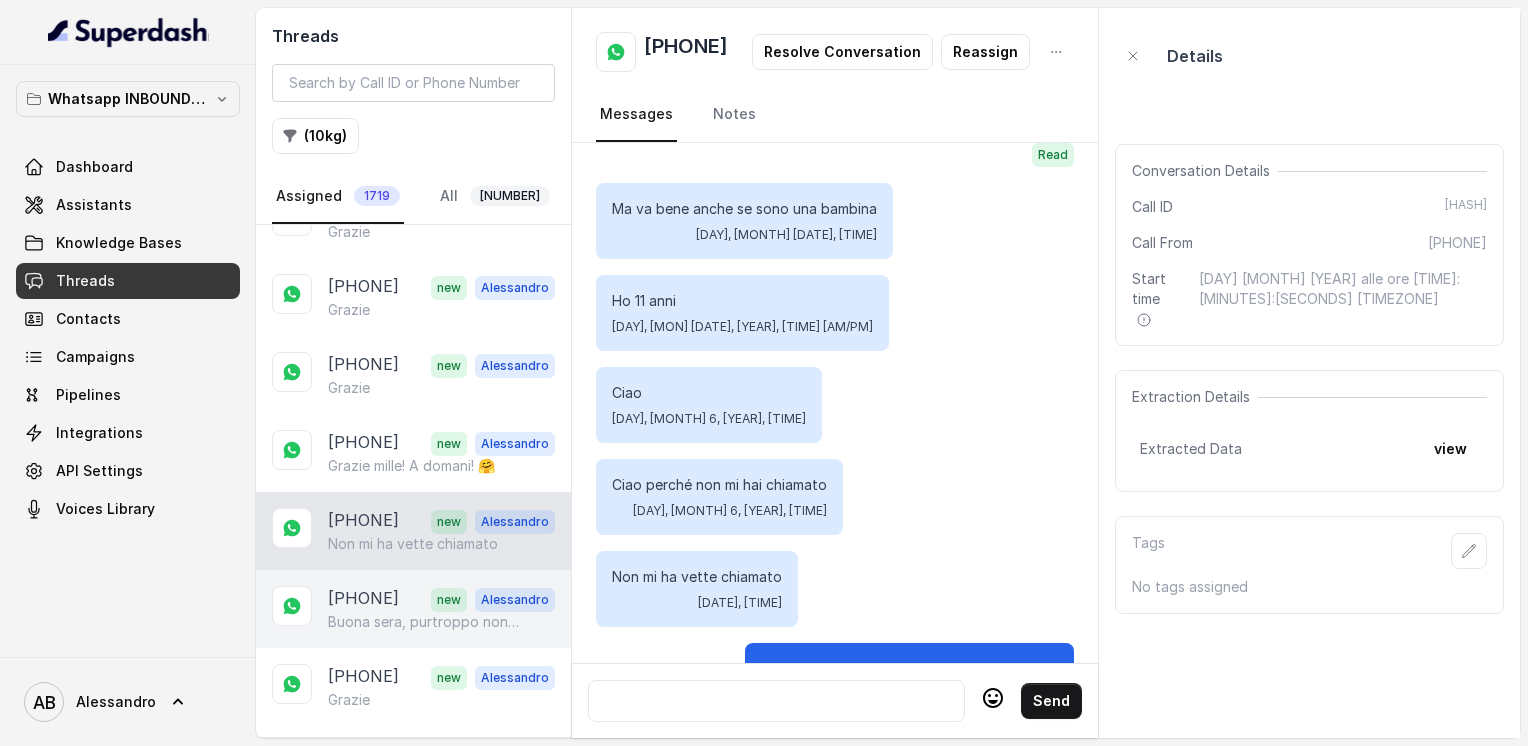 click on "new" at bounding box center [449, 599] 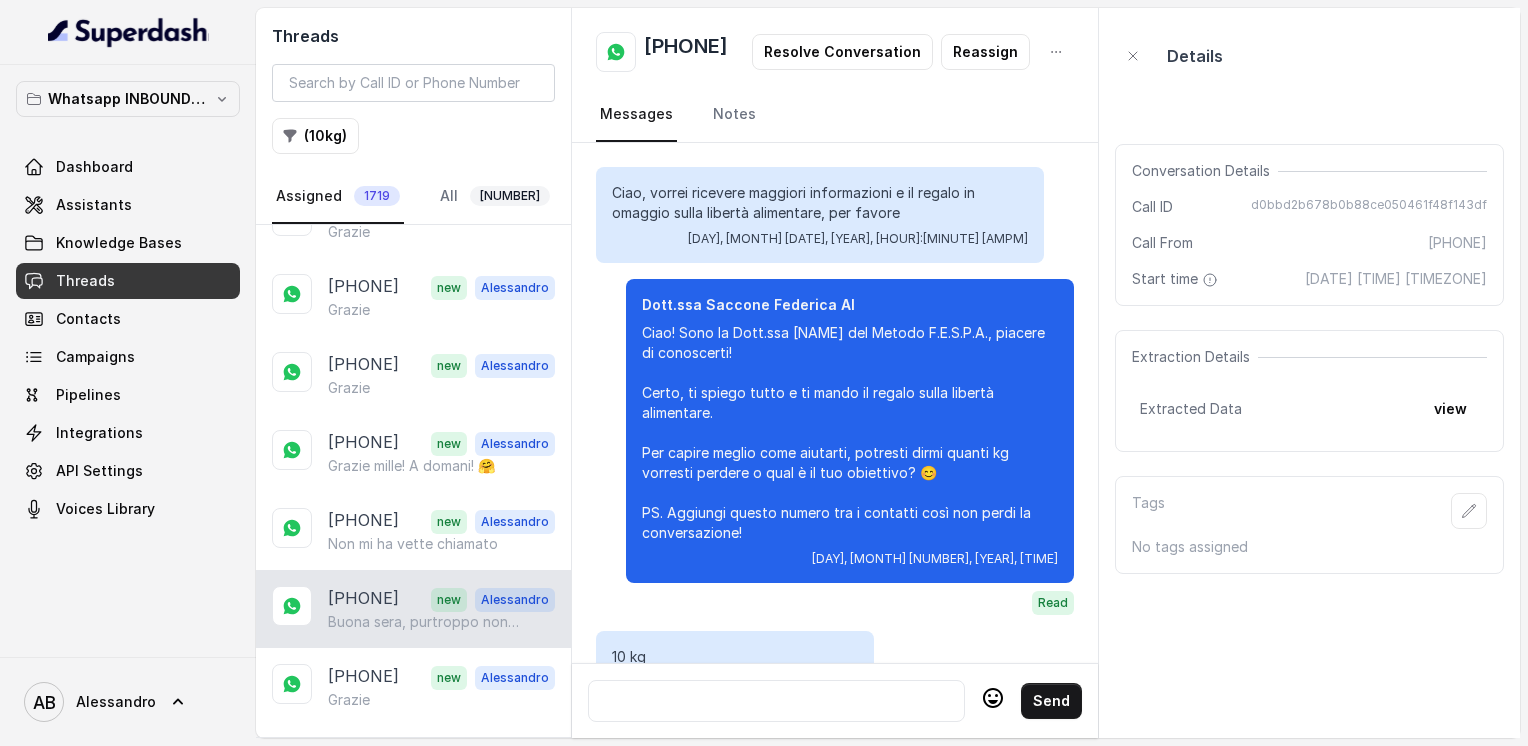 scroll, scrollTop: 2284, scrollLeft: 0, axis: vertical 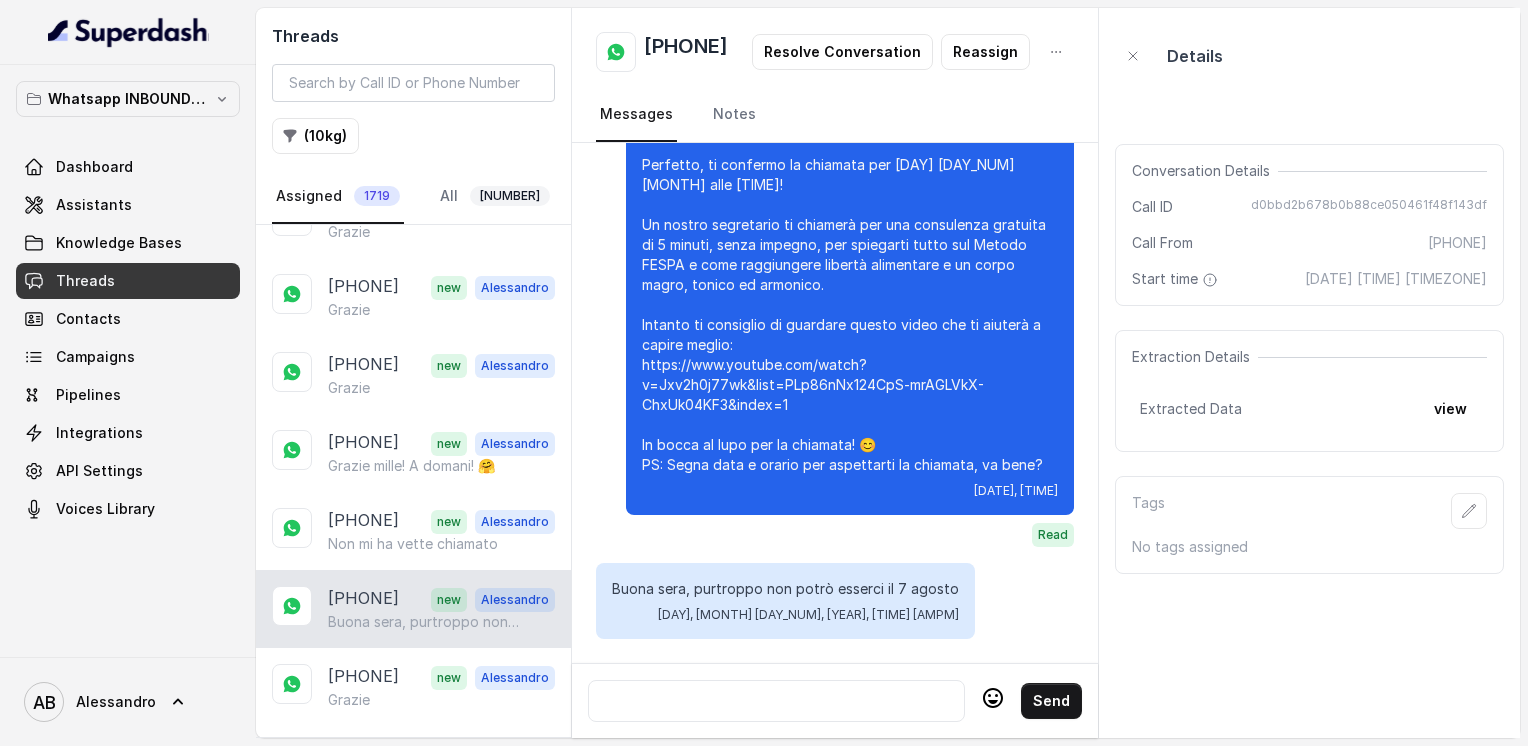 click at bounding box center (776, 701) 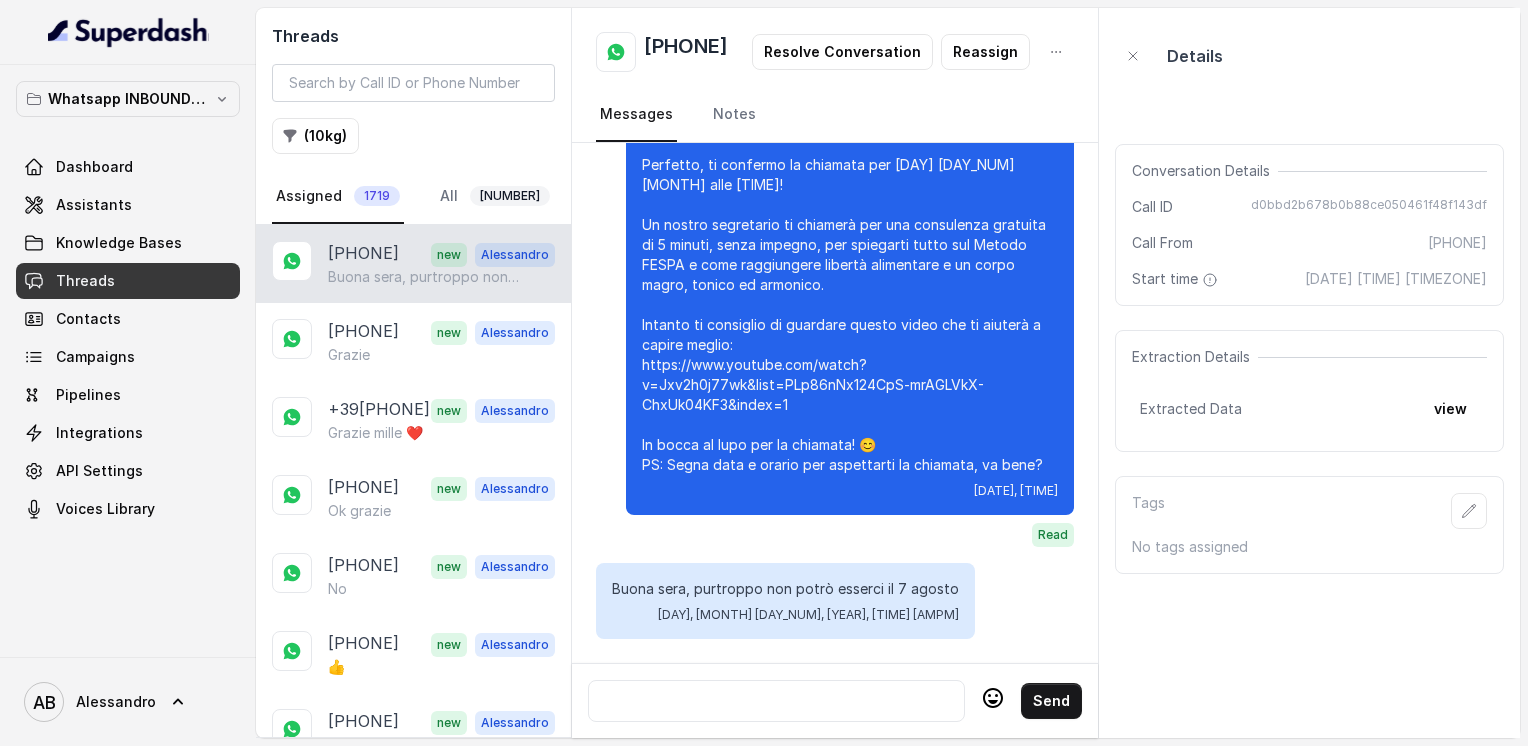 scroll, scrollTop: 3483, scrollLeft: 0, axis: vertical 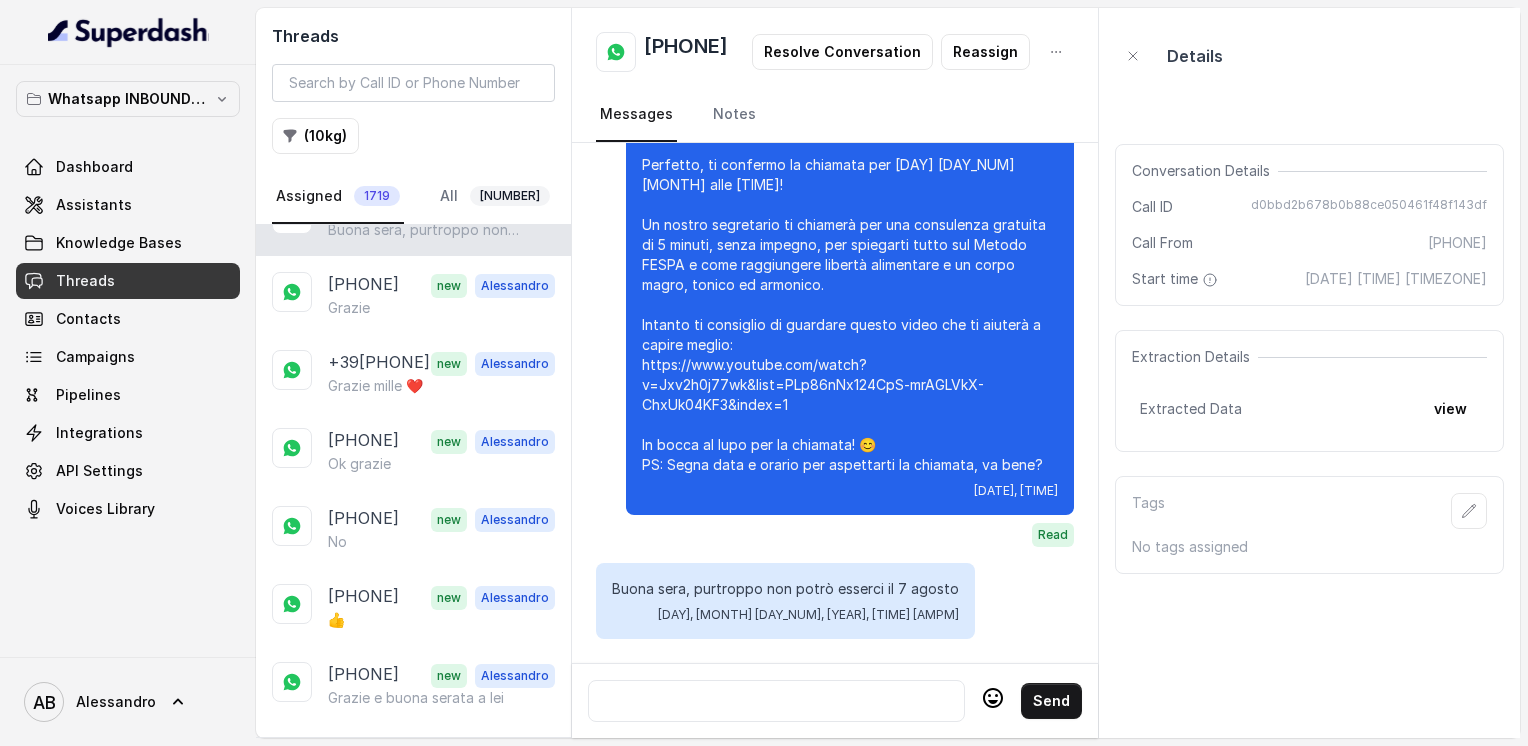 click on "Load more conversations" at bounding box center [414, 752] 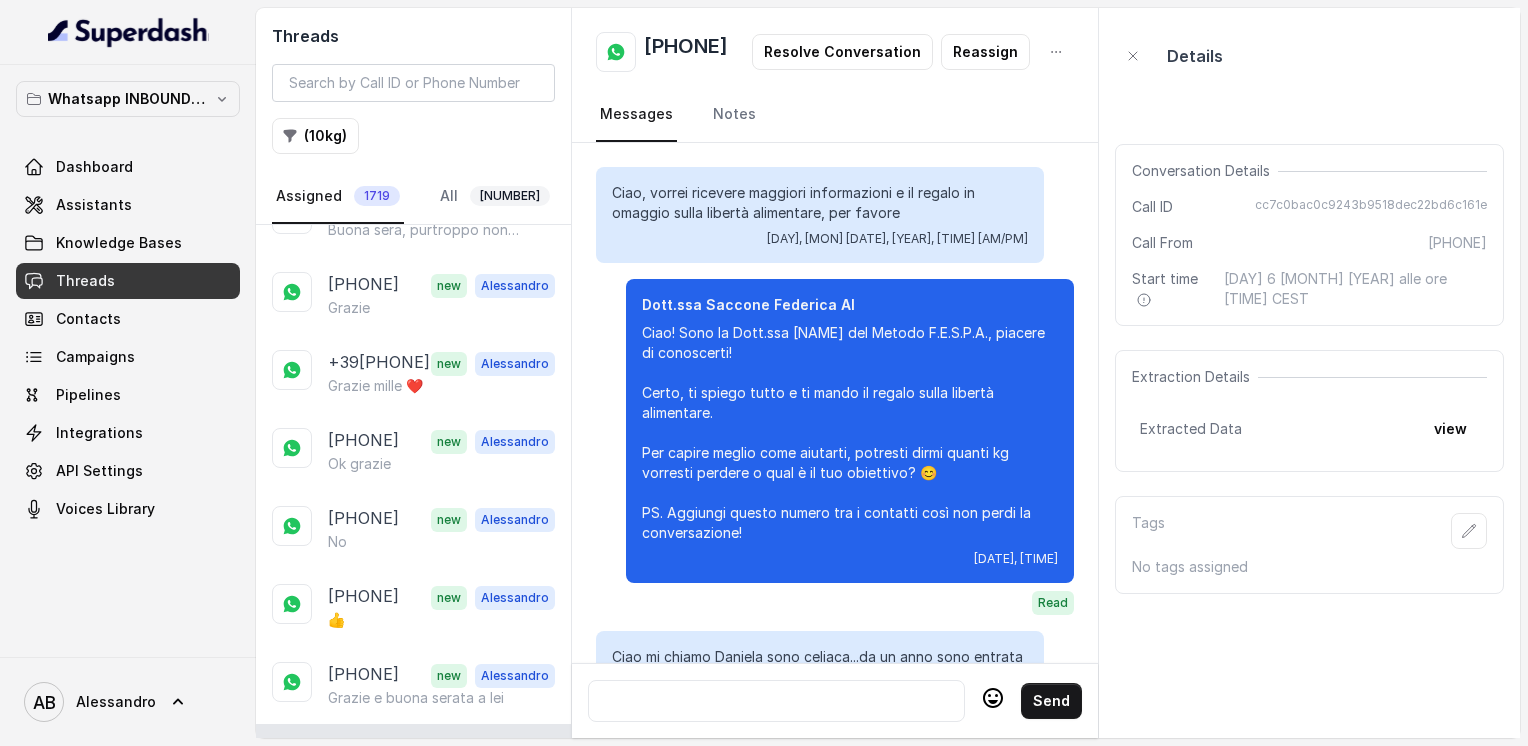 scroll, scrollTop: 2600, scrollLeft: 0, axis: vertical 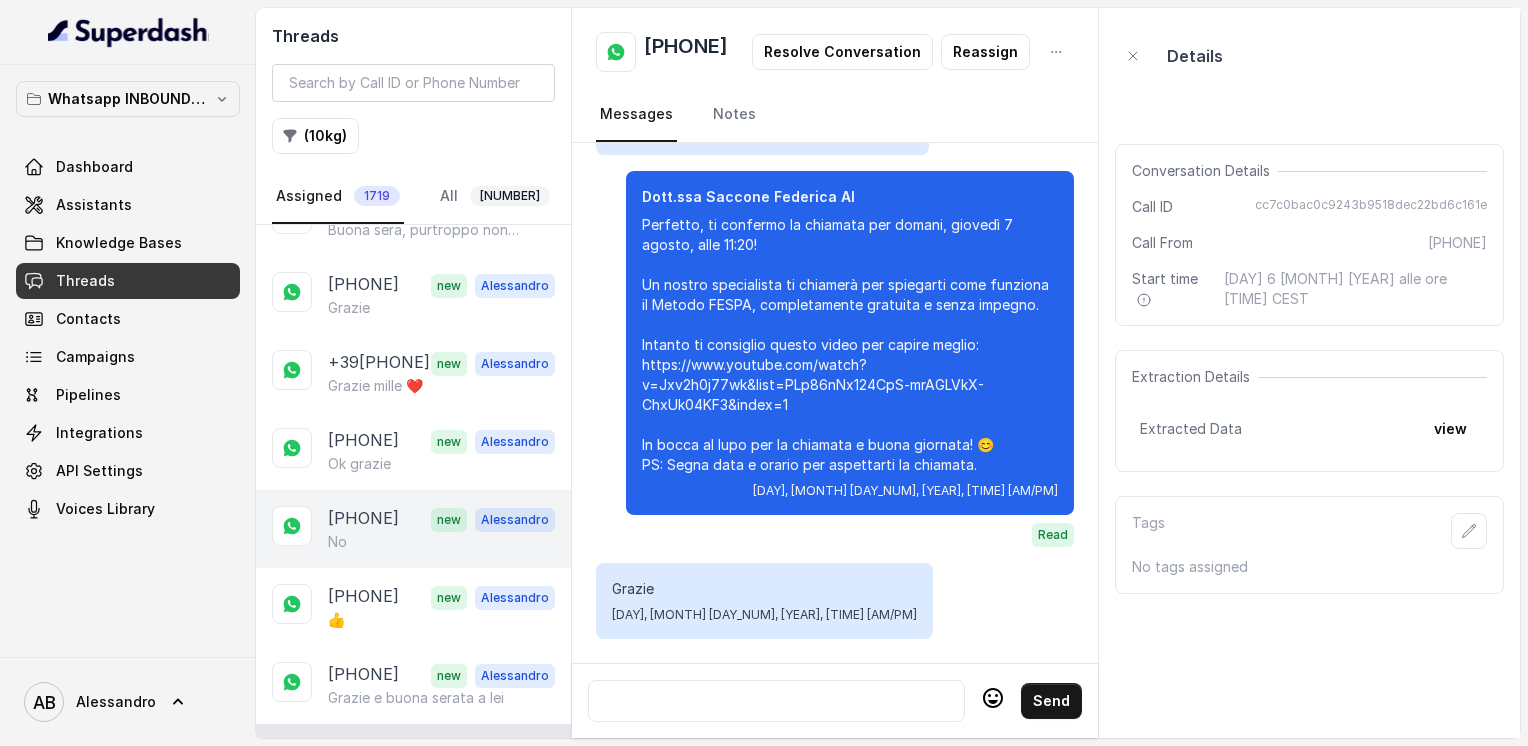 click on "No" at bounding box center [441, 542] 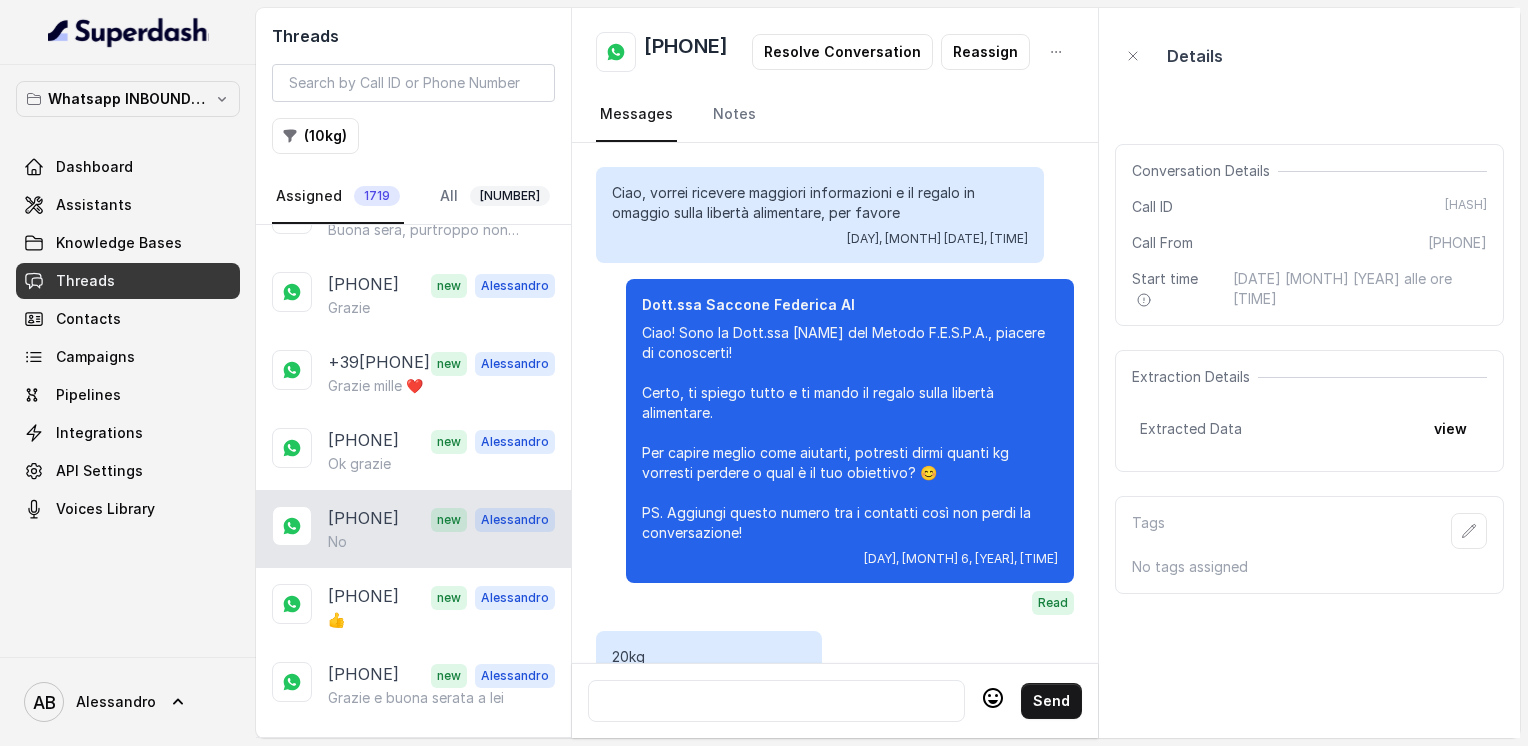 scroll, scrollTop: 3428, scrollLeft: 0, axis: vertical 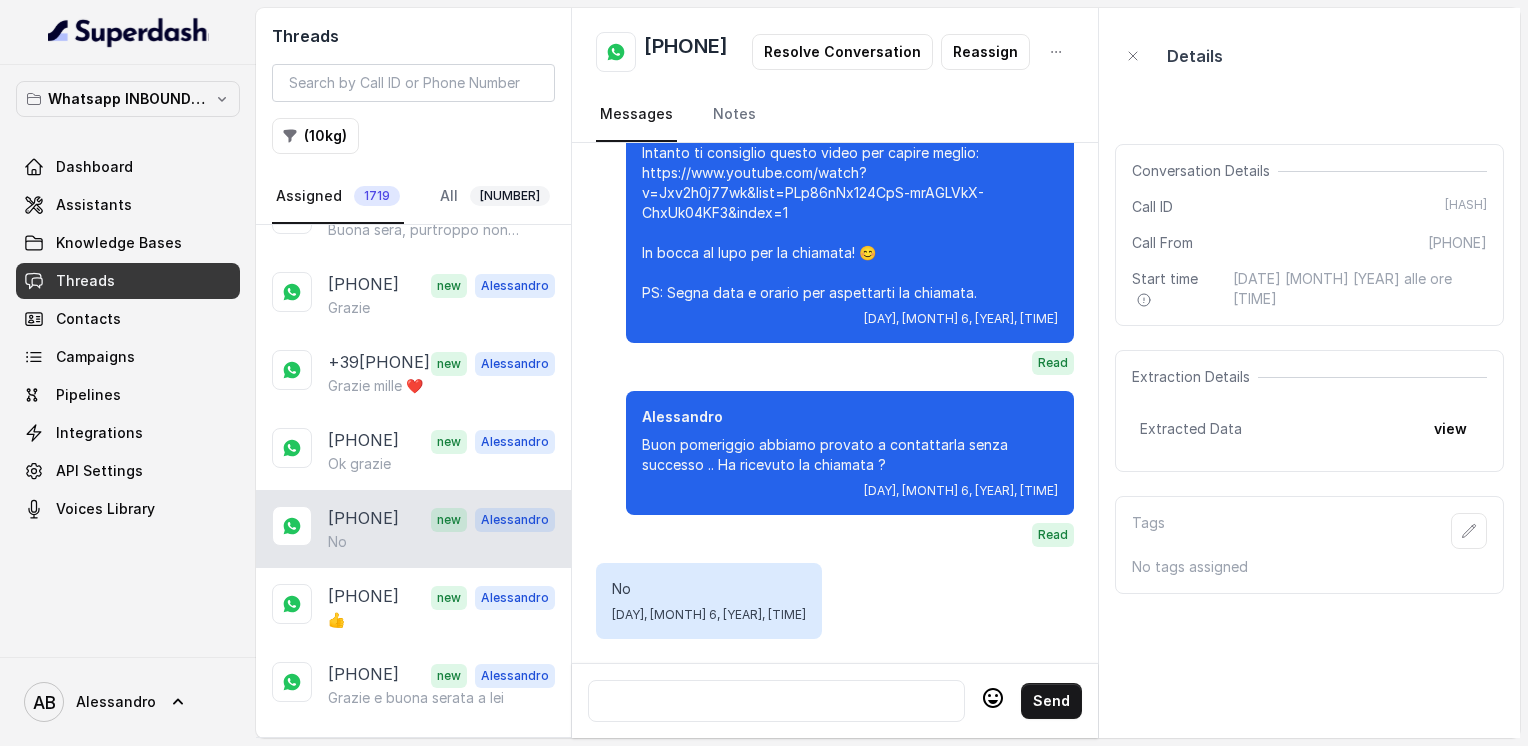 click at bounding box center [776, 701] 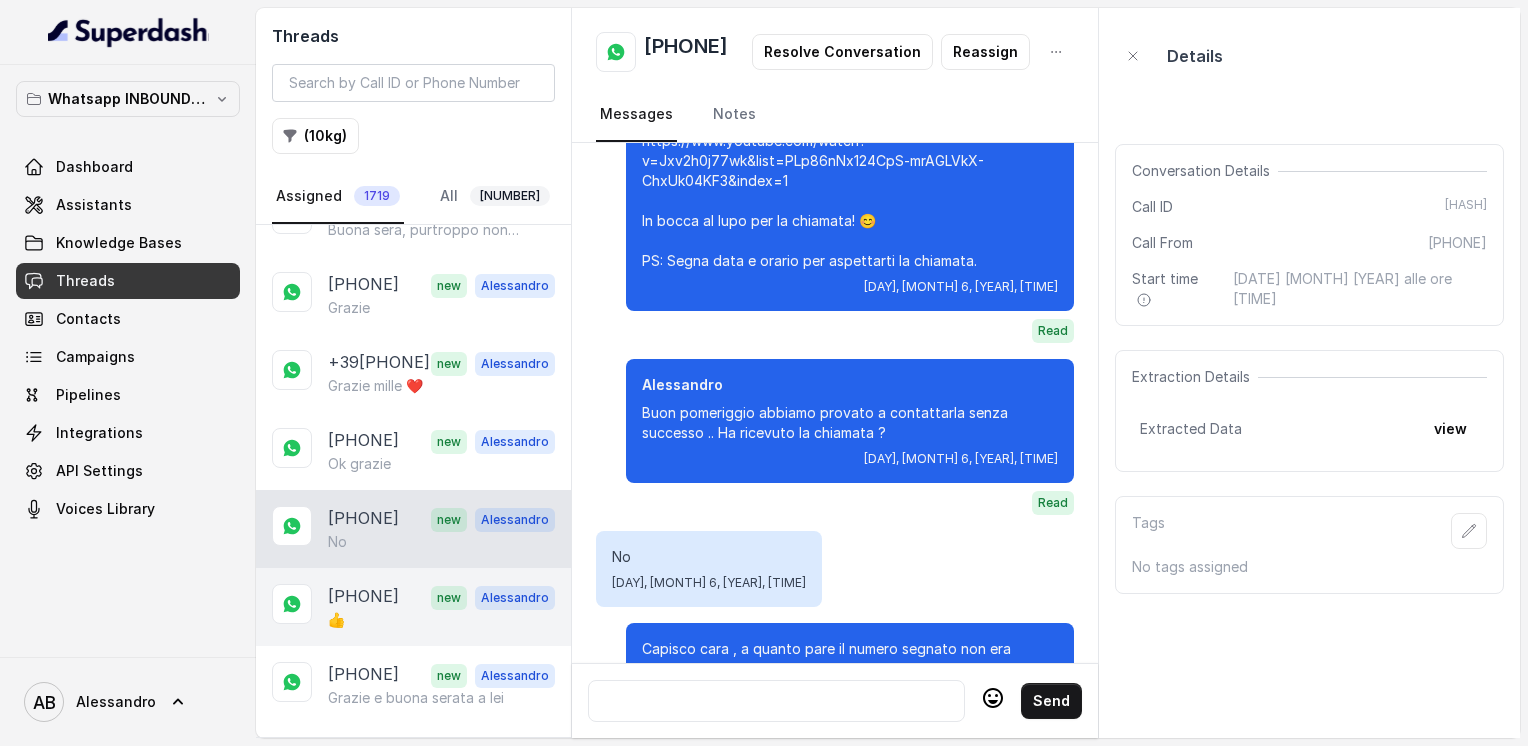 click on "[PHONE]" at bounding box center (363, 597) 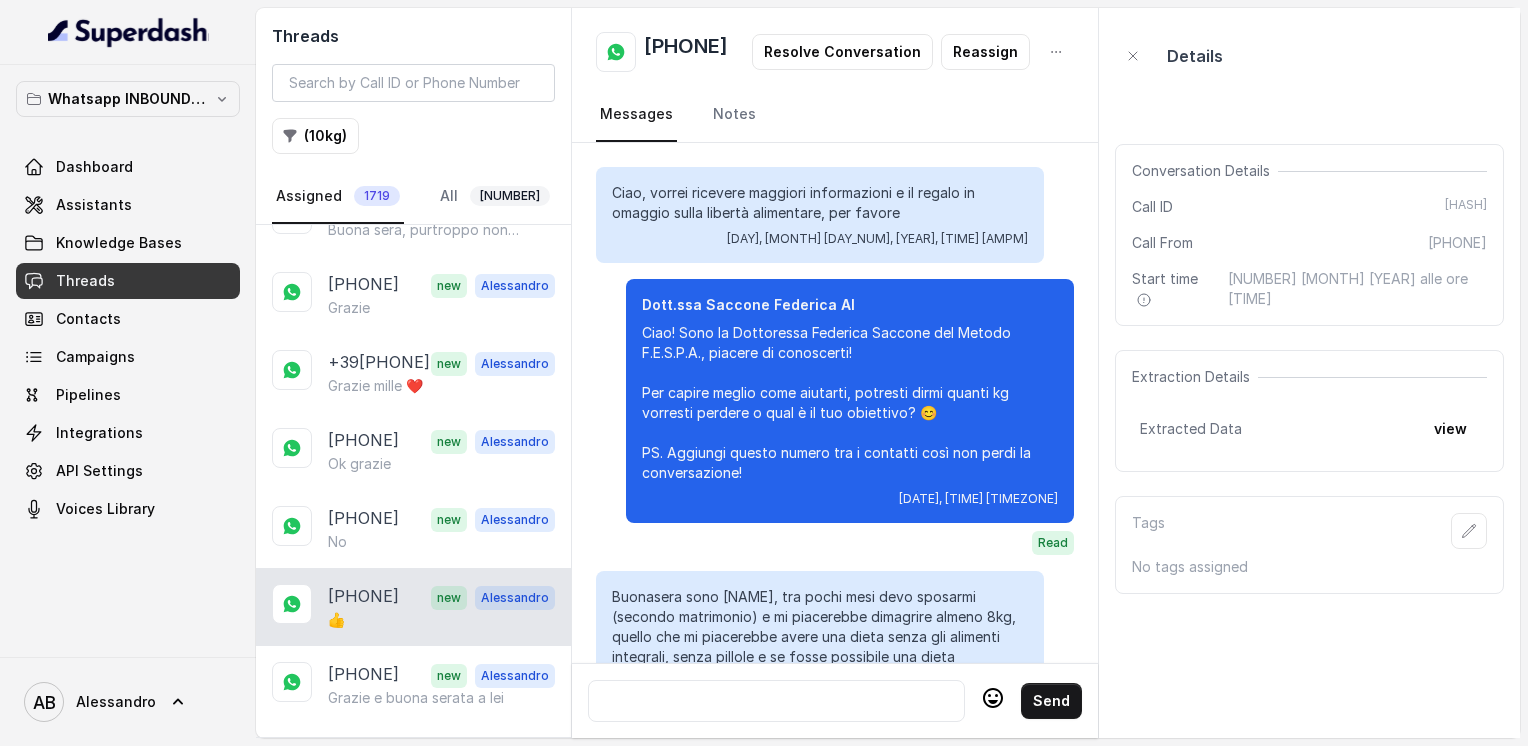 scroll, scrollTop: 2796, scrollLeft: 0, axis: vertical 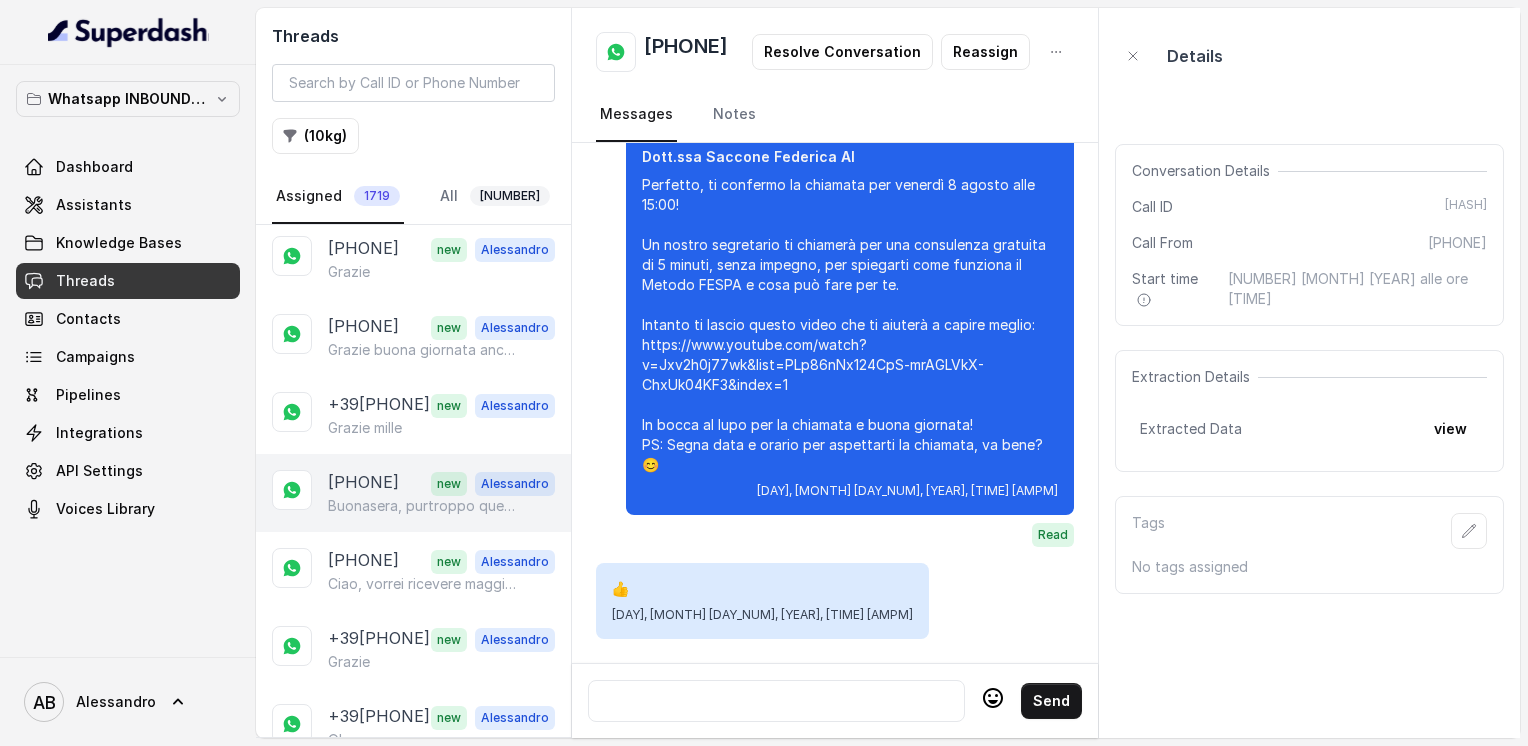 click on "Buonasera, purtroppo questa sera sono impegnata qui a lavoro e non posso rispondere. Ci aggiorniamo per la prossima settimana. Mi scuso" at bounding box center [424, 506] 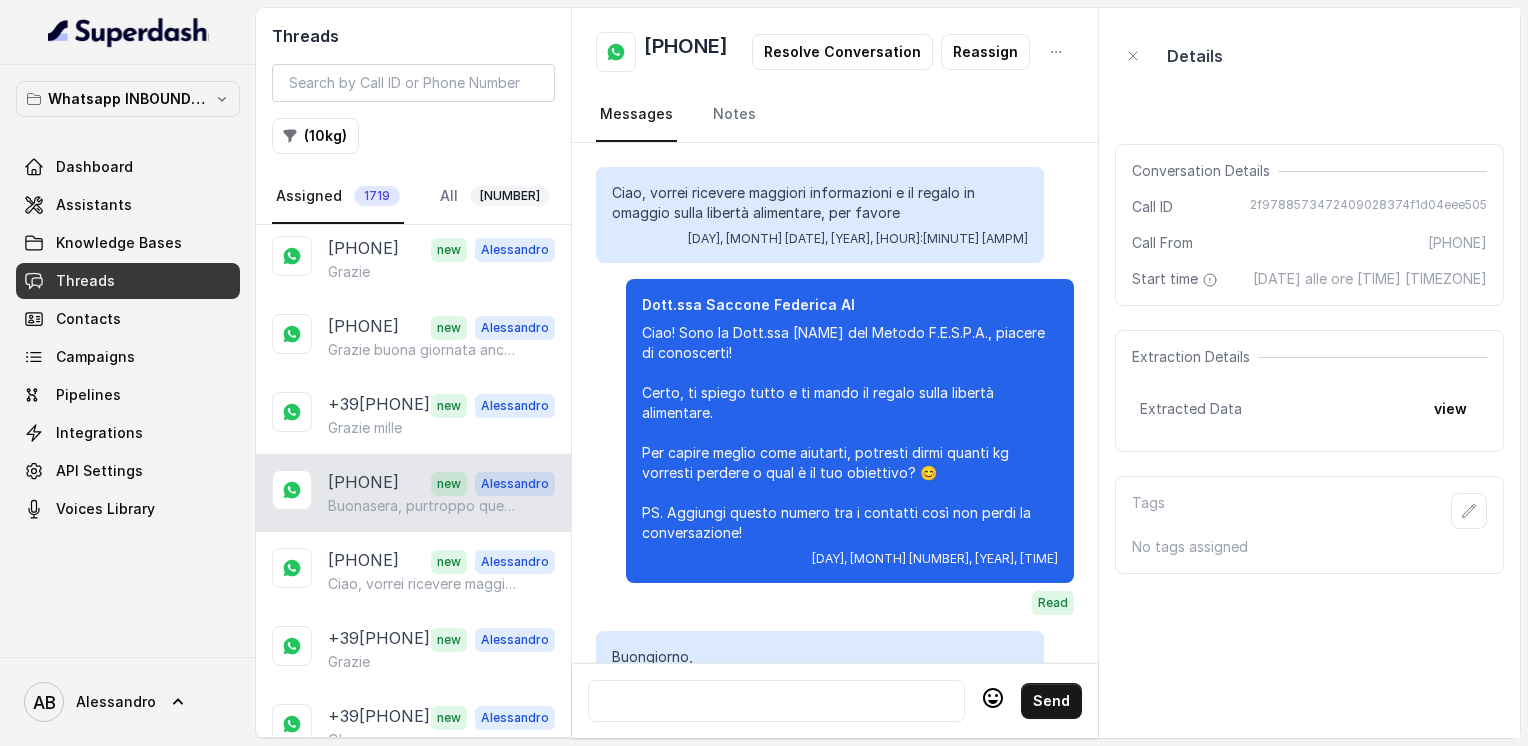 scroll, scrollTop: 2080, scrollLeft: 0, axis: vertical 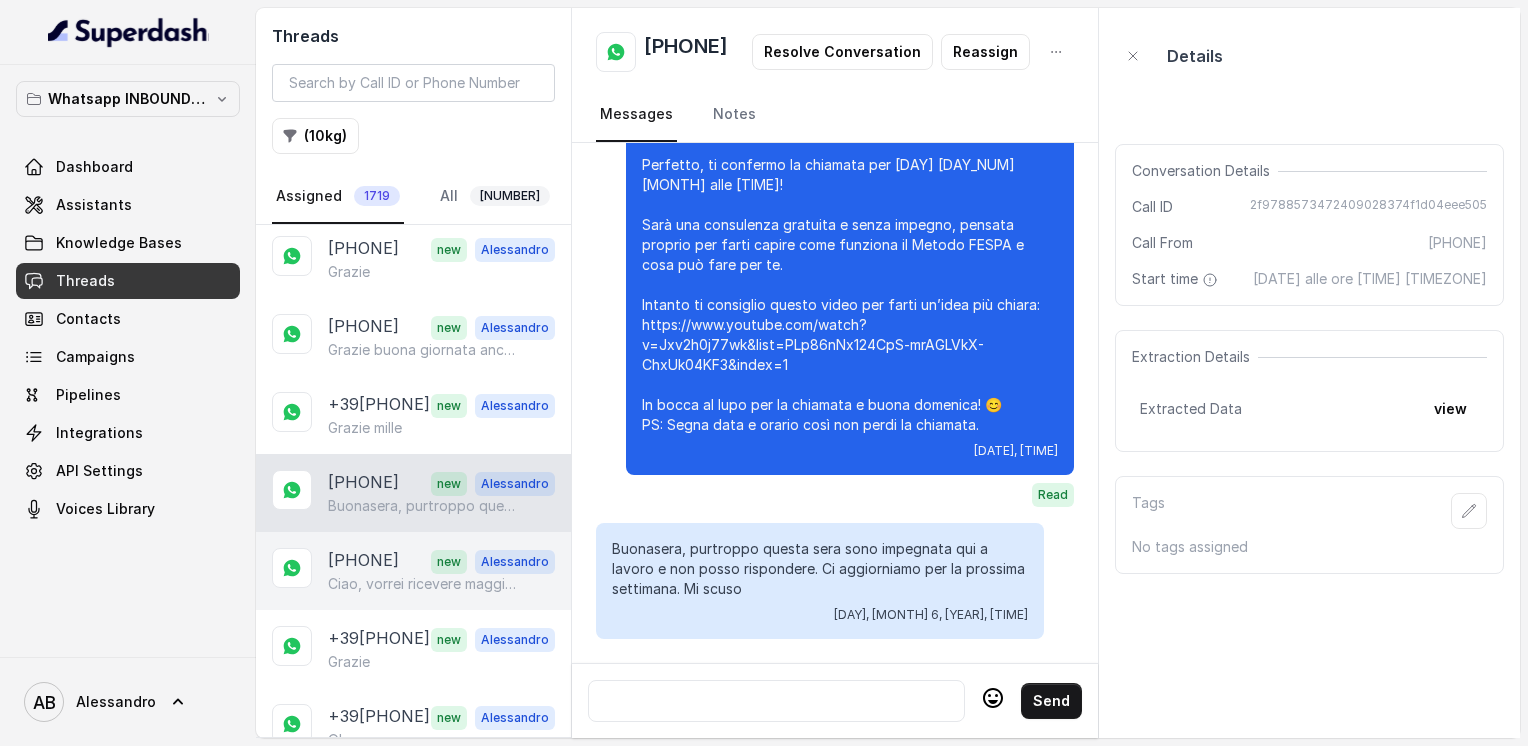 click on "[PHONE]" at bounding box center [363, 561] 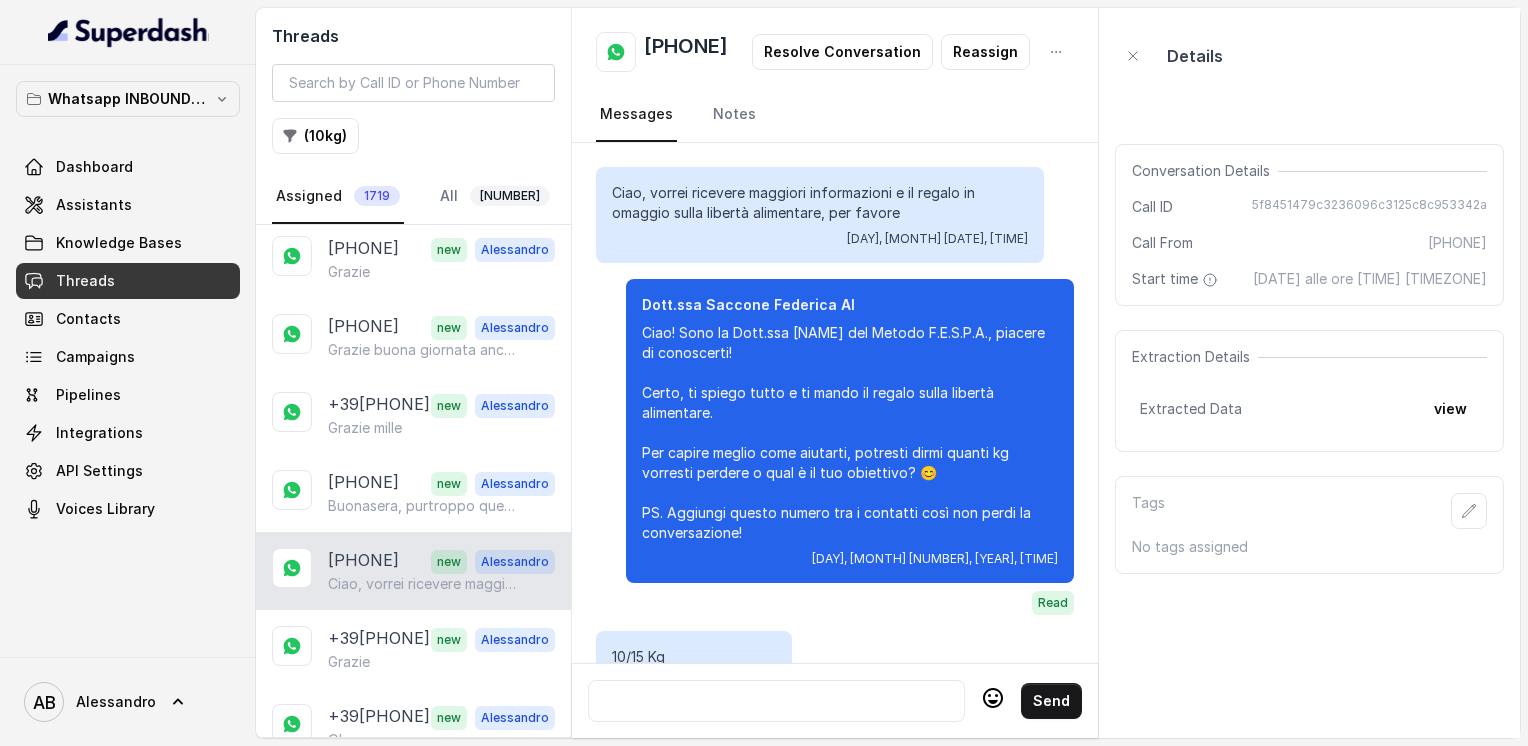 scroll, scrollTop: 3156, scrollLeft: 0, axis: vertical 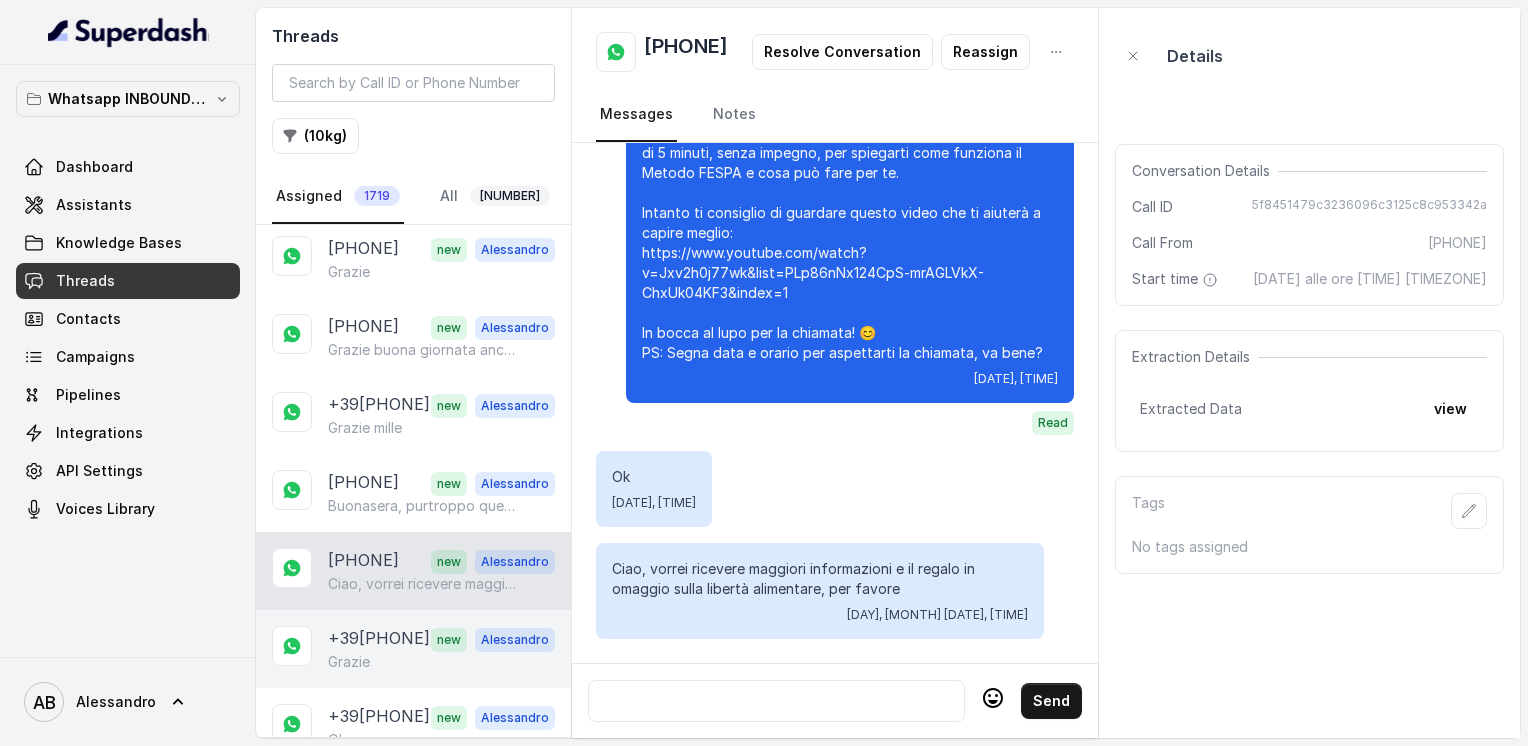 click on "+39[PHONE]" at bounding box center [379, 639] 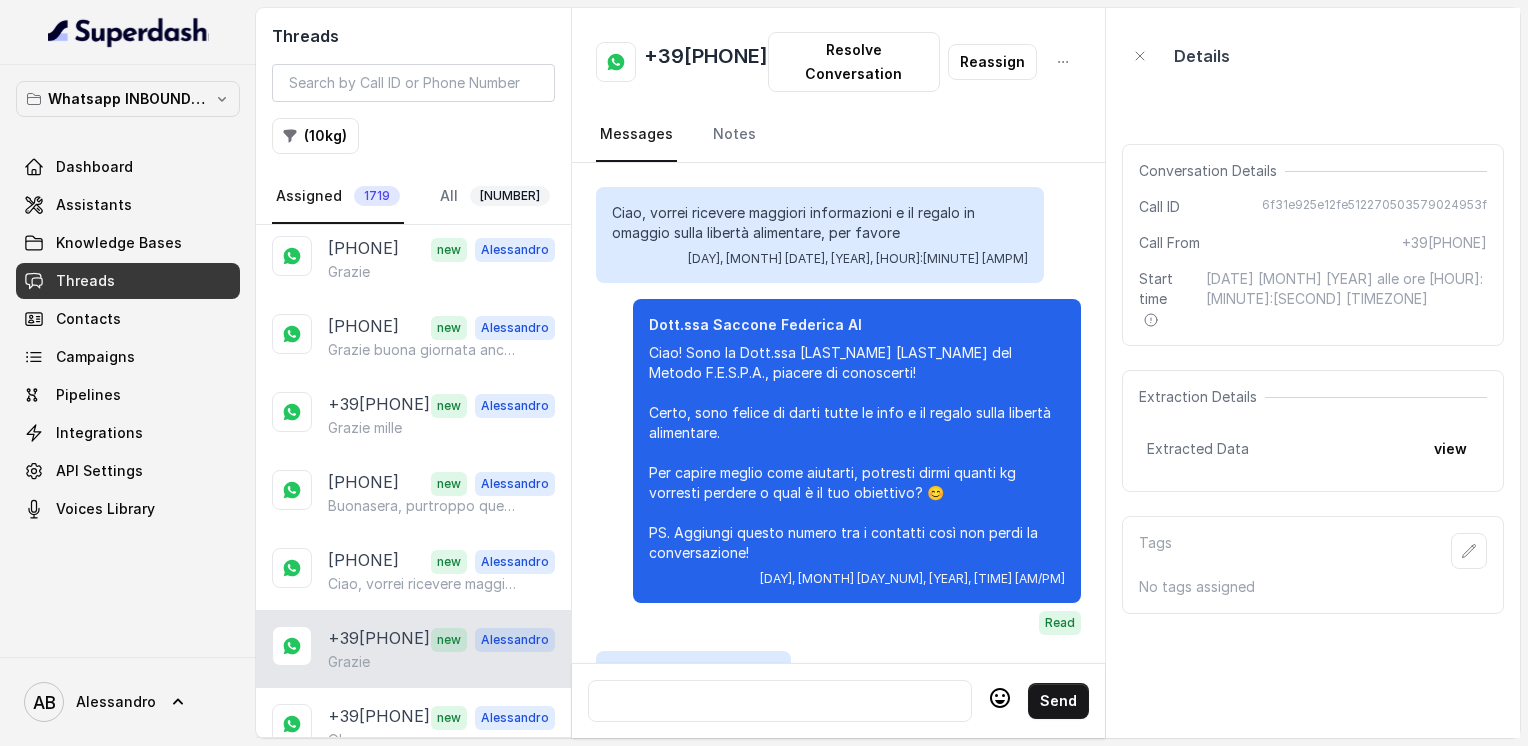 scroll, scrollTop: 2708, scrollLeft: 0, axis: vertical 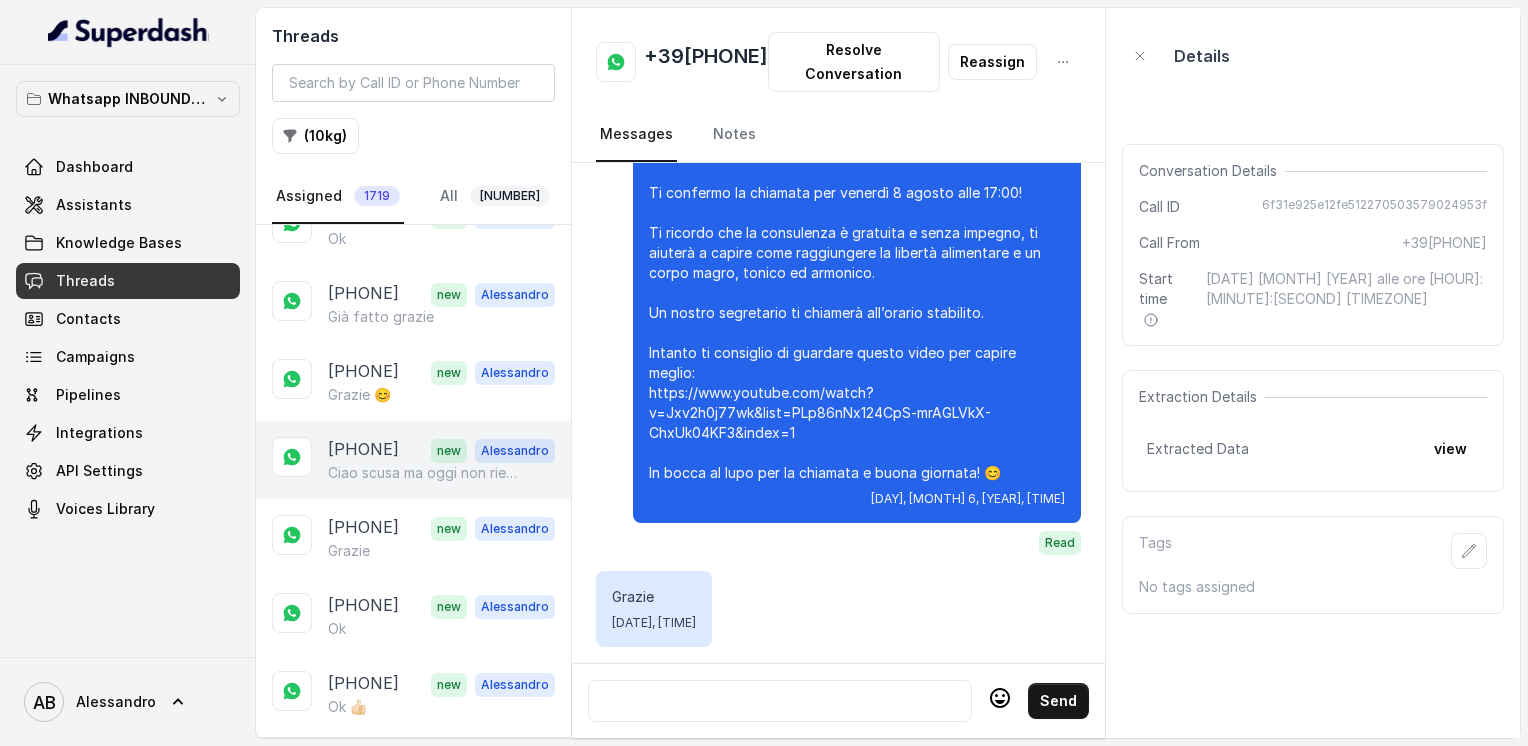 click on "Ciao scusa ma oggi non riesco a rispondere ho avuto un imprevisto abbastanza grave mi spiace mi farò sapere io grazie mille" at bounding box center (424, 473) 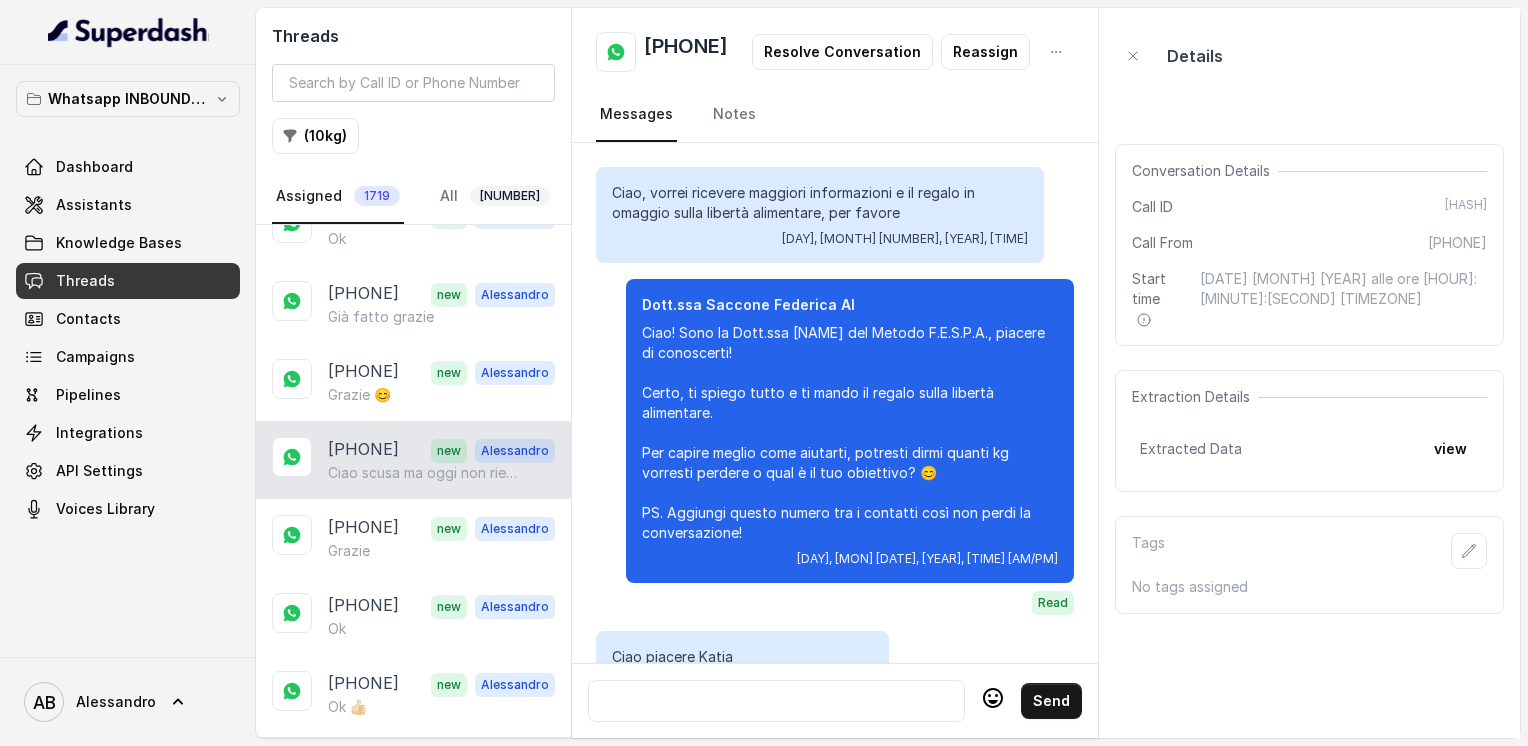 scroll, scrollTop: 2508, scrollLeft: 0, axis: vertical 